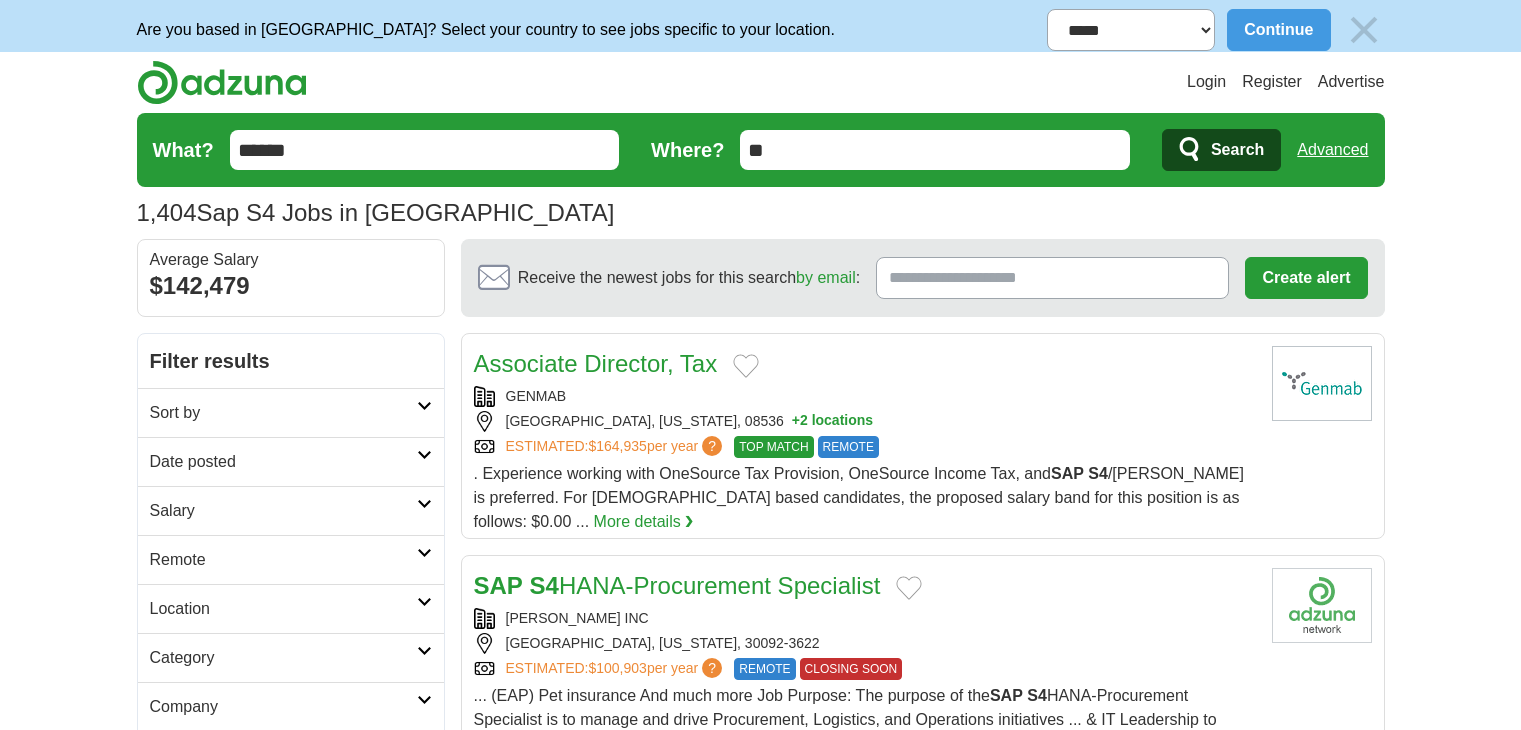 scroll, scrollTop: 0, scrollLeft: 0, axis: both 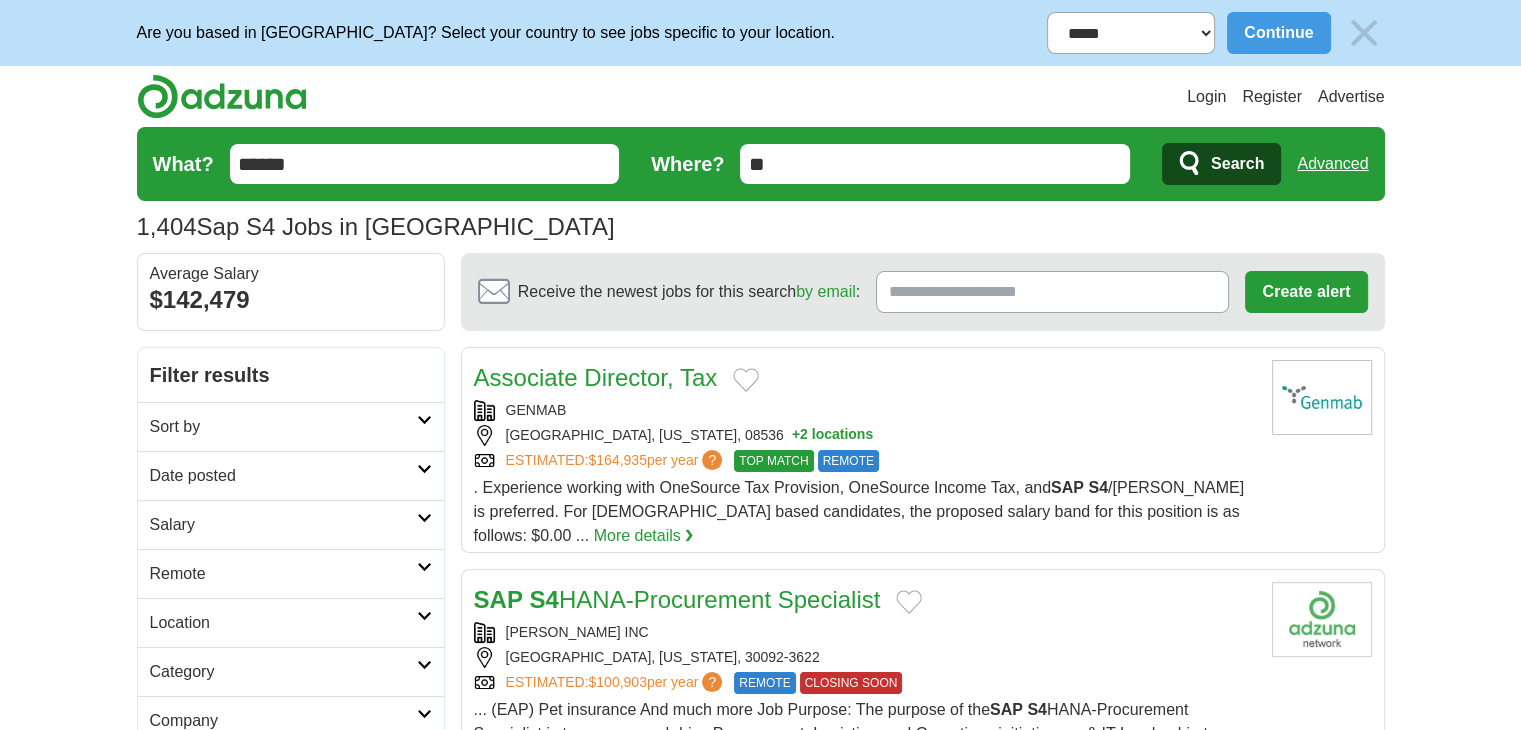 click on "**********" at bounding box center [760, 33] 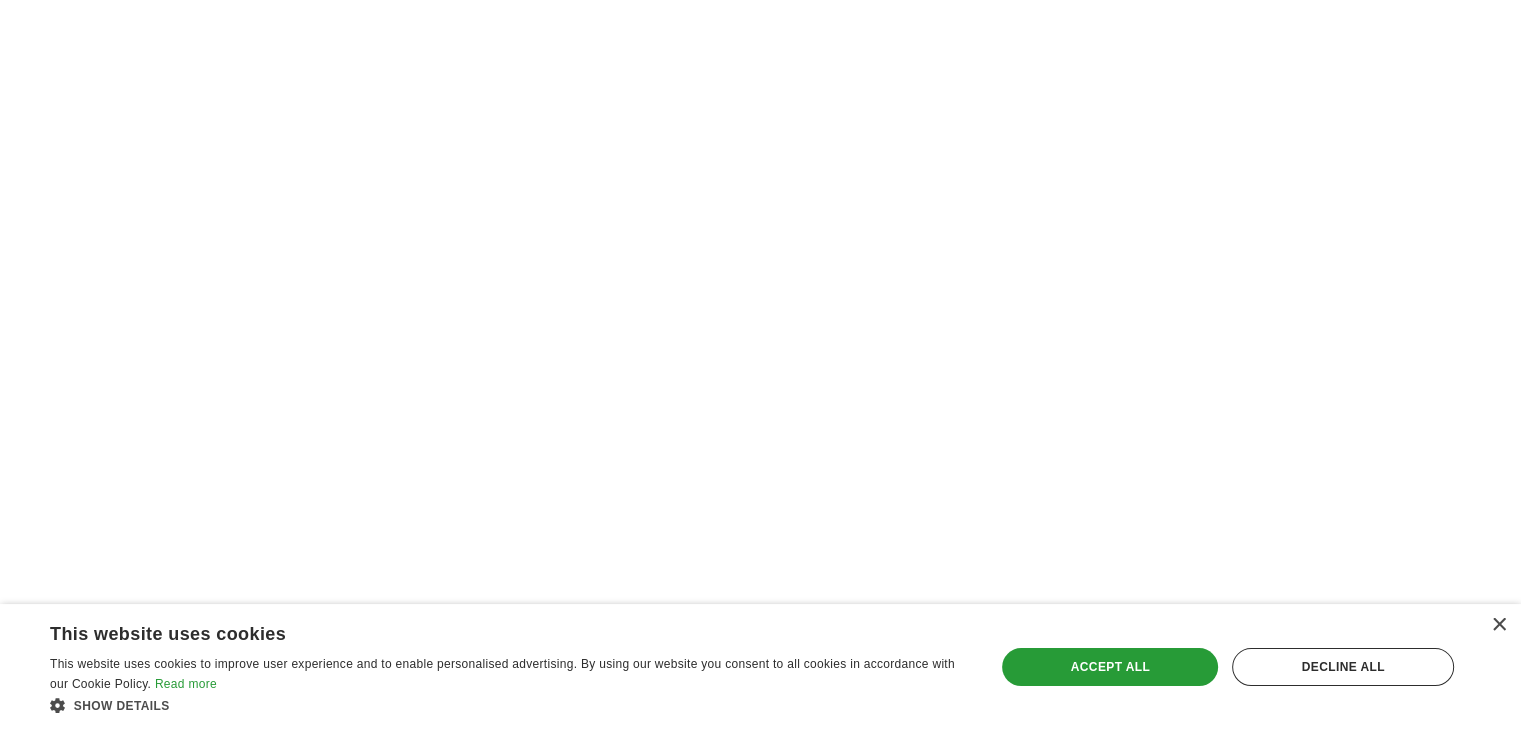 scroll, scrollTop: 3500, scrollLeft: 0, axis: vertical 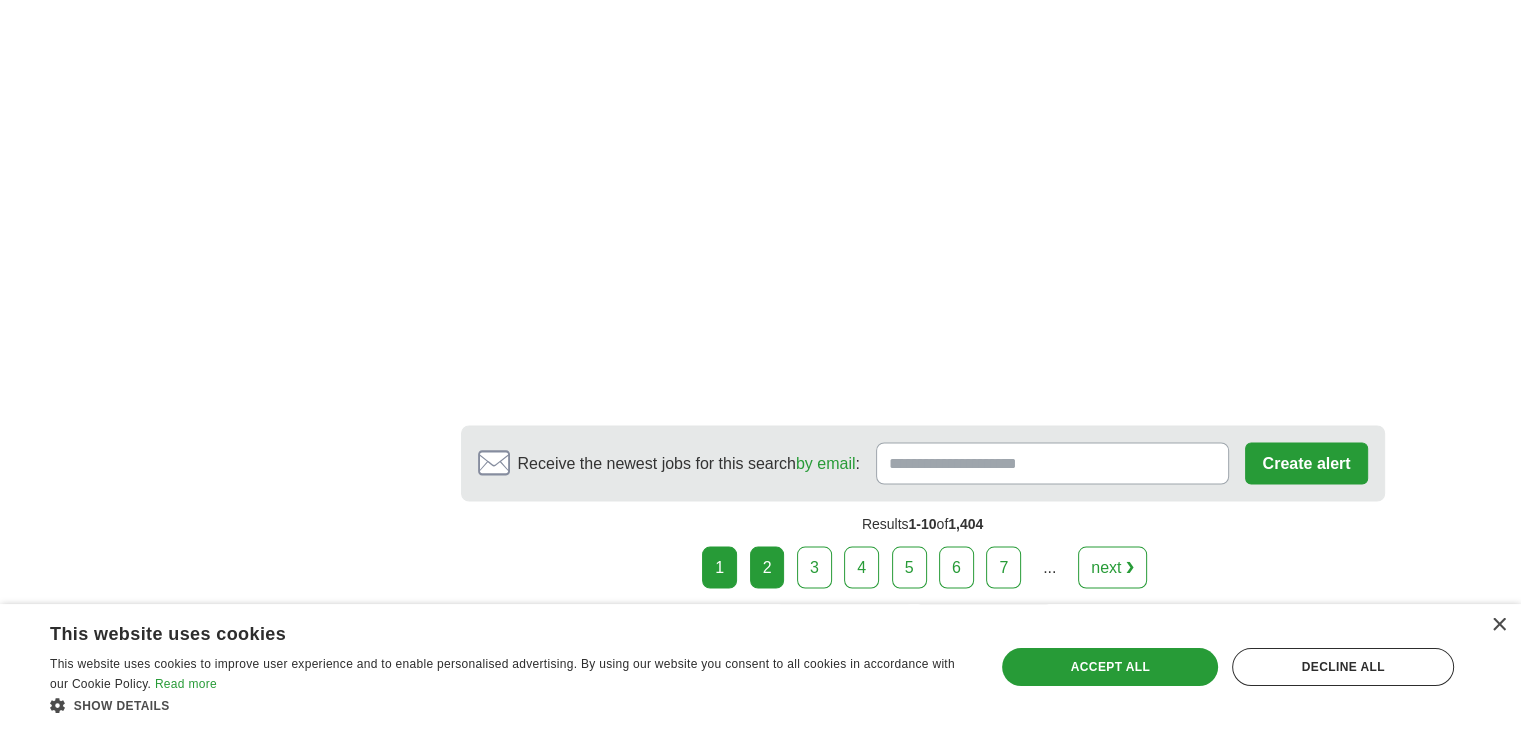 click on "2" at bounding box center [767, 567] 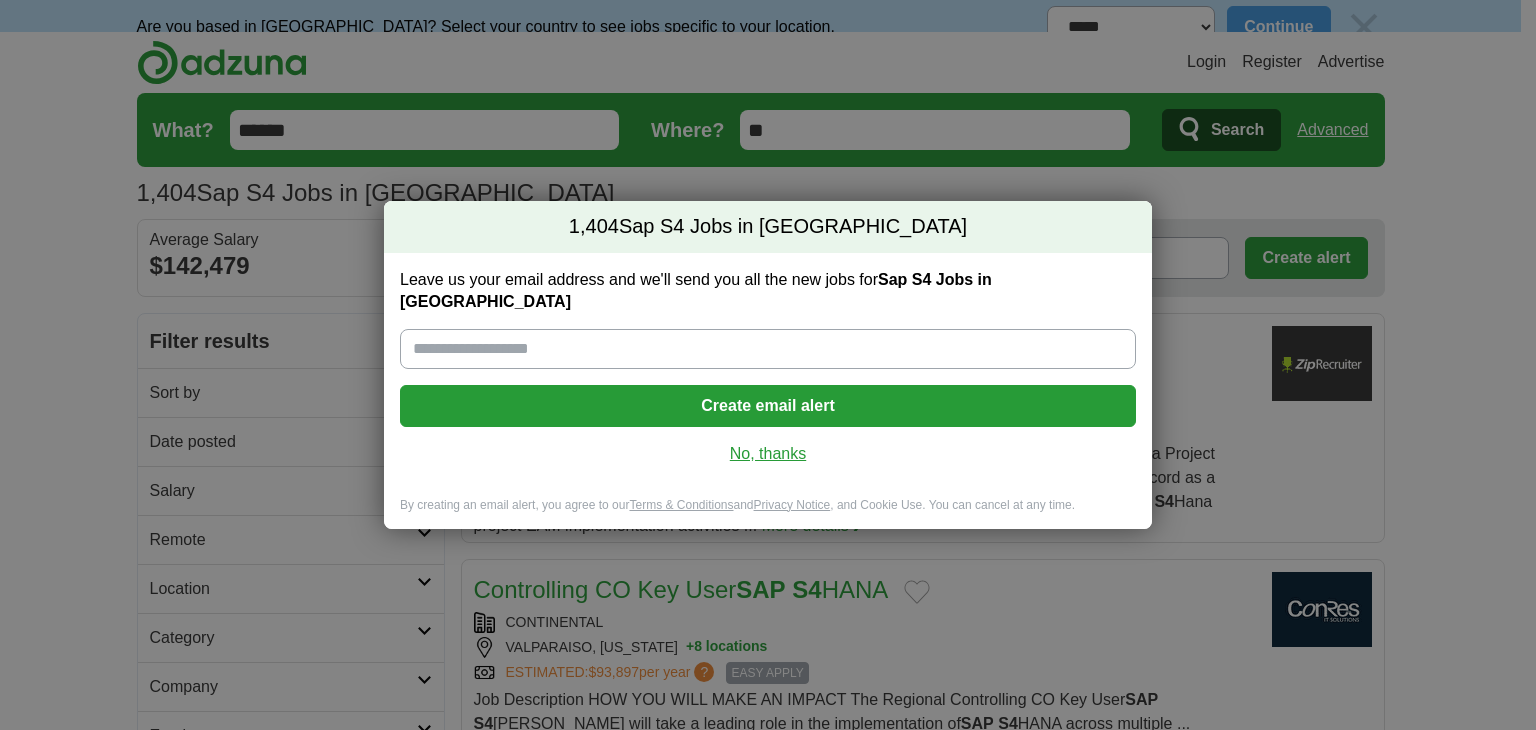 scroll, scrollTop: 0, scrollLeft: 0, axis: both 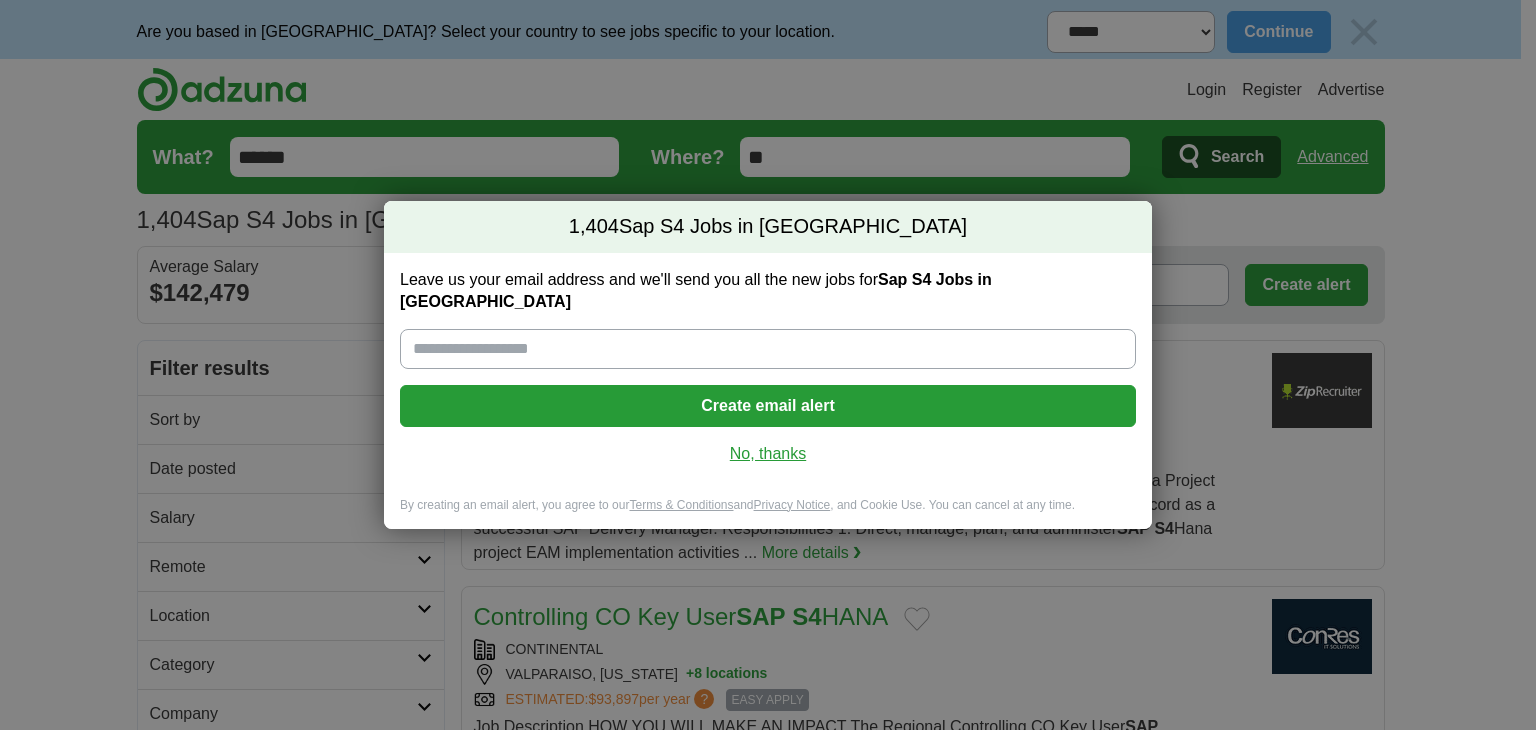 click on "No, thanks" at bounding box center [768, 454] 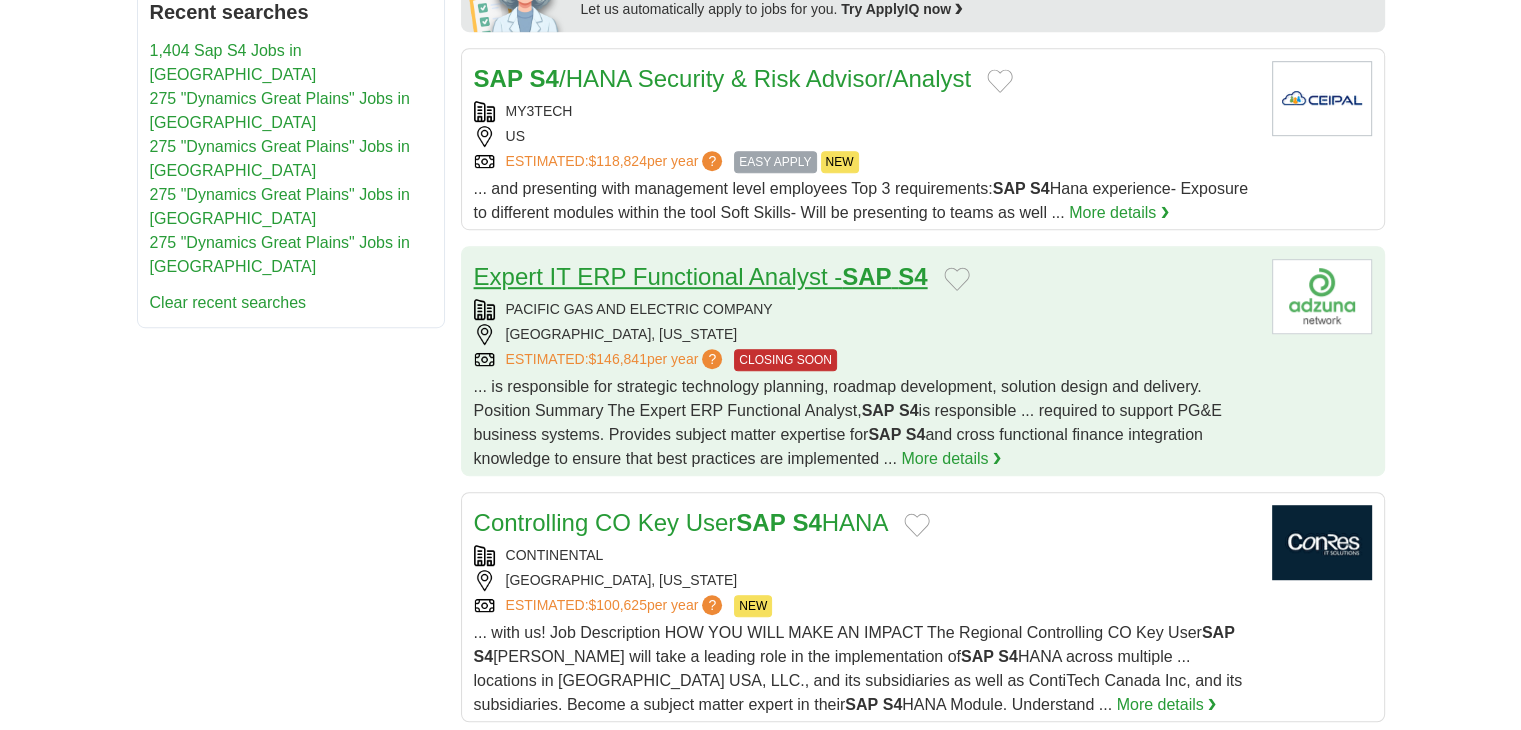 scroll, scrollTop: 1200, scrollLeft: 0, axis: vertical 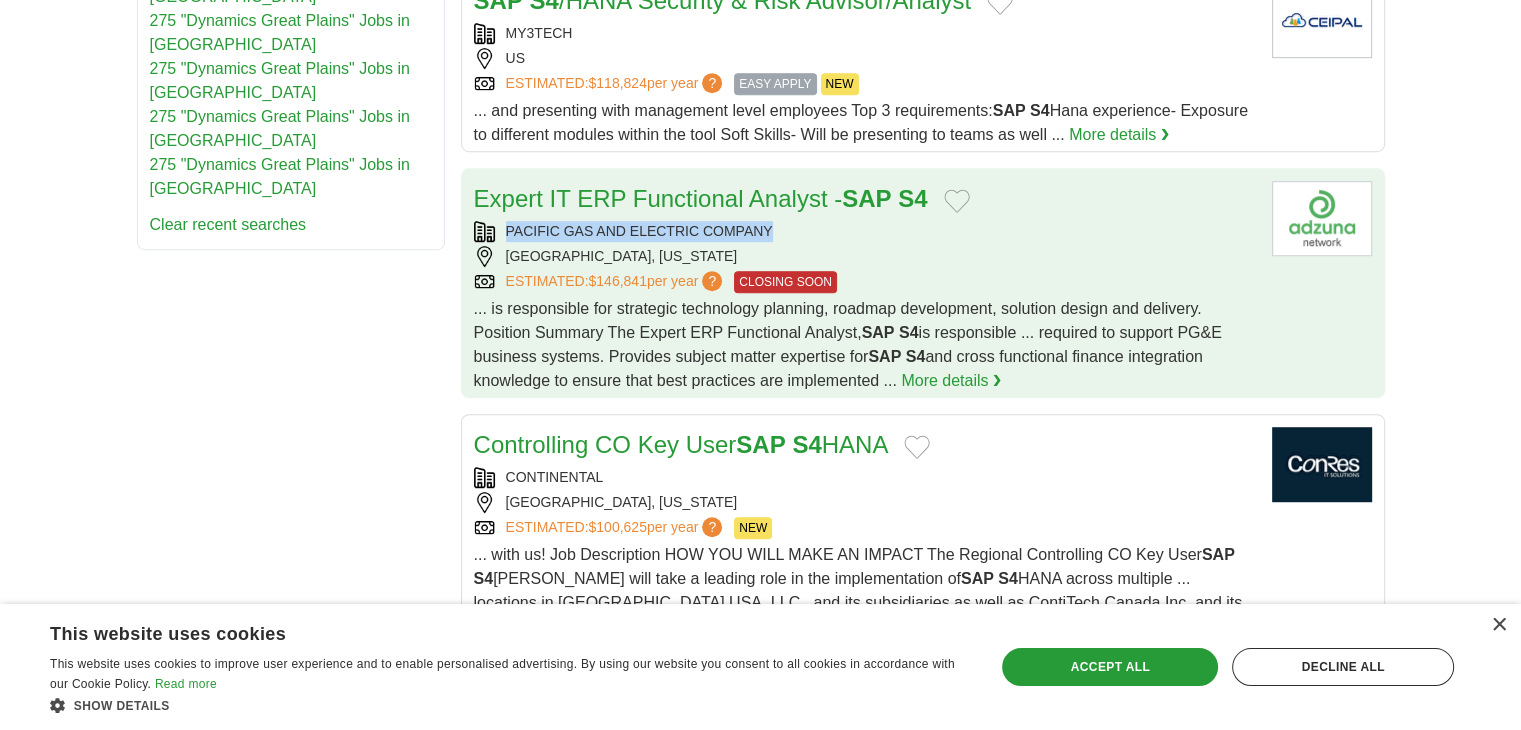 copy on "PACIFIC GAS AND ELECTRIC COMPANY" 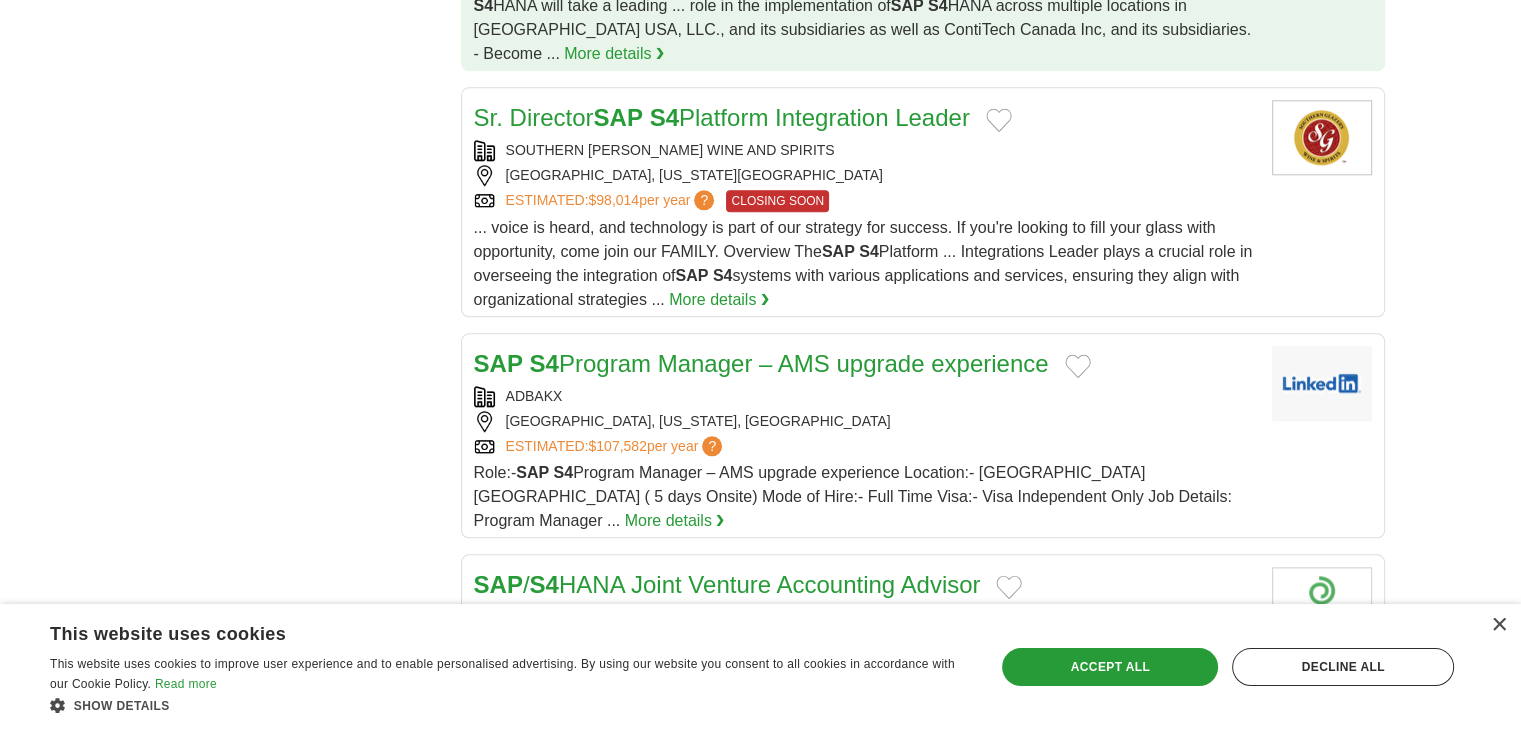 scroll, scrollTop: 2400, scrollLeft: 0, axis: vertical 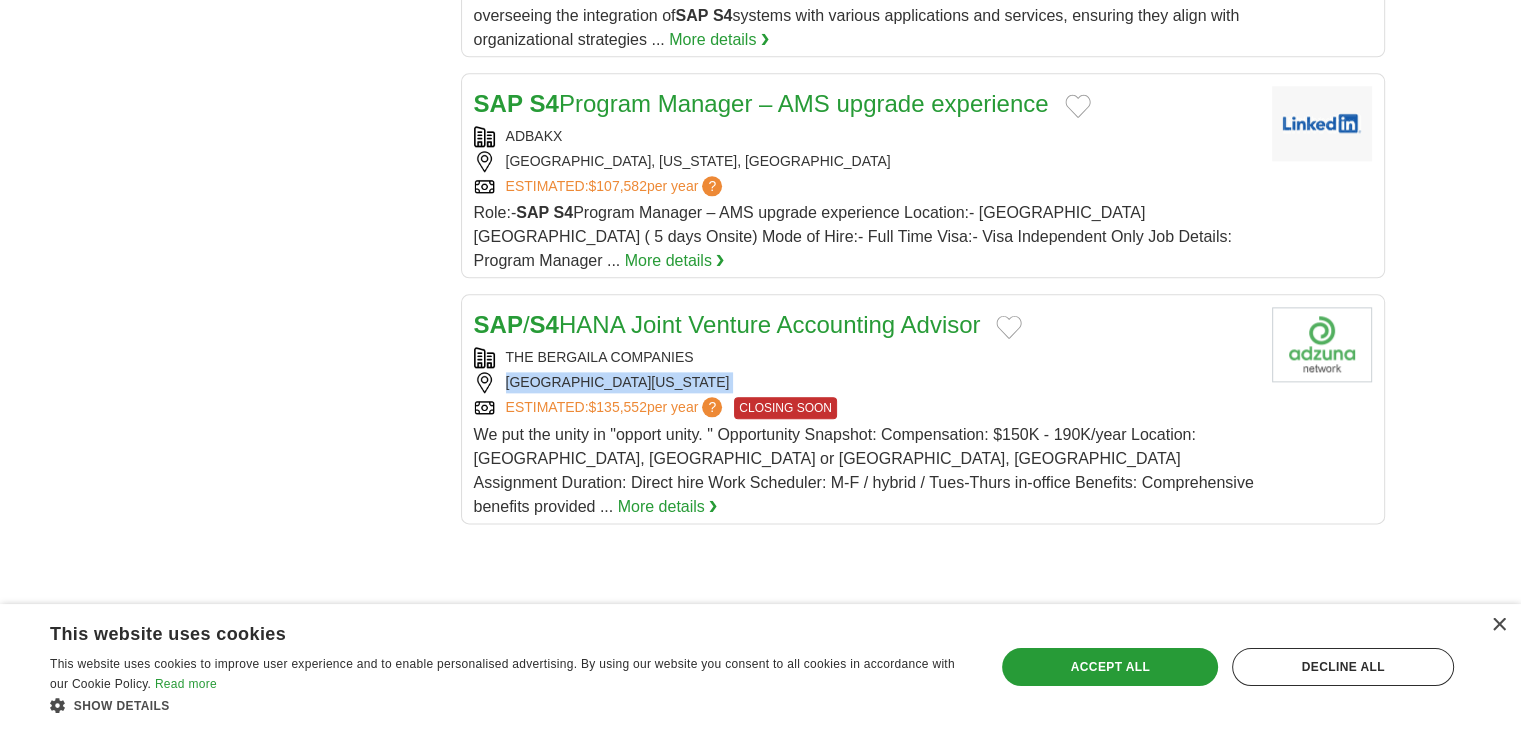 drag, startPoint x: 711, startPoint y: 301, endPoint x: 265, endPoint y: 341, distance: 447.79013 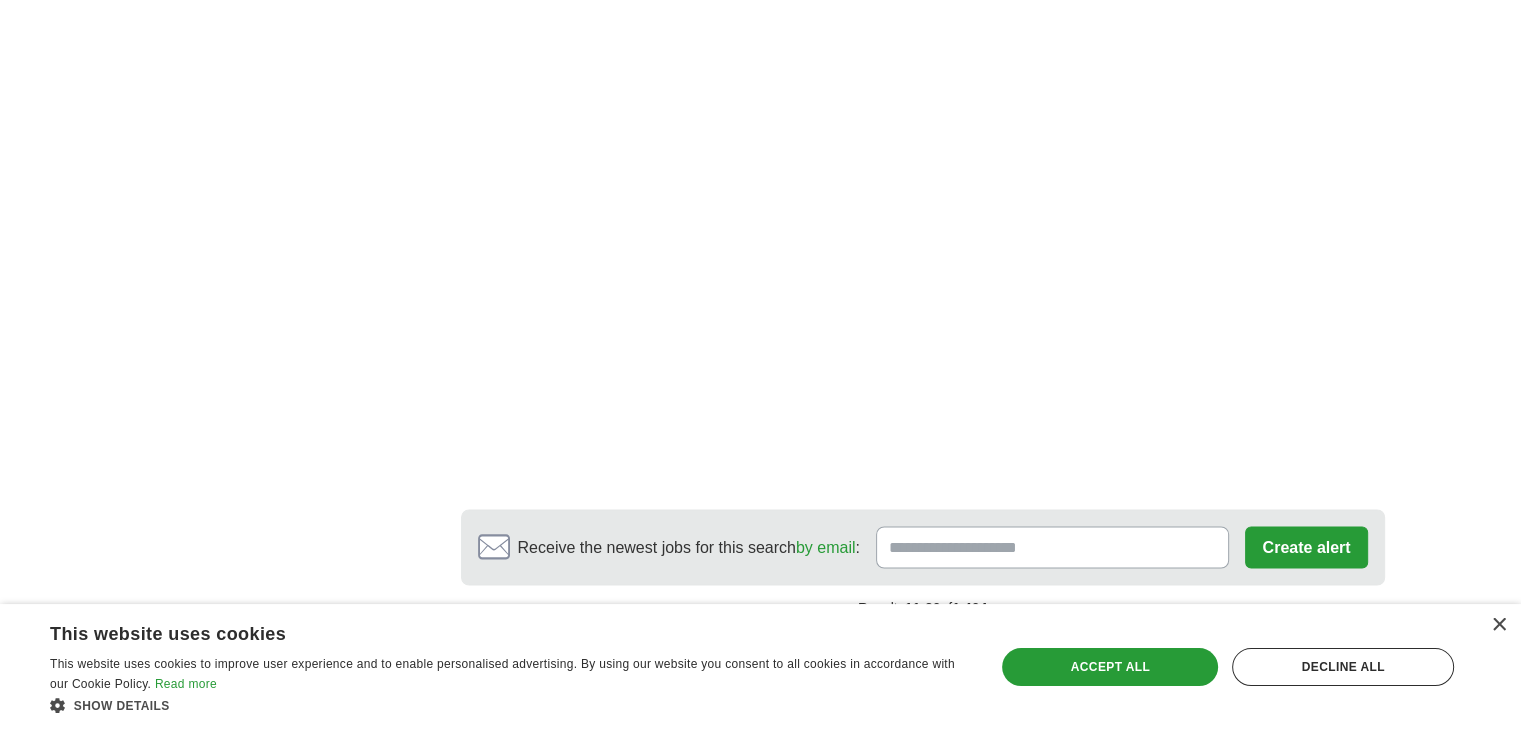 scroll, scrollTop: 3500, scrollLeft: 0, axis: vertical 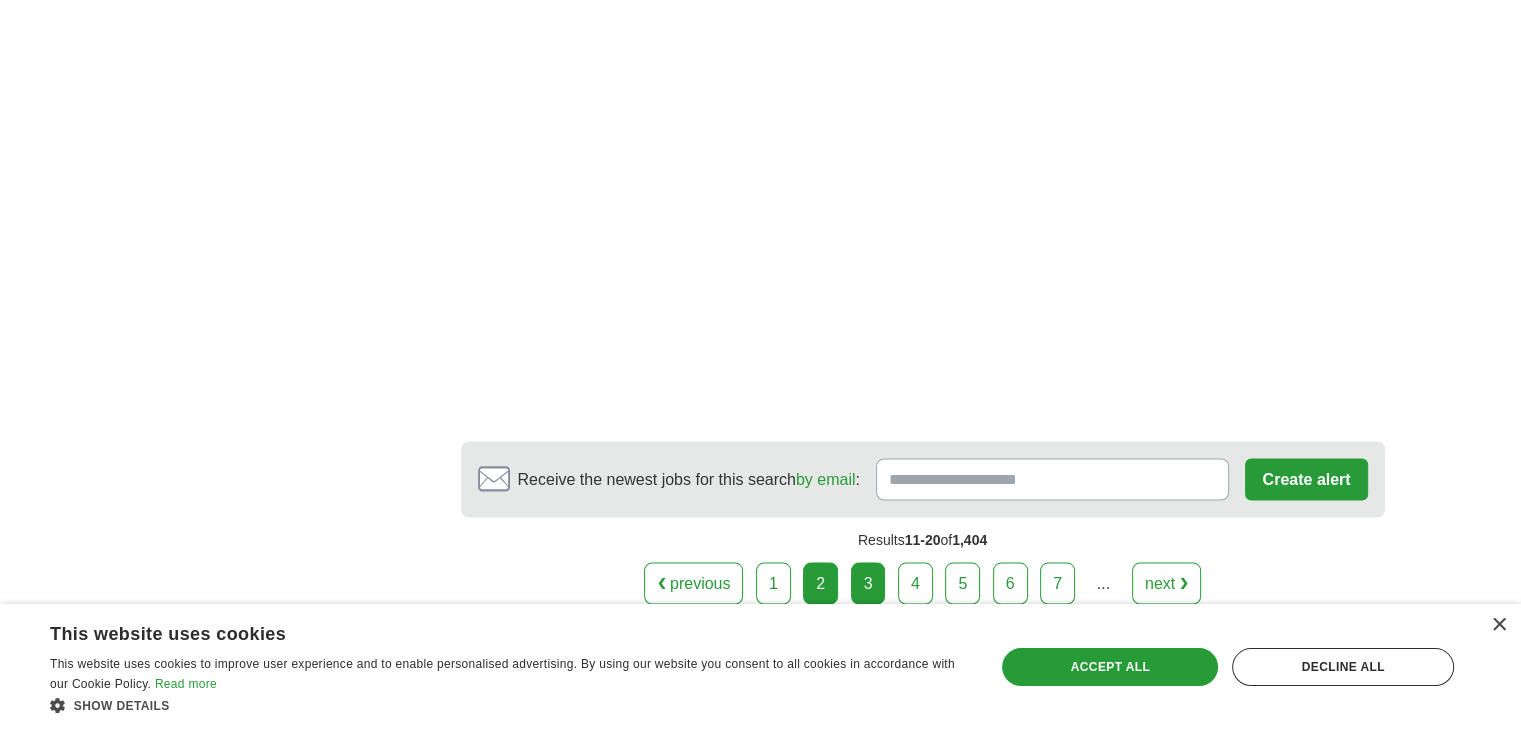 click on "3" at bounding box center (868, 583) 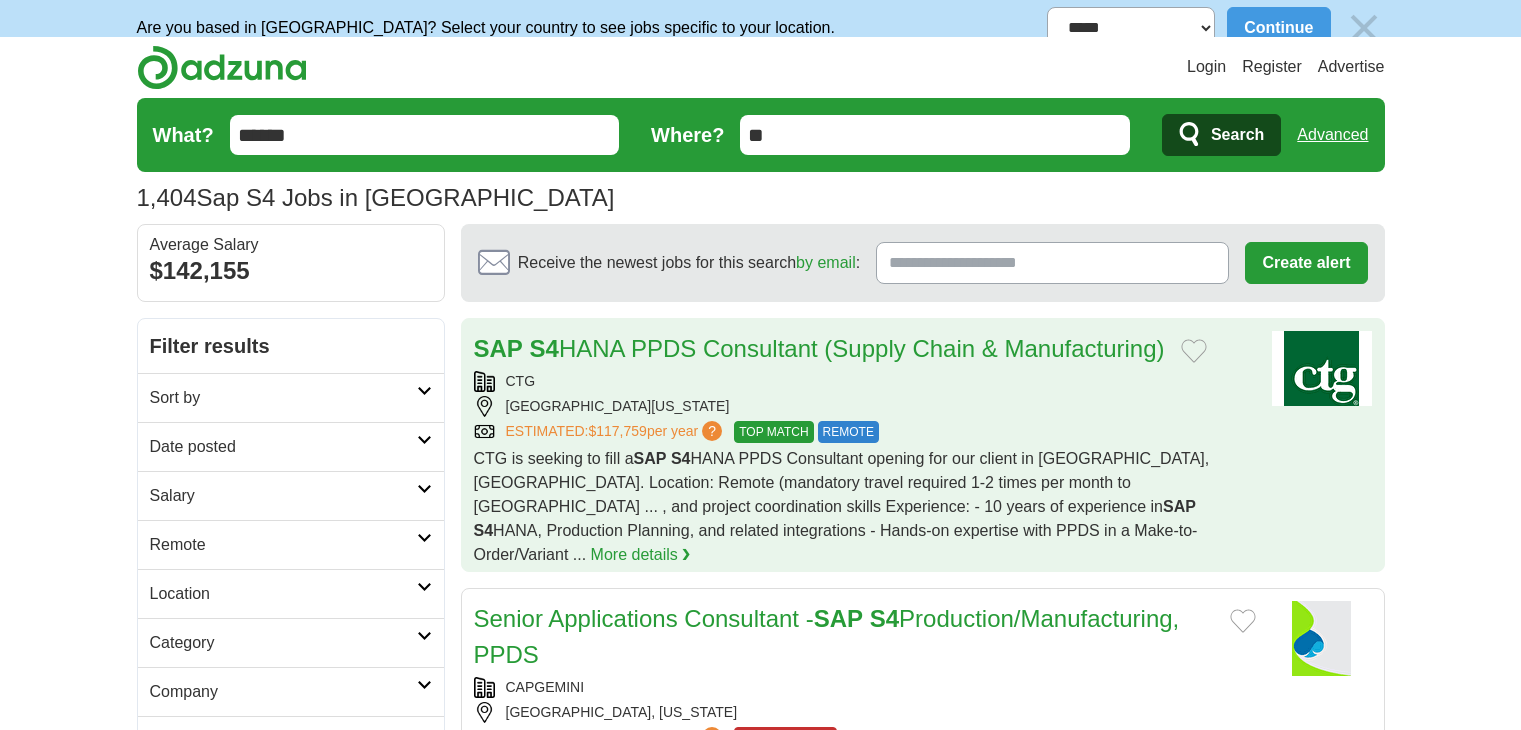 scroll, scrollTop: 0, scrollLeft: 0, axis: both 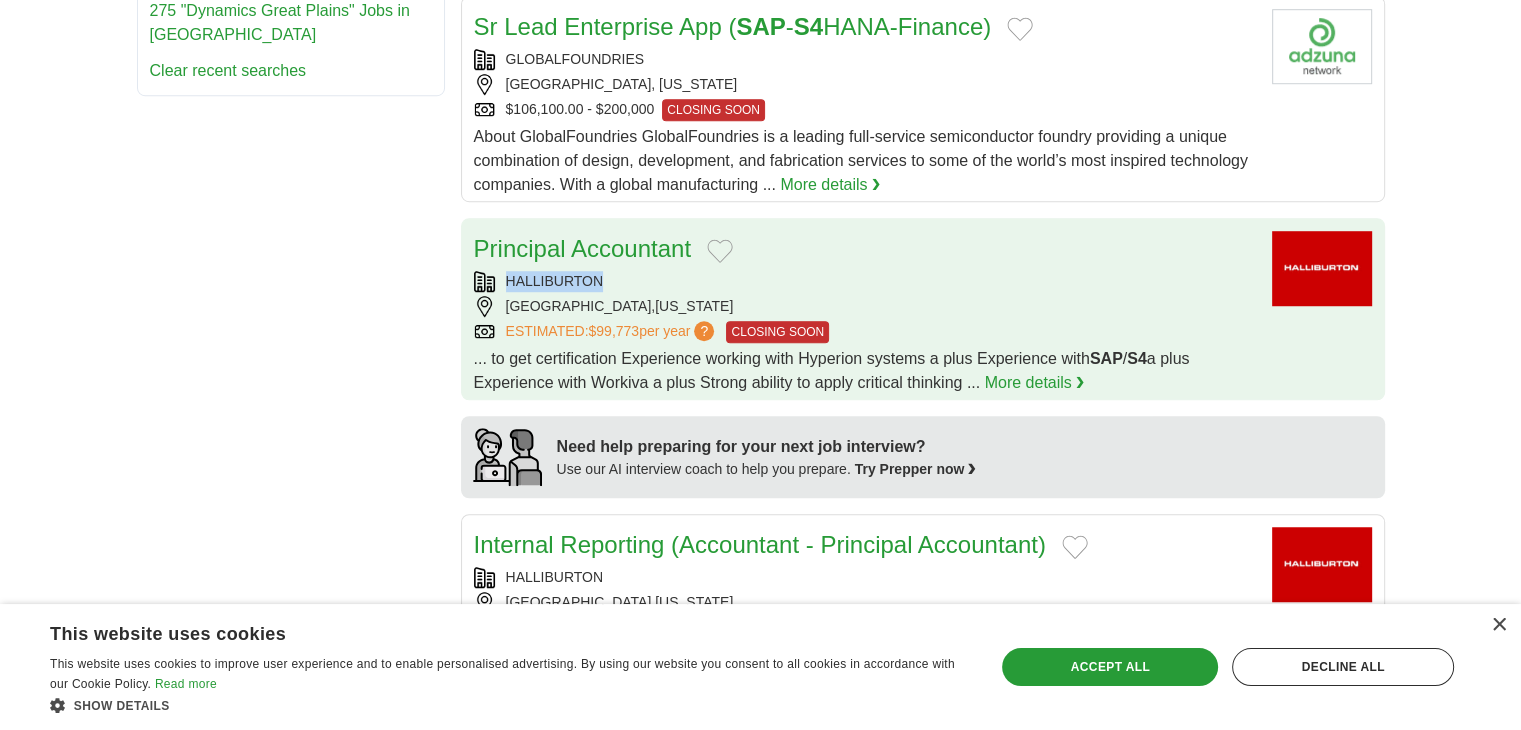 drag, startPoint x: 628, startPoint y: 249, endPoint x: 496, endPoint y: 248, distance: 132.00378 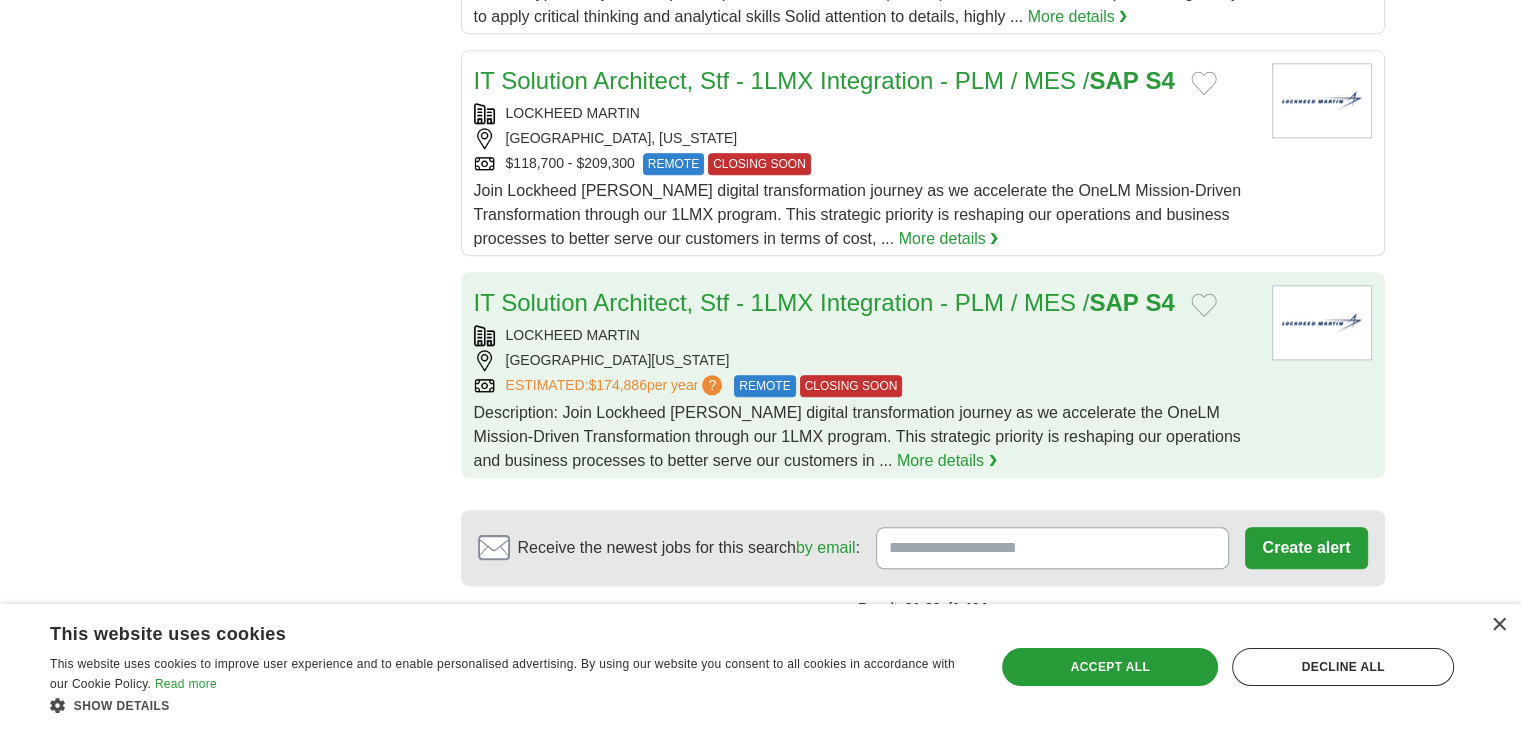 scroll, scrollTop: 2508, scrollLeft: 0, axis: vertical 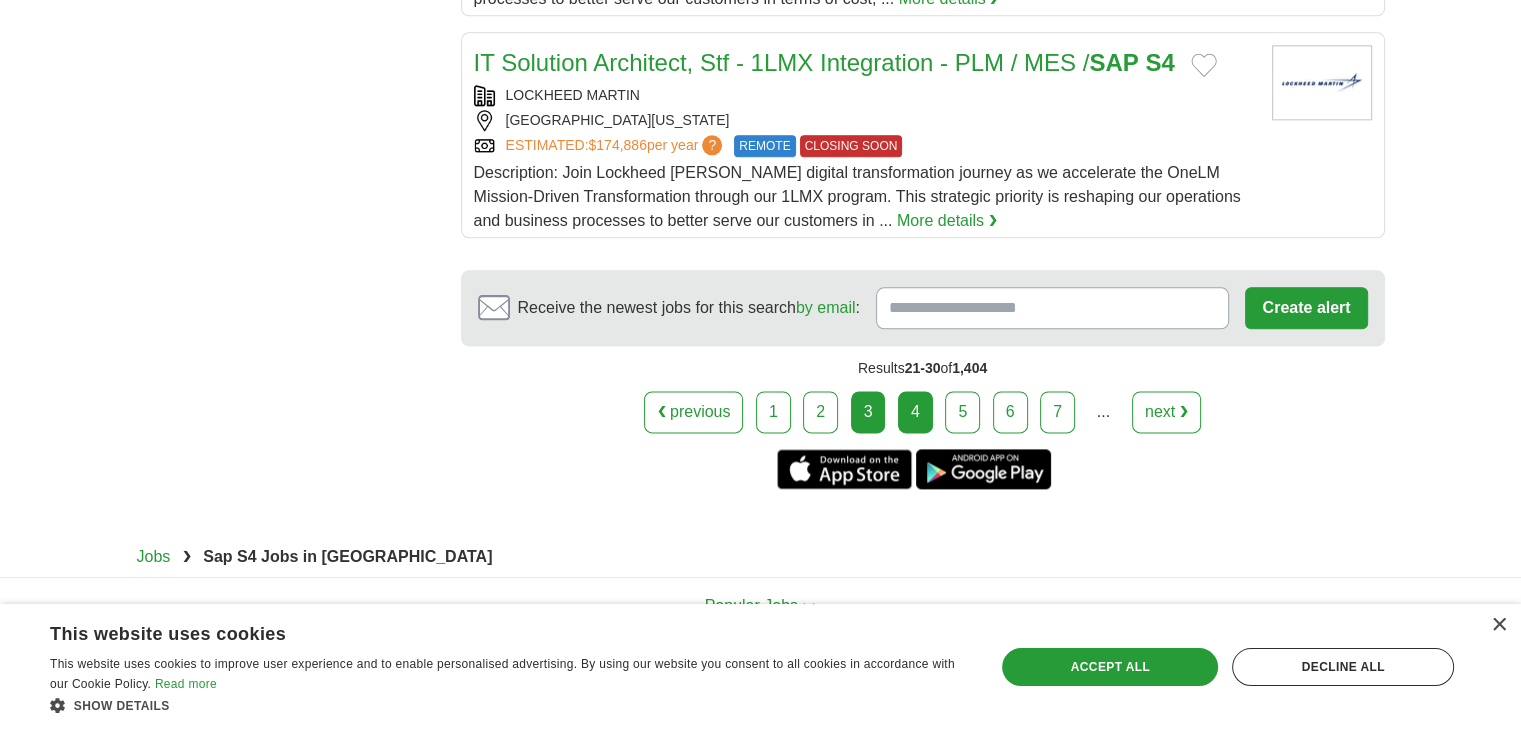 click on "4" at bounding box center [915, 412] 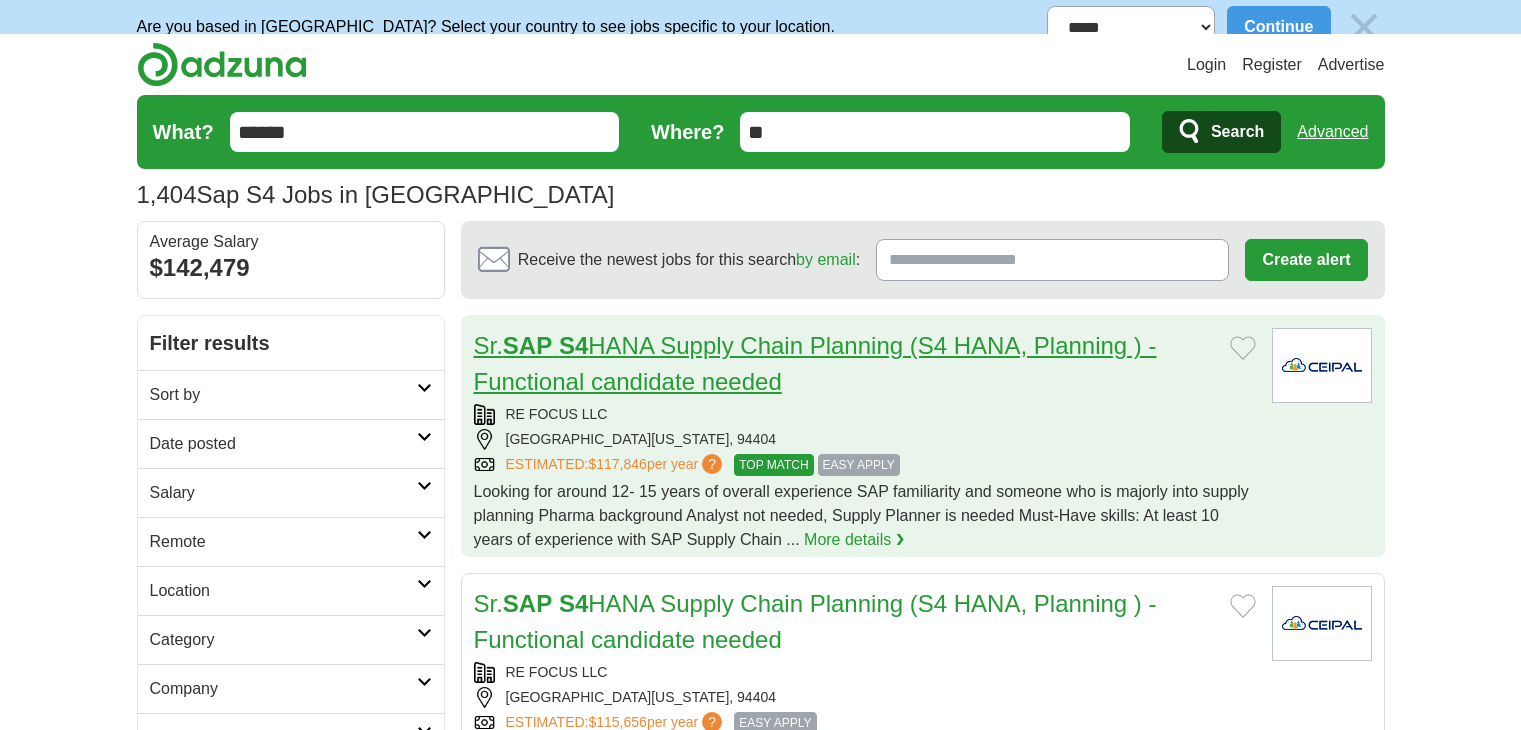 scroll, scrollTop: 0, scrollLeft: 0, axis: both 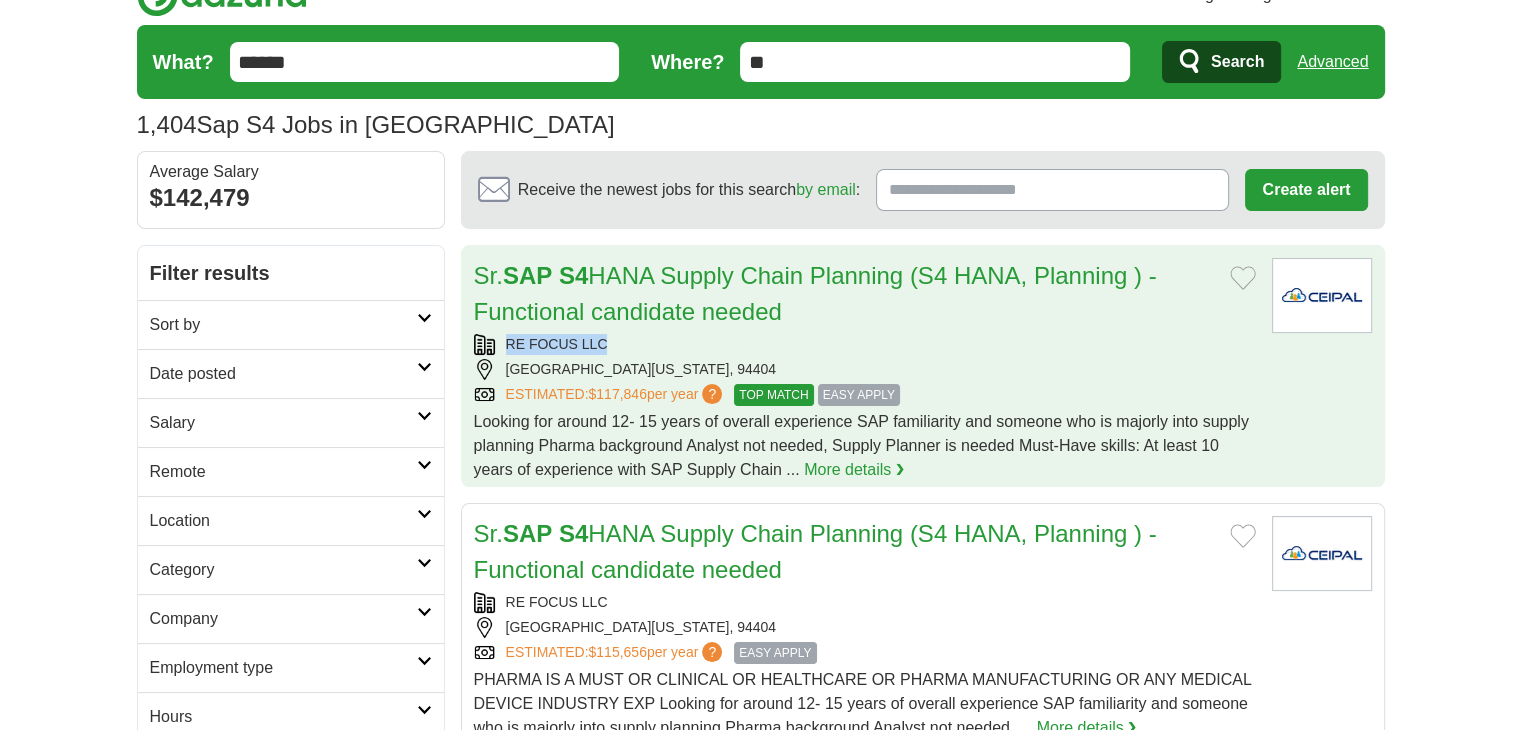 copy on "RE FOCUS LLC" 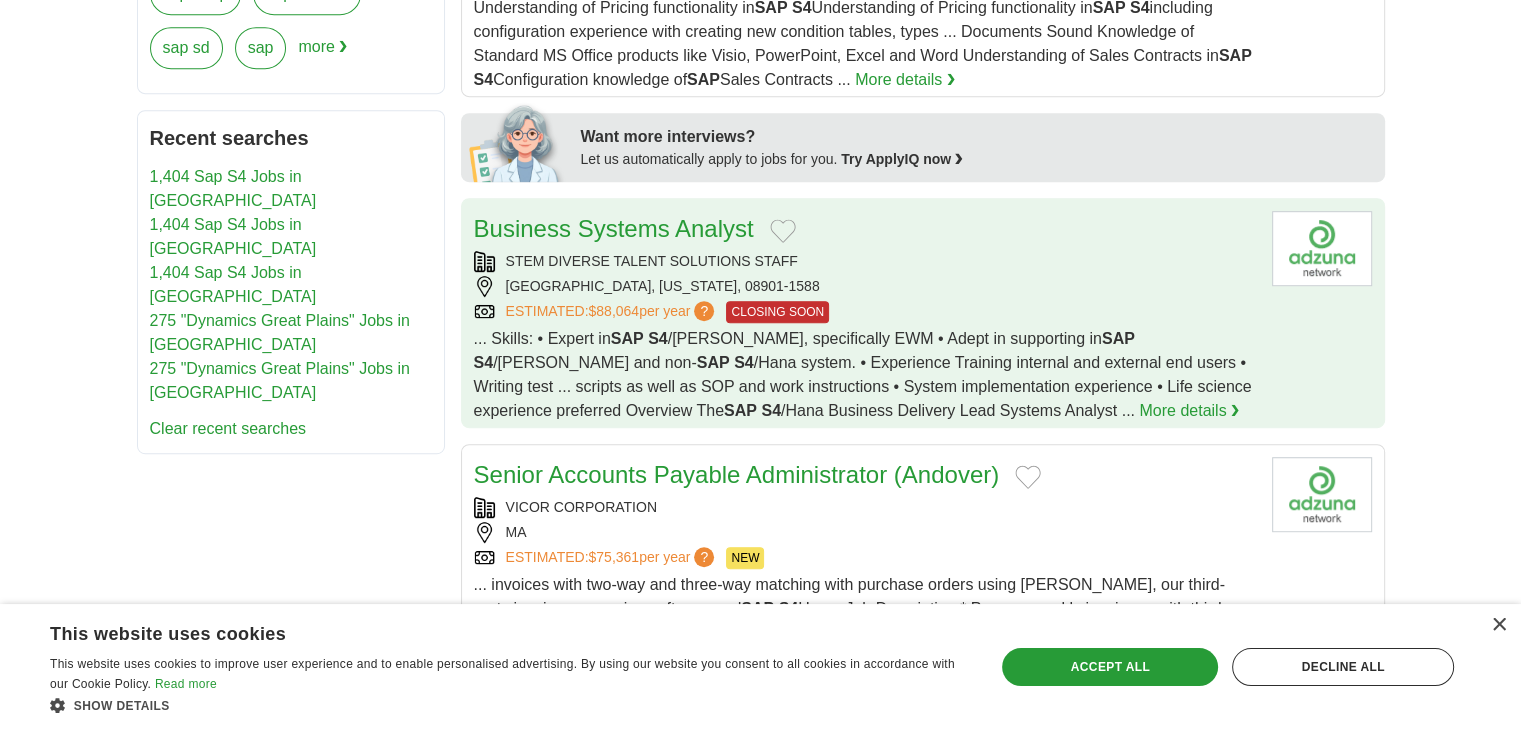scroll, scrollTop: 1102, scrollLeft: 0, axis: vertical 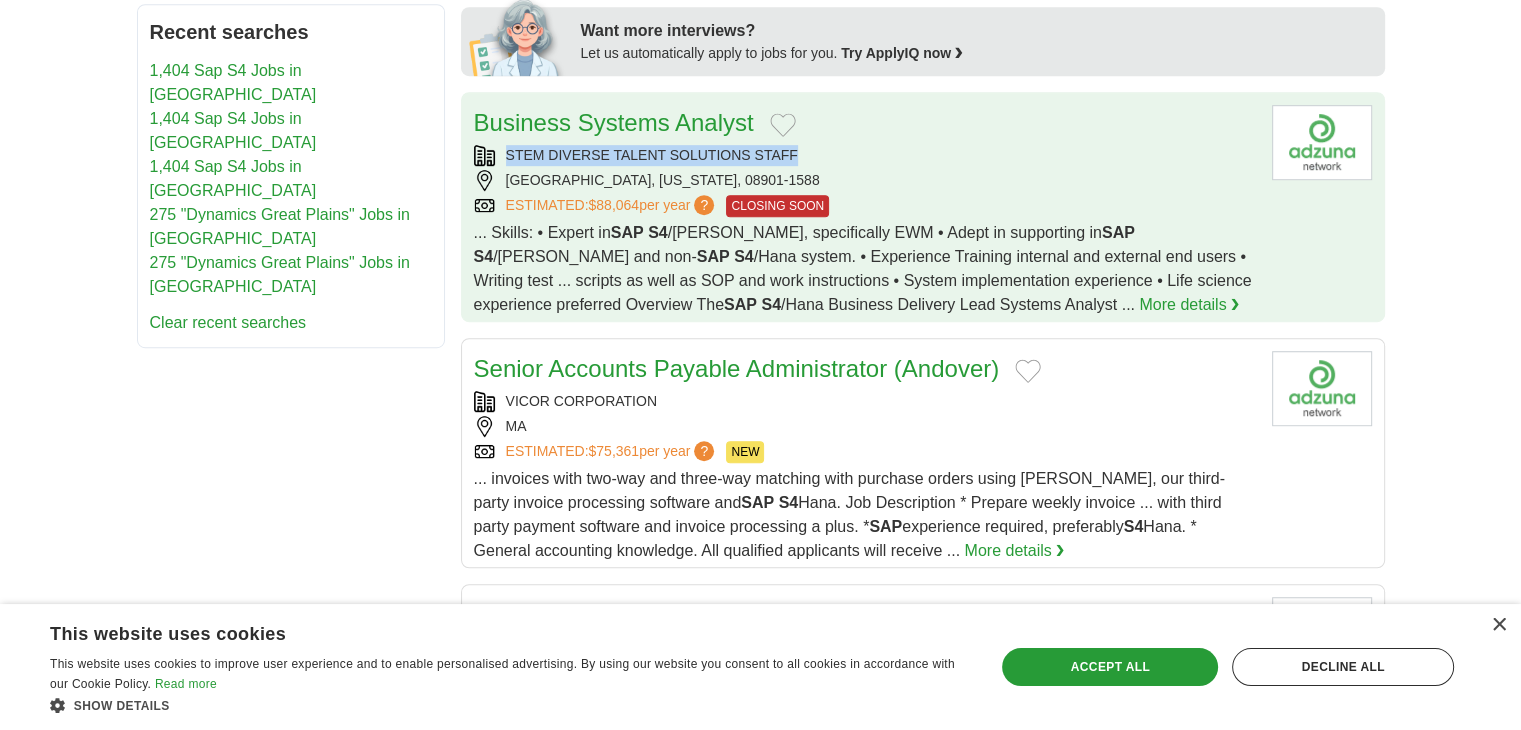 drag, startPoint x: 818, startPoint y: 156, endPoint x: 496, endPoint y: 147, distance: 322.12576 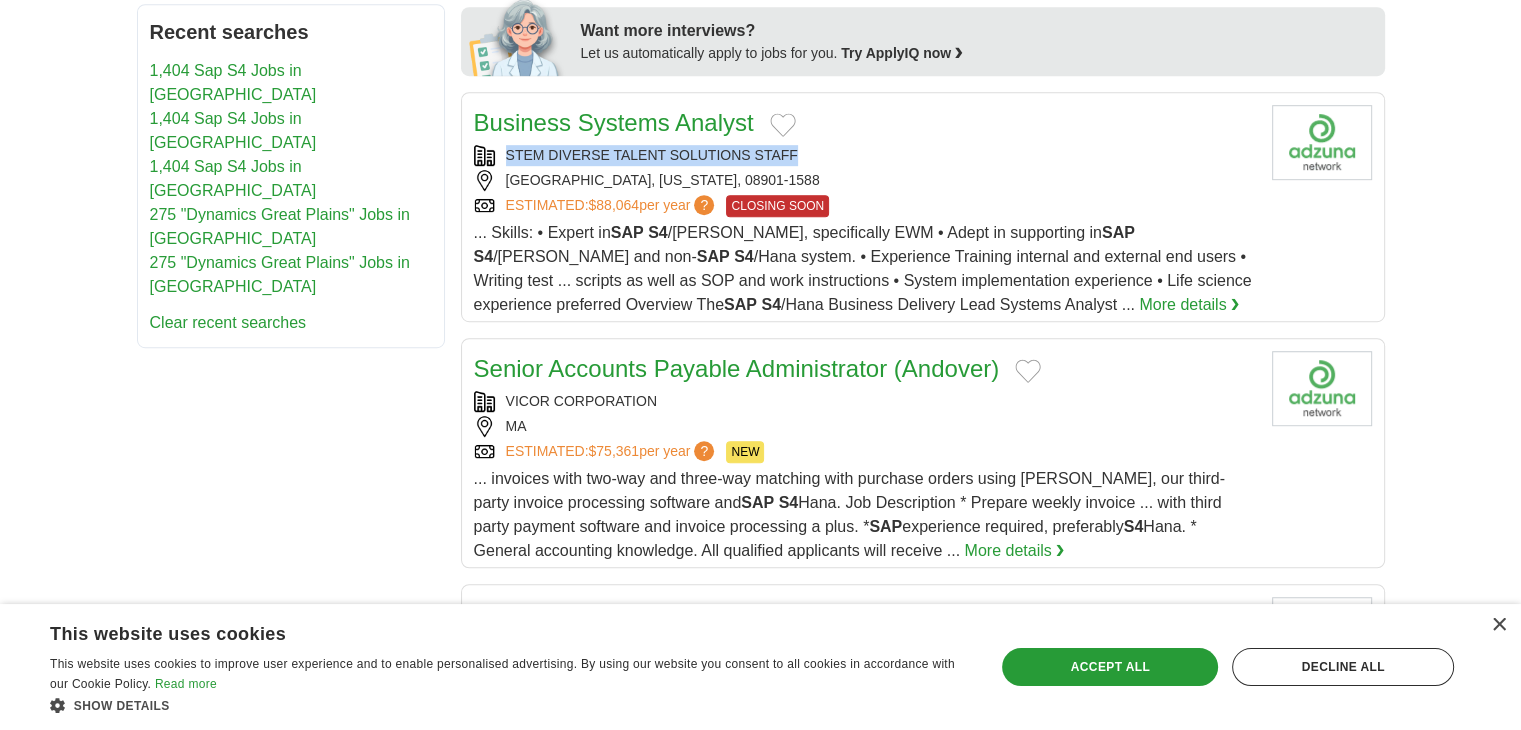 copy on "STEM DIVERSE TALENT SOLUTIONS STAFF" 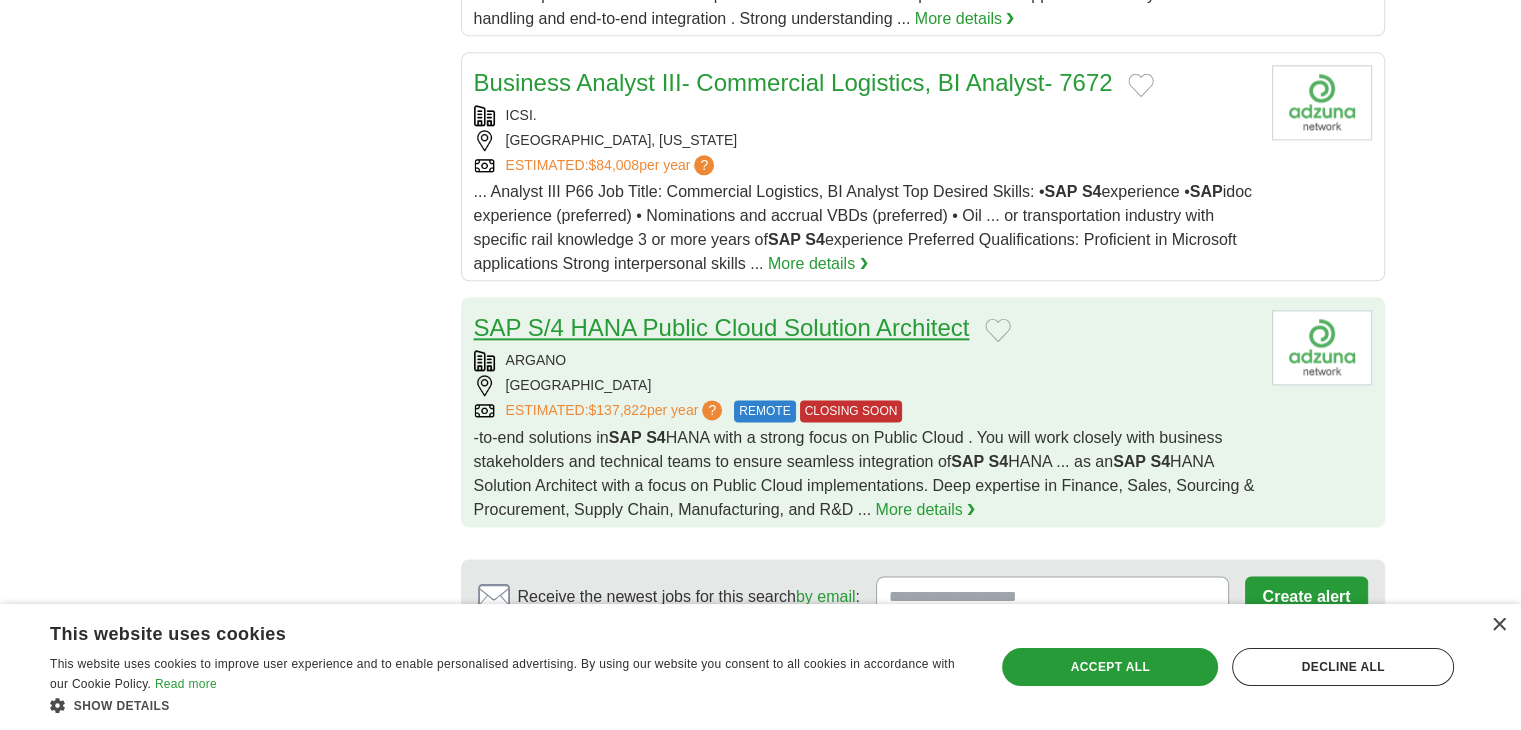 scroll, scrollTop: 2502, scrollLeft: 0, axis: vertical 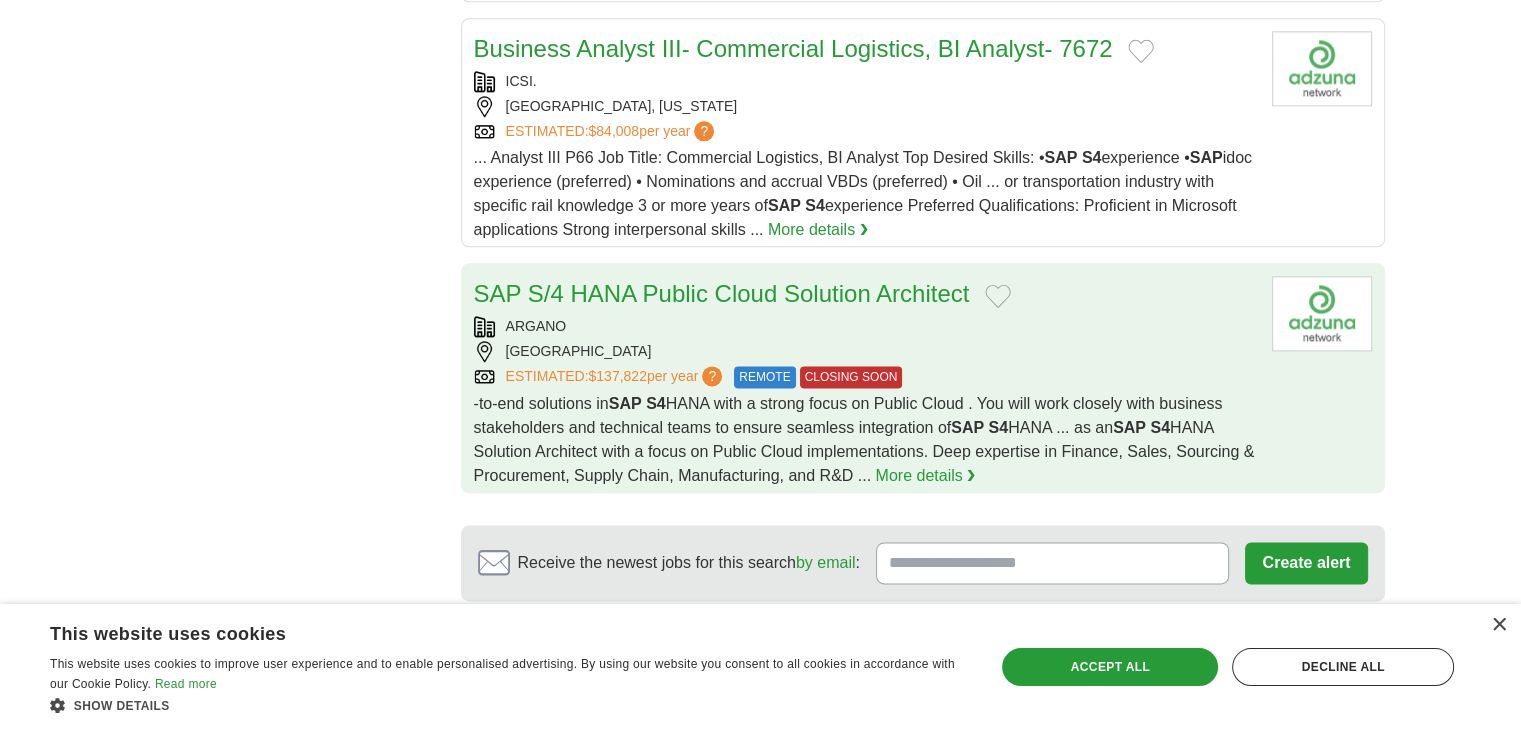 click on "ARGANO" at bounding box center [865, 326] 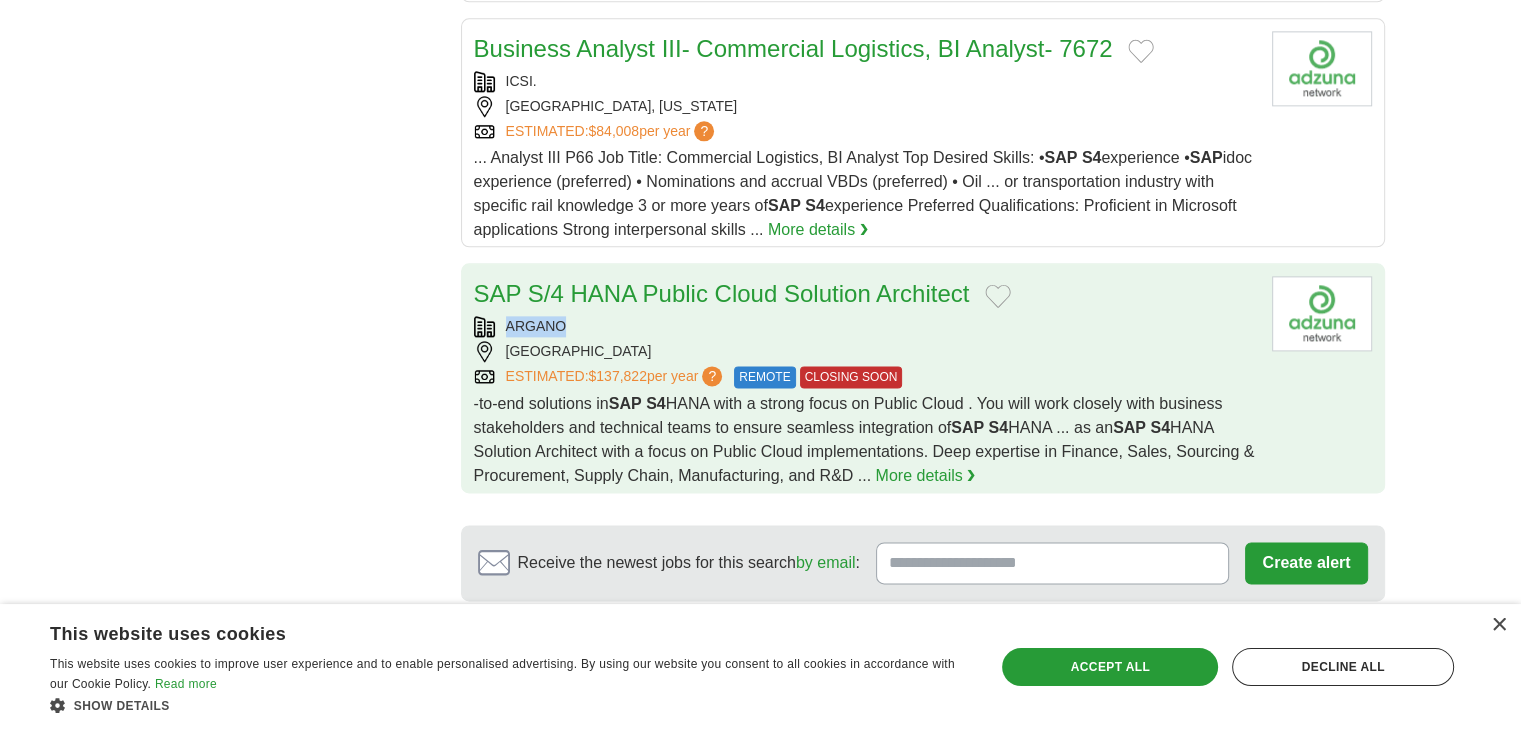 drag, startPoint x: 499, startPoint y: 313, endPoint x: 568, endPoint y: 313, distance: 69 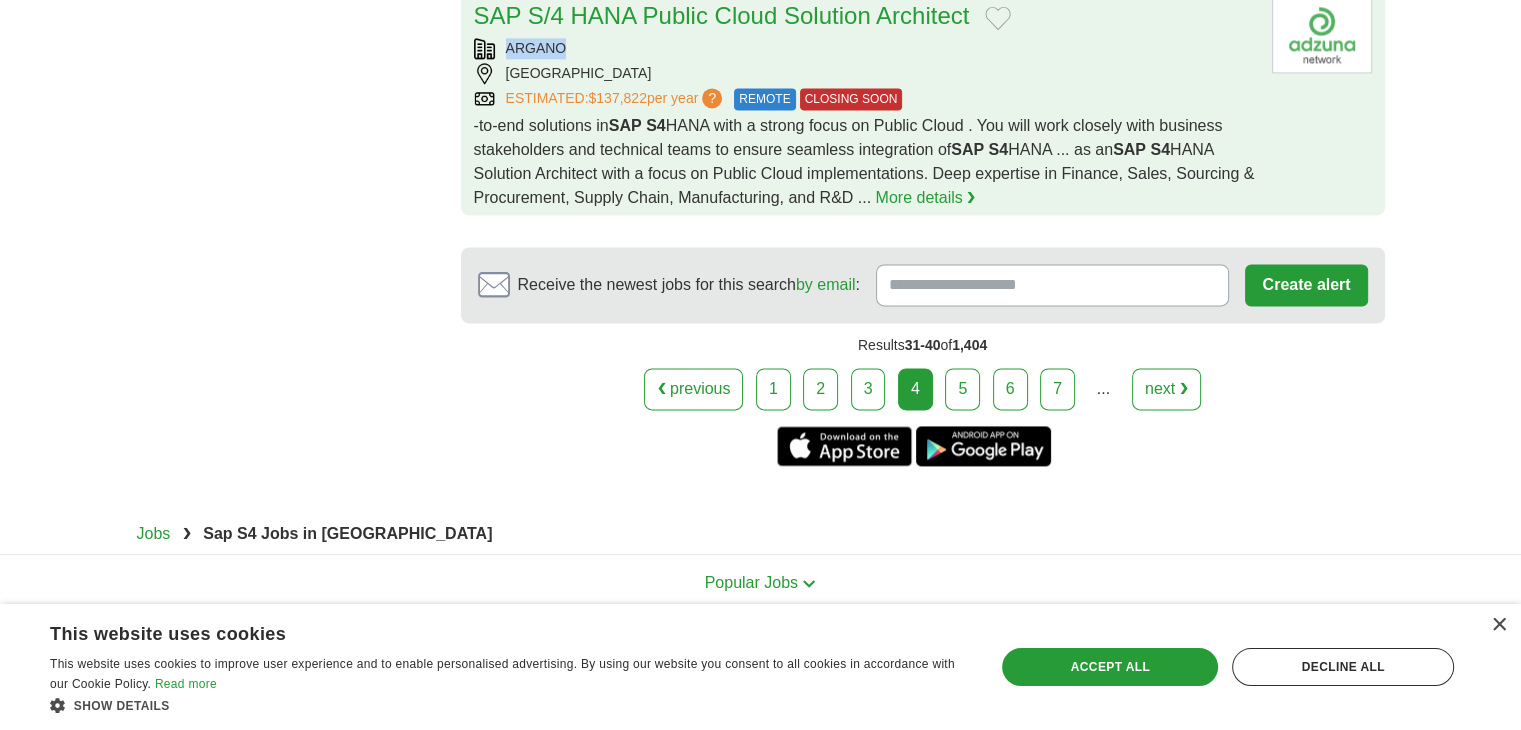 scroll, scrollTop: 2854, scrollLeft: 0, axis: vertical 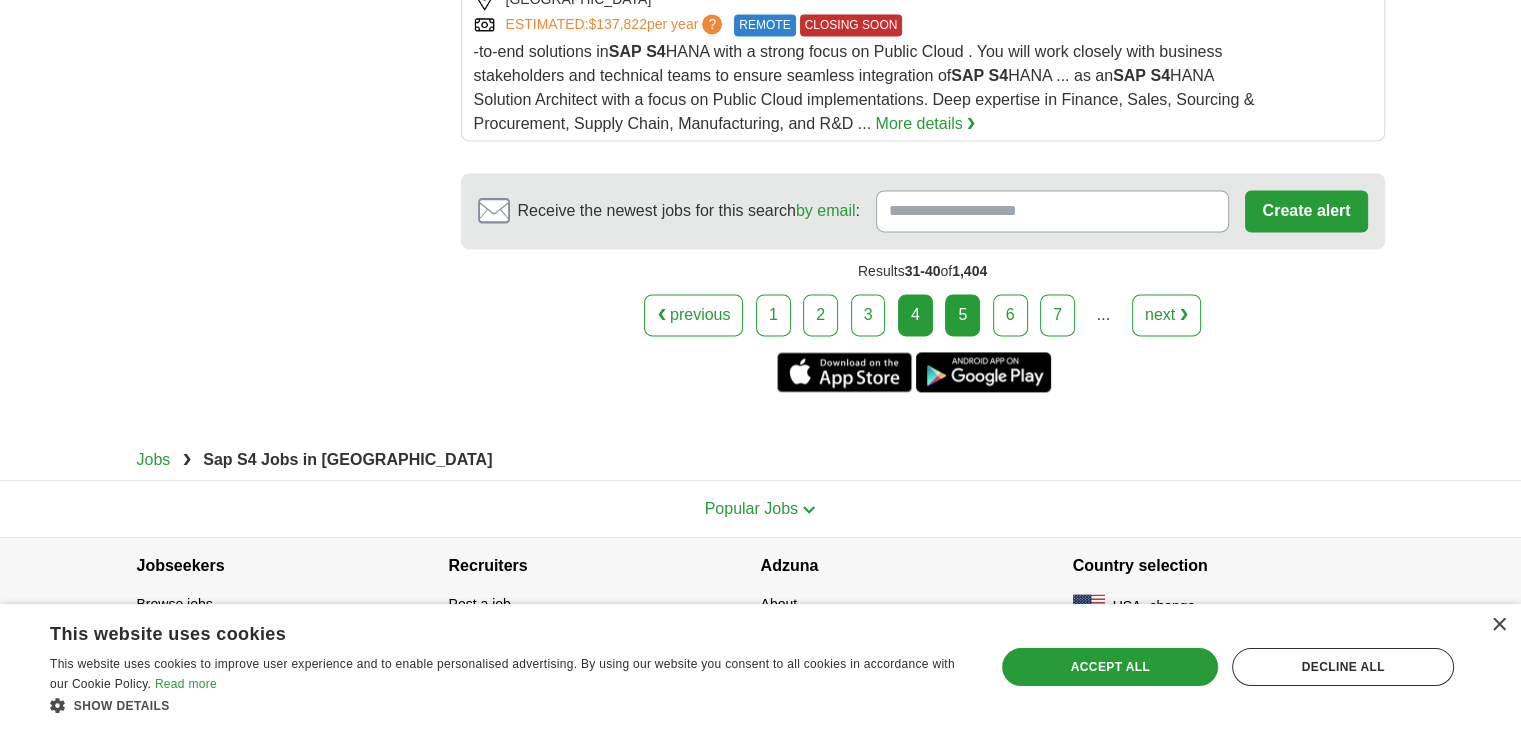 click on "5" at bounding box center [962, 315] 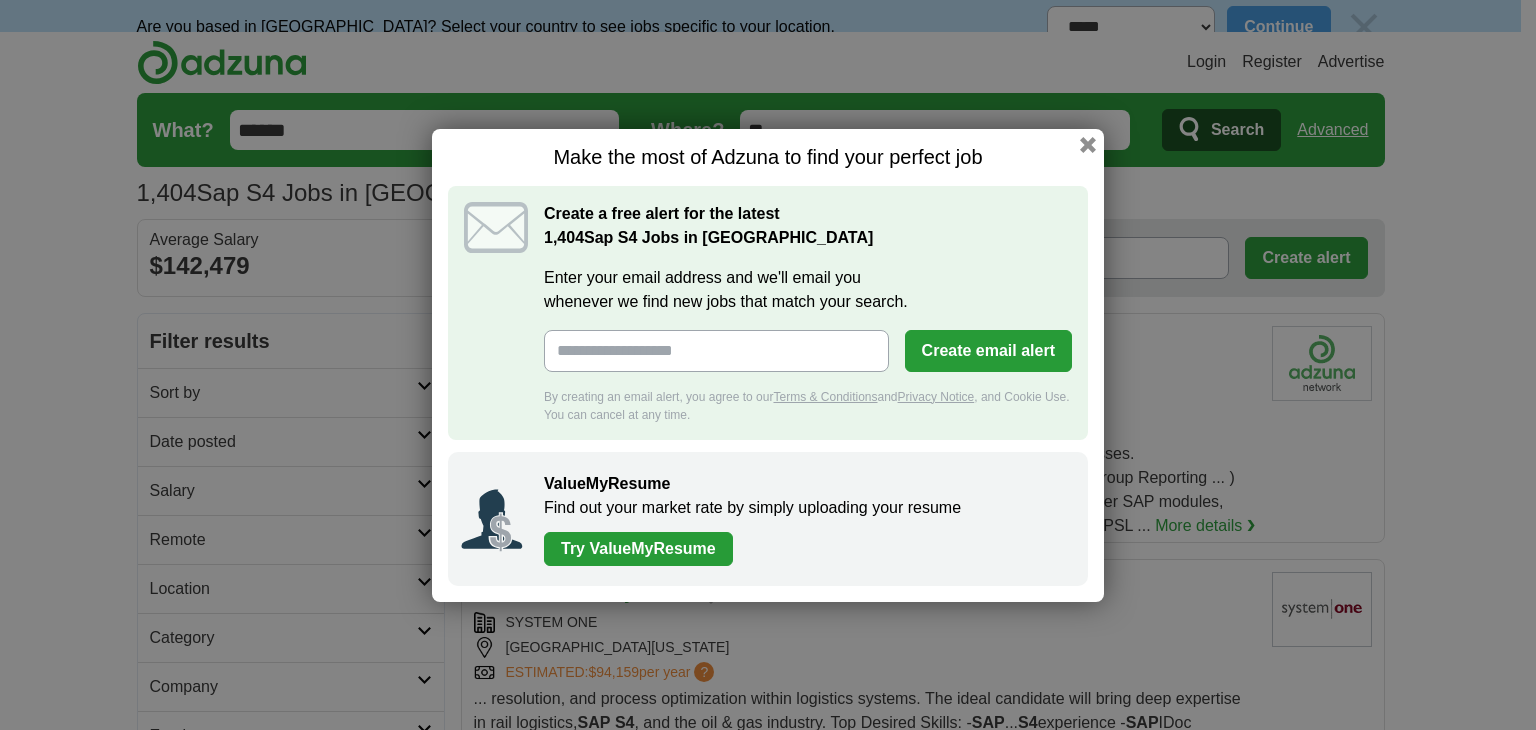 scroll, scrollTop: 0, scrollLeft: 0, axis: both 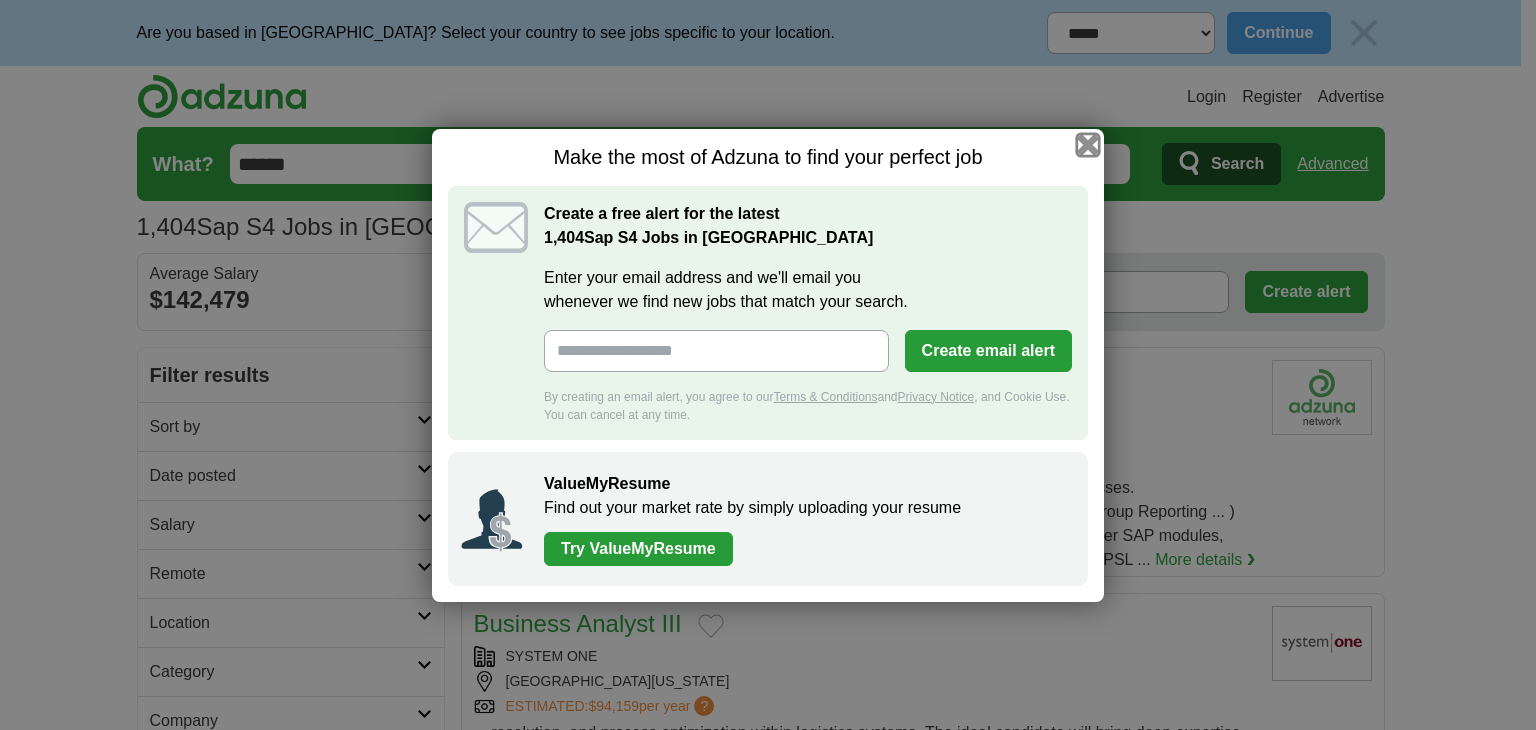 click at bounding box center (1088, 144) 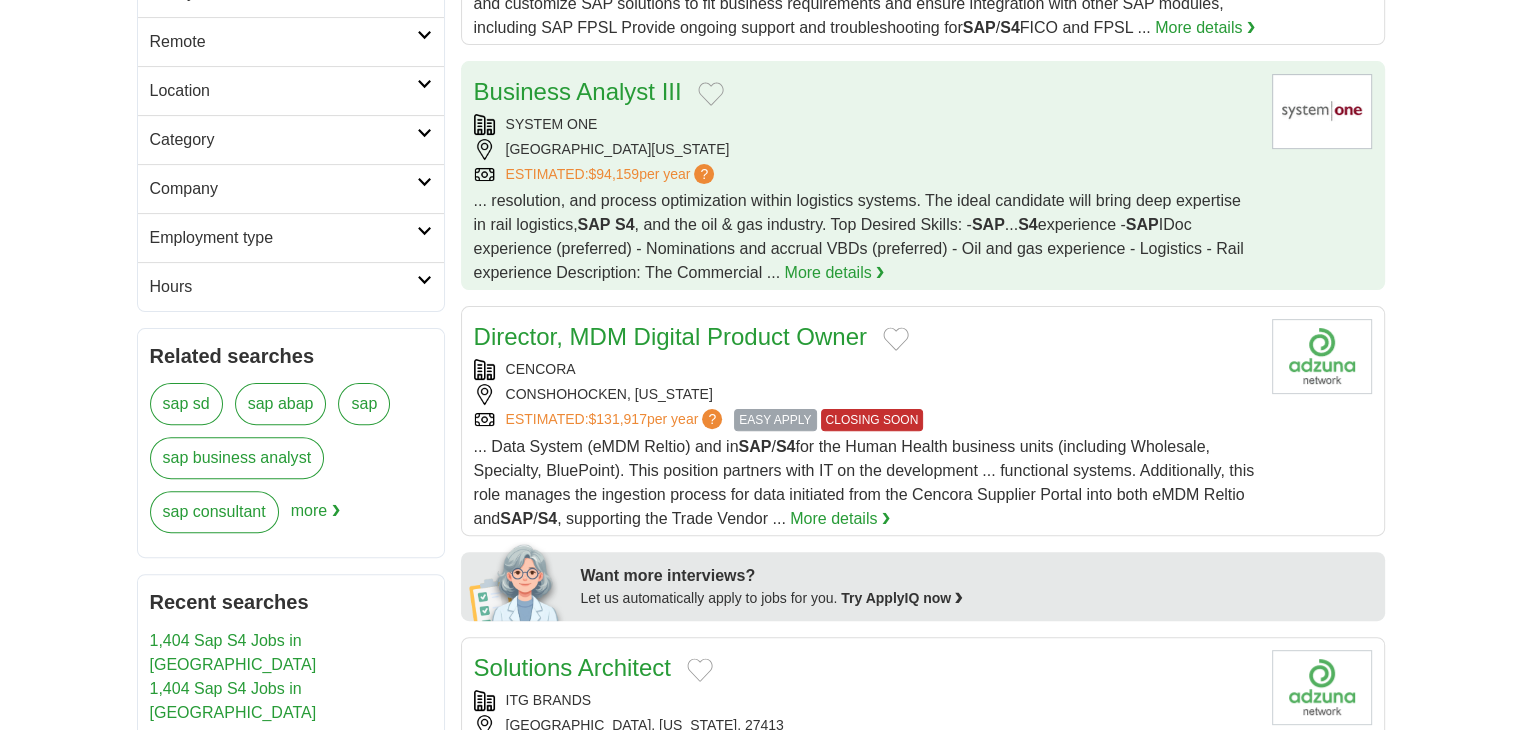 scroll, scrollTop: 600, scrollLeft: 0, axis: vertical 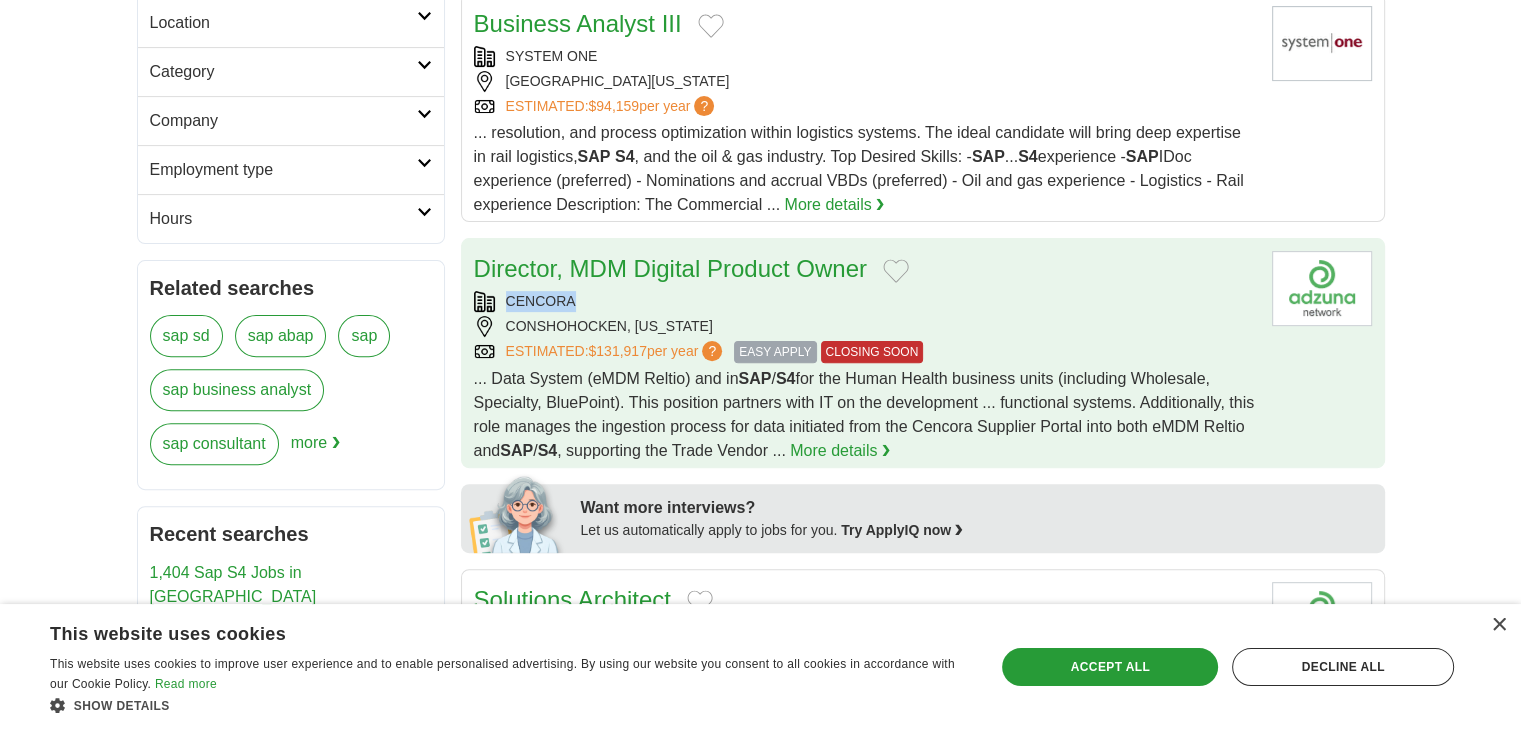 drag, startPoint x: 577, startPoint y: 324, endPoint x: 504, endPoint y: 323, distance: 73.00685 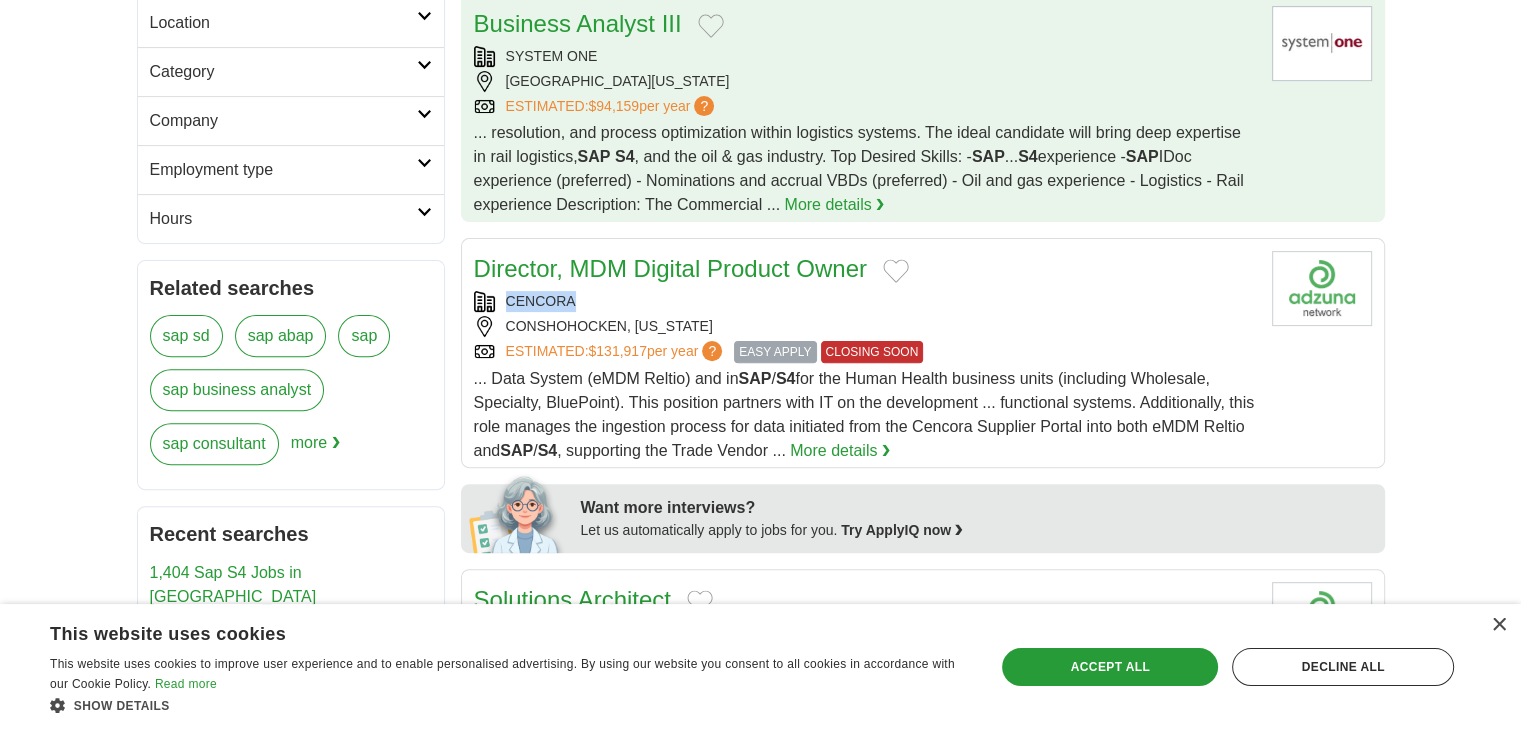 copy on "CENCORA" 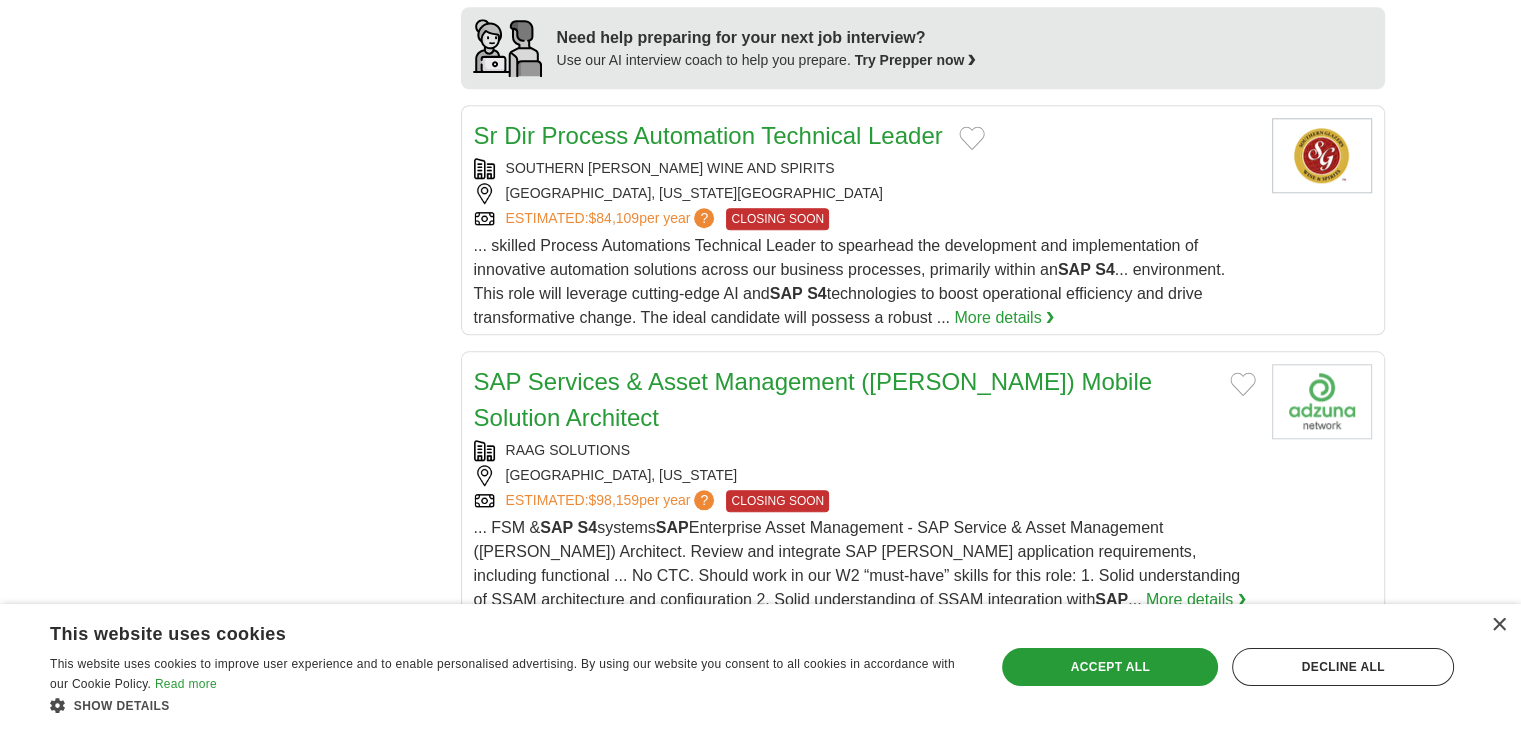 scroll, scrollTop: 1900, scrollLeft: 0, axis: vertical 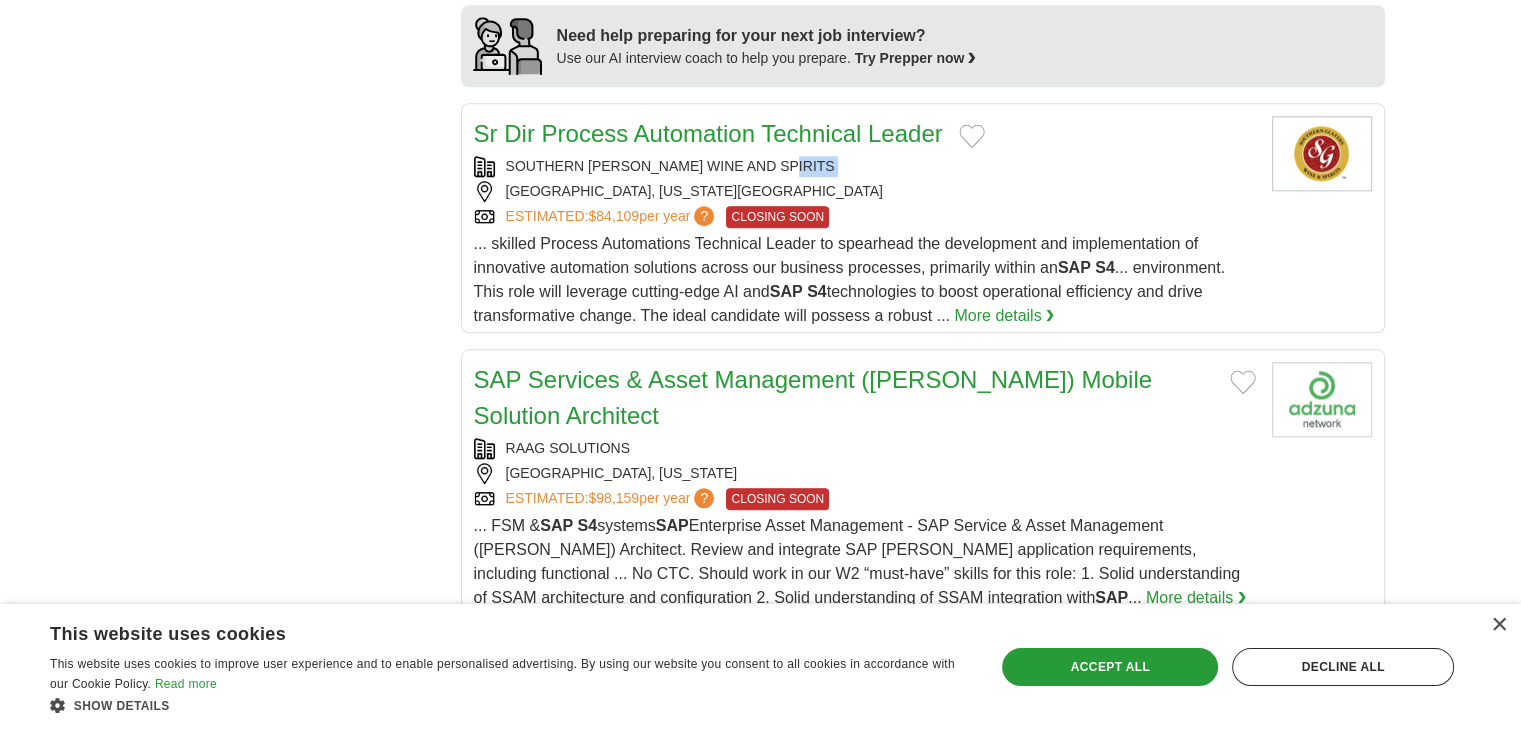 drag, startPoint x: 797, startPoint y: 182, endPoint x: 246, endPoint y: 217, distance: 552.1105 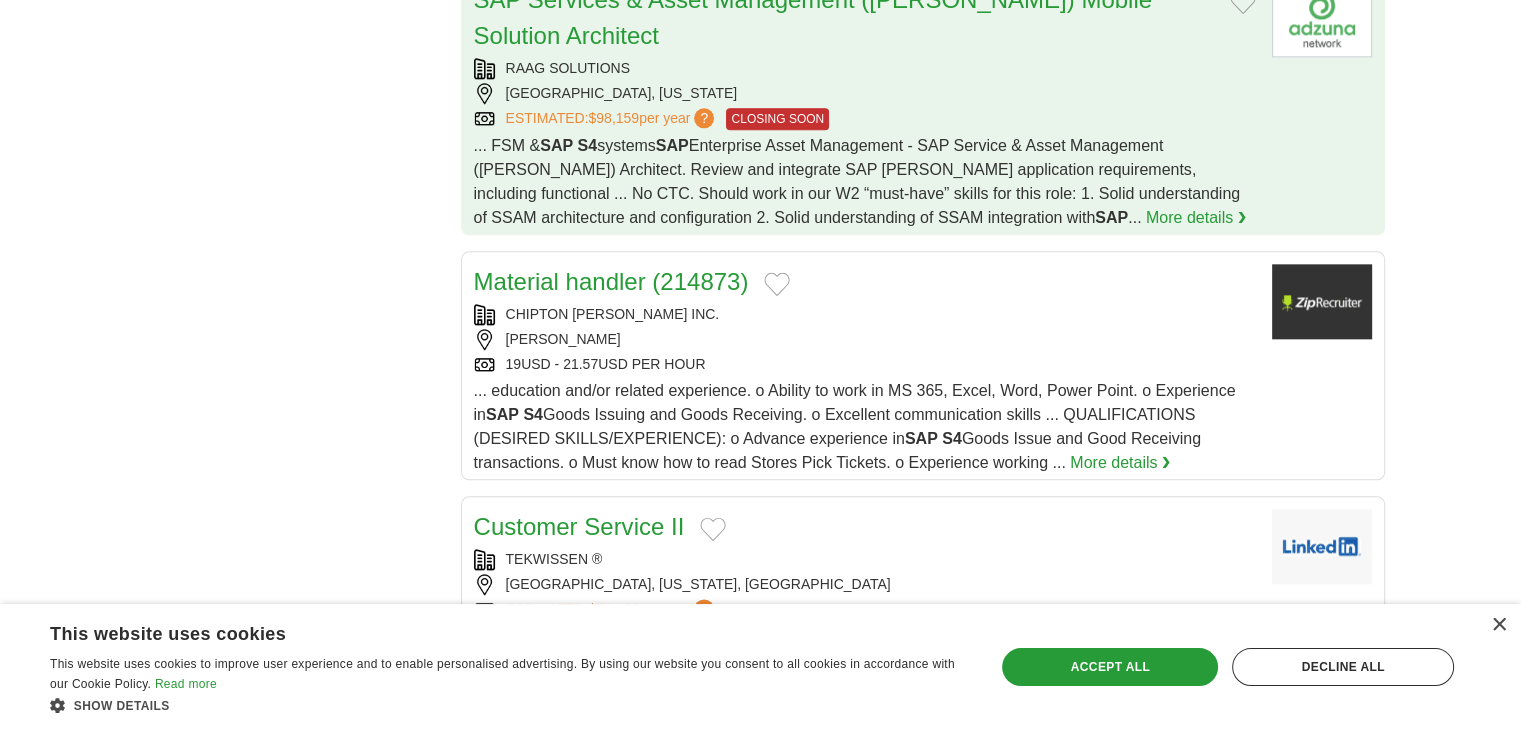 scroll, scrollTop: 2300, scrollLeft: 0, axis: vertical 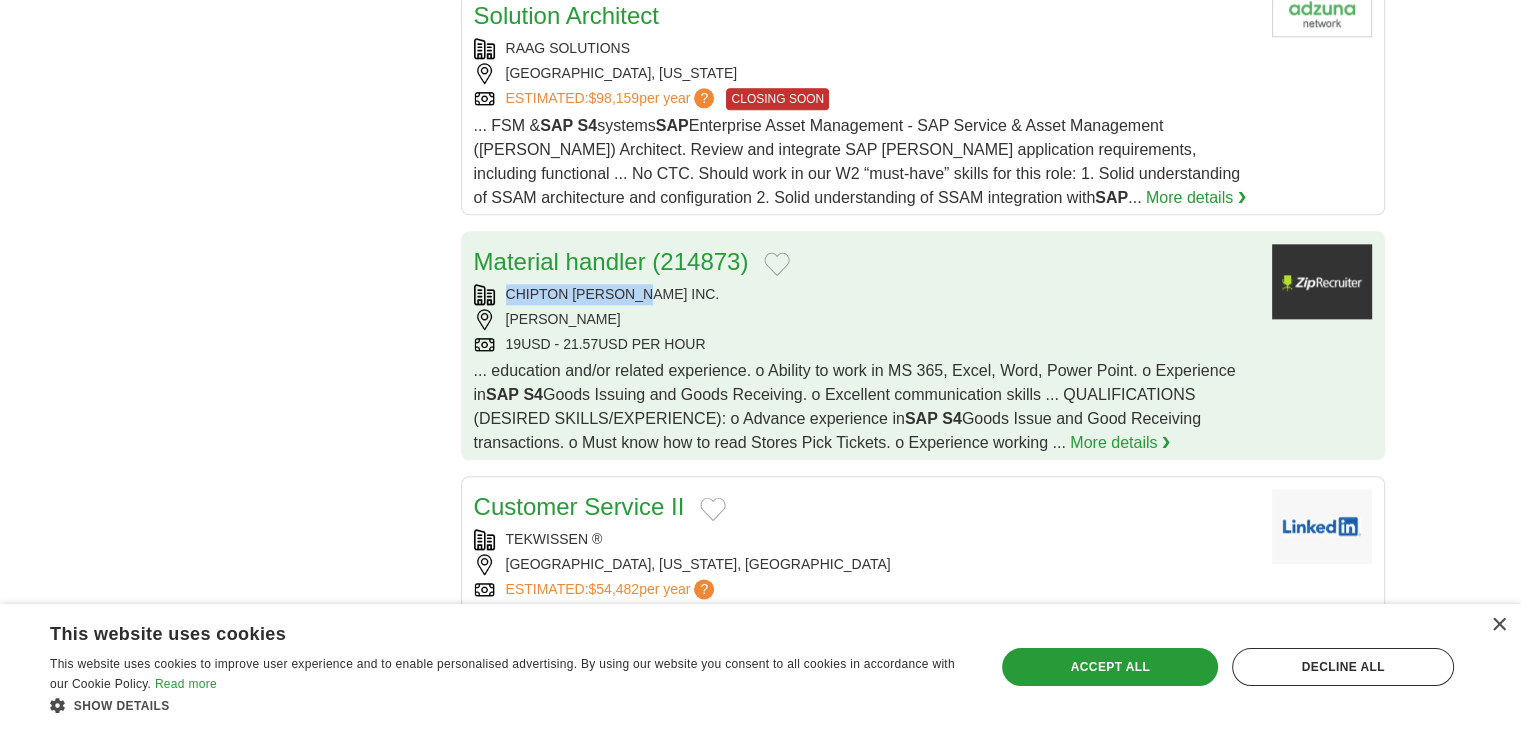 copy on "CHIPTON ROSS INC." 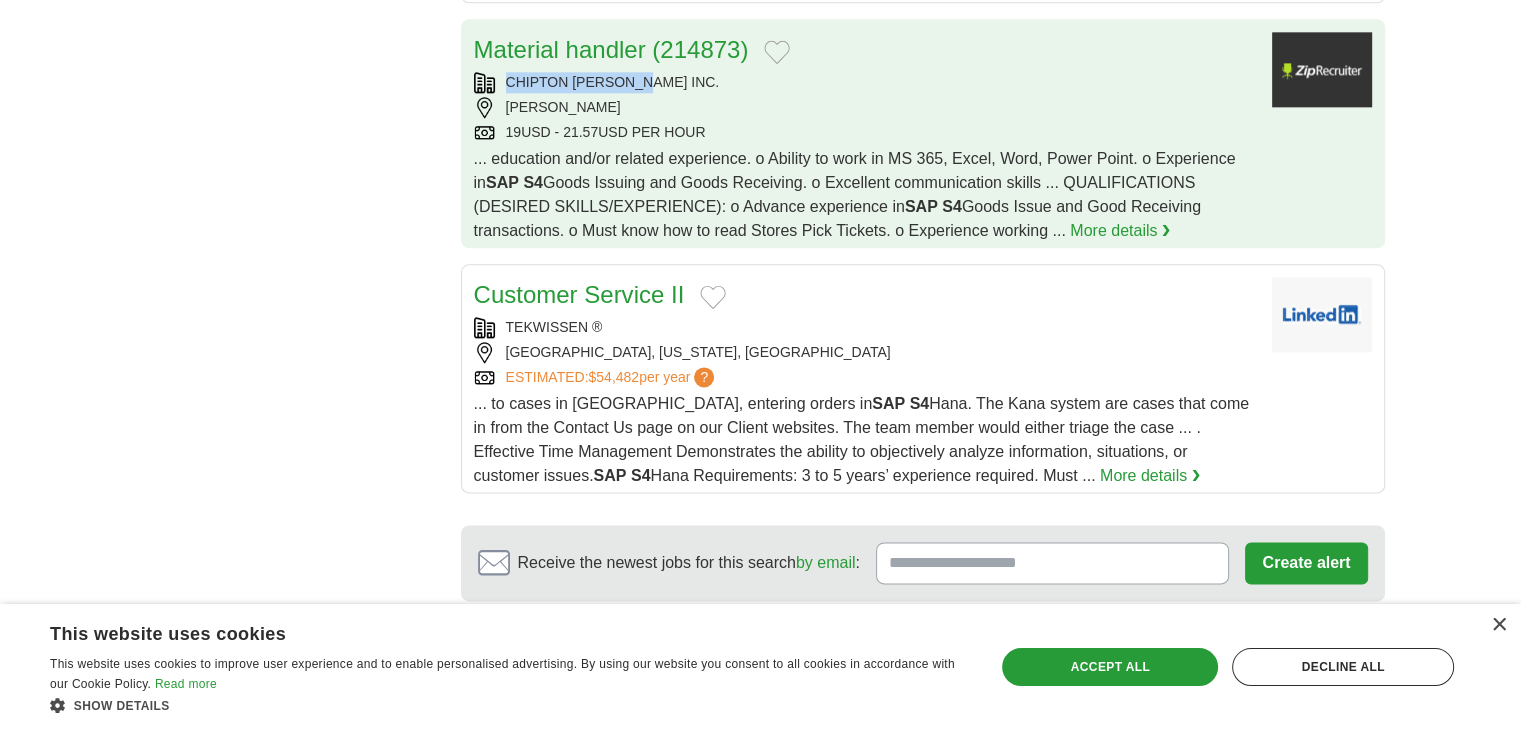 scroll, scrollTop: 2600, scrollLeft: 0, axis: vertical 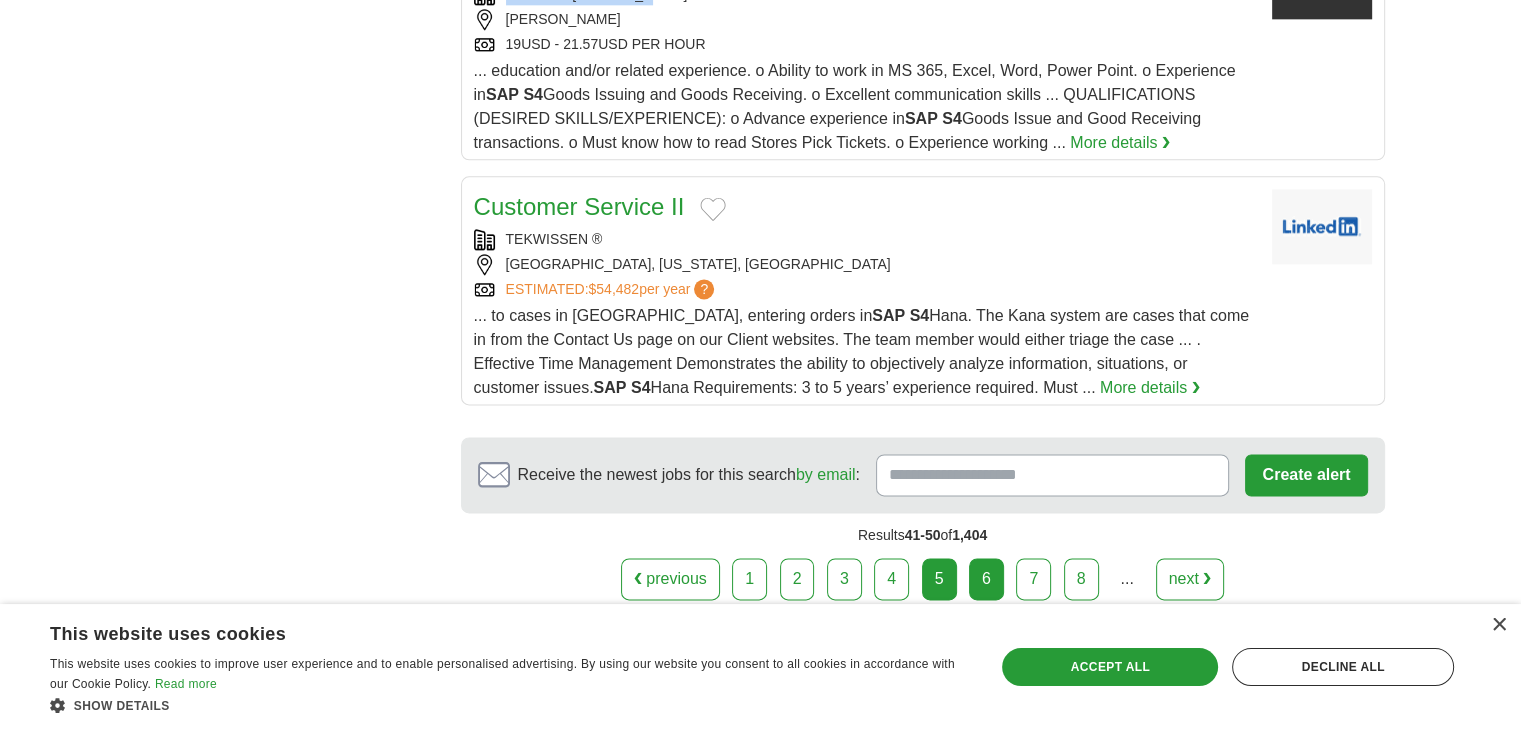 click on "6" at bounding box center (986, 579) 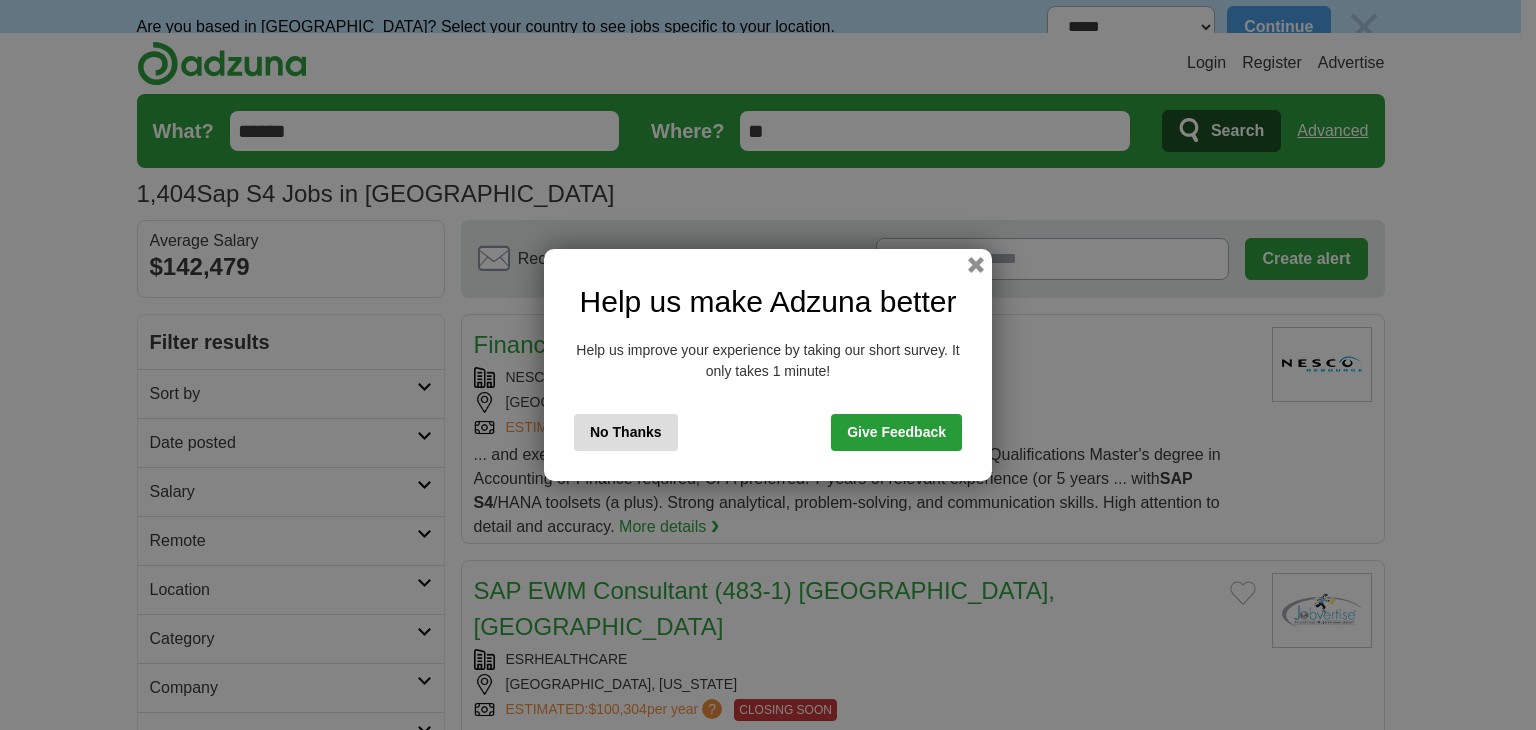 scroll, scrollTop: 0, scrollLeft: 0, axis: both 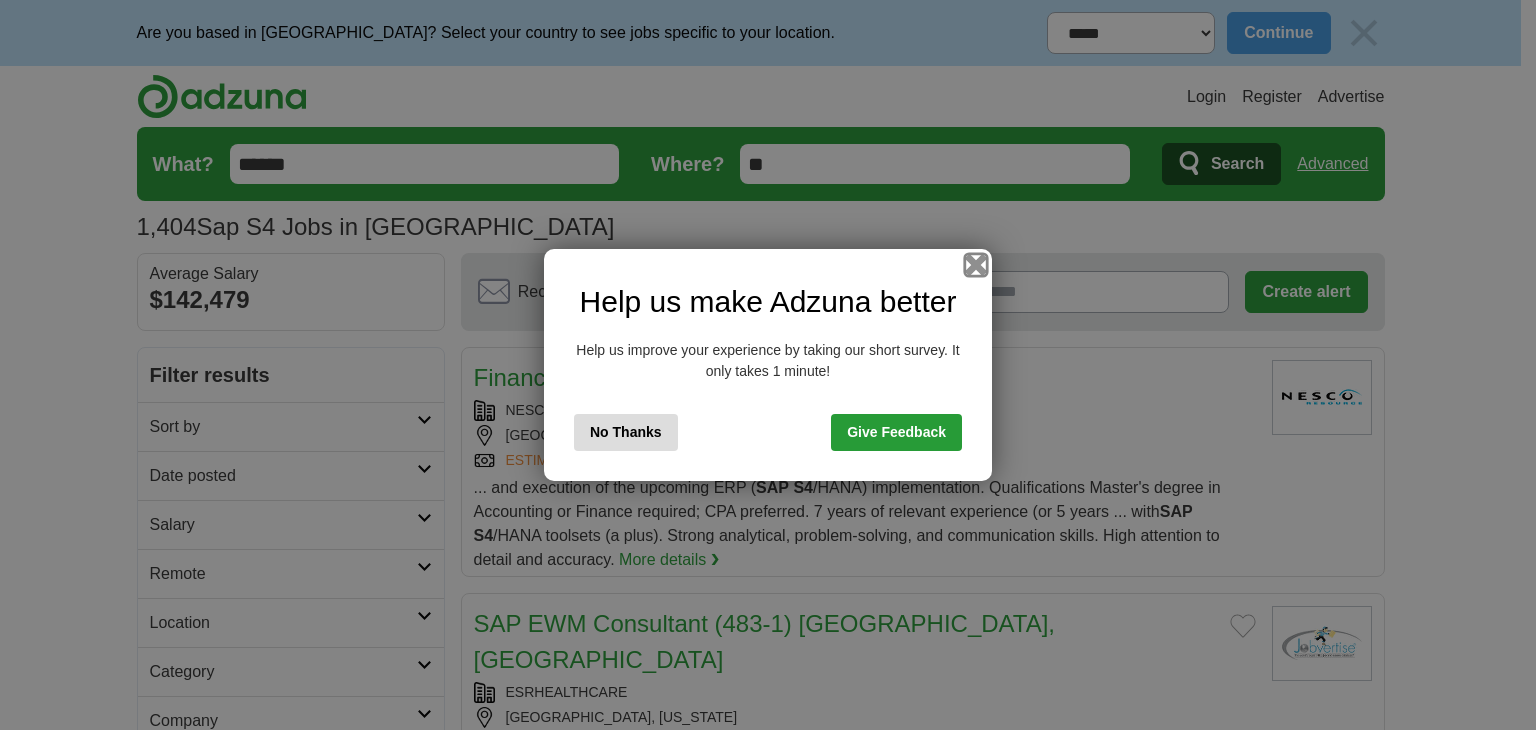 click at bounding box center [976, 265] 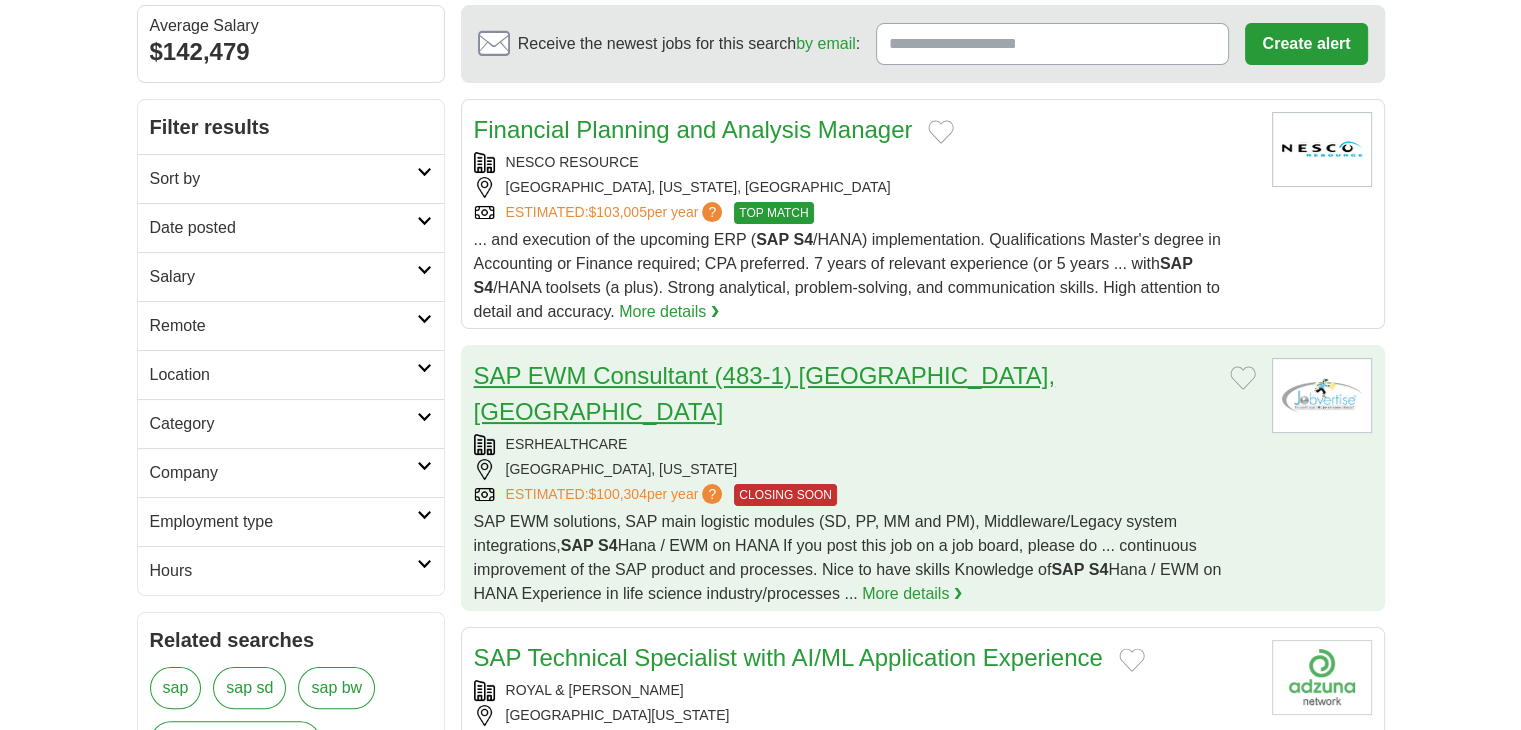 scroll, scrollTop: 300, scrollLeft: 0, axis: vertical 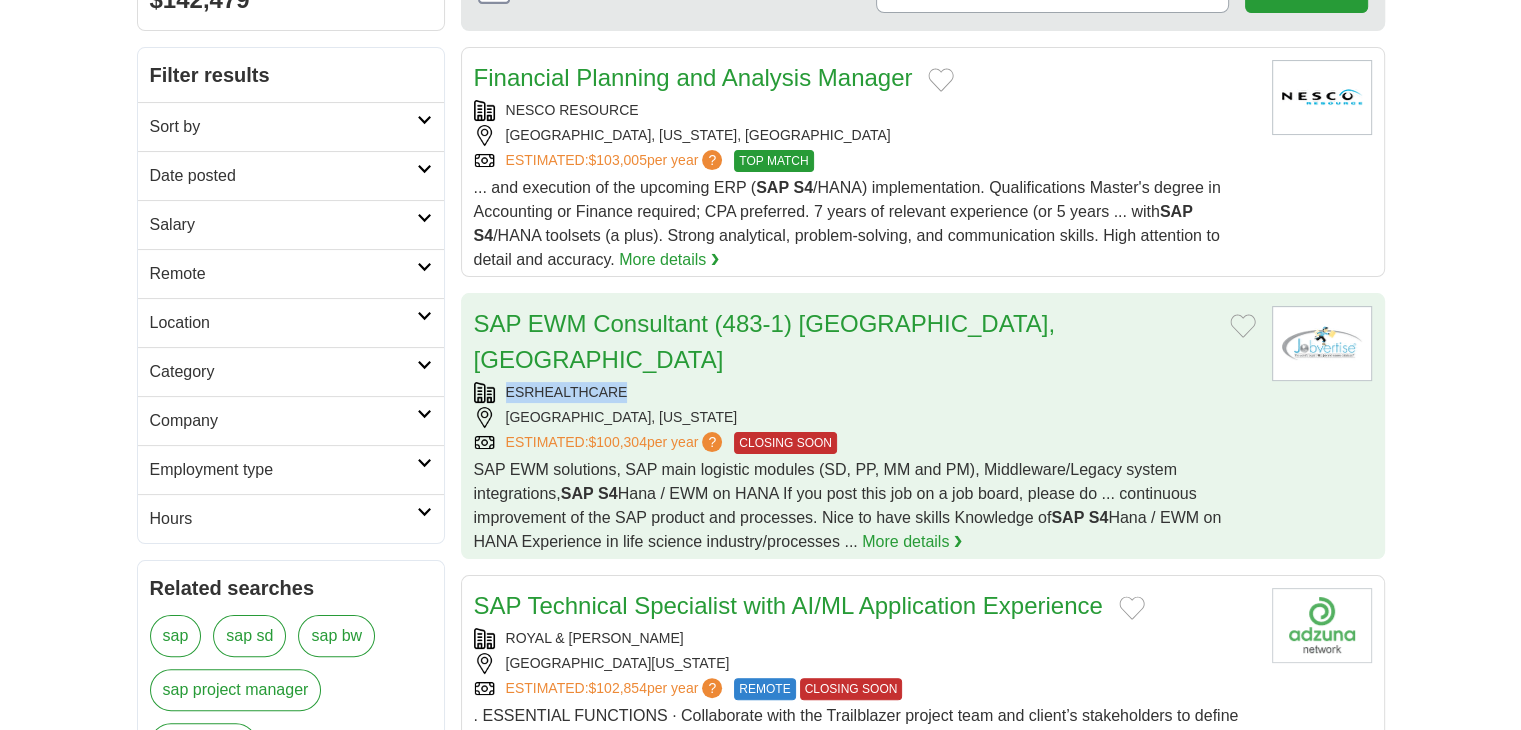 drag, startPoint x: 627, startPoint y: 353, endPoint x: 500, endPoint y: 357, distance: 127.06297 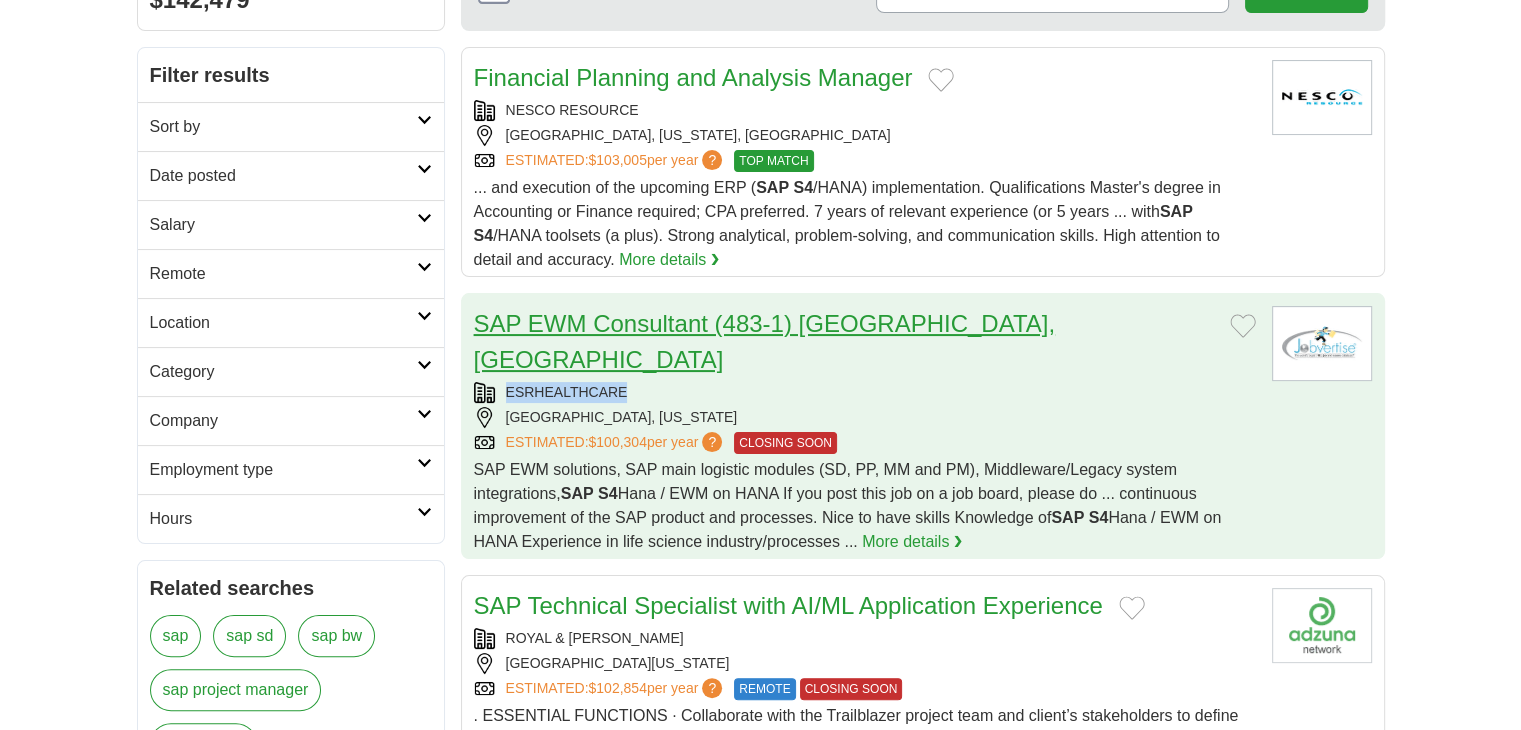 copy on "ESRHEALTHCARE" 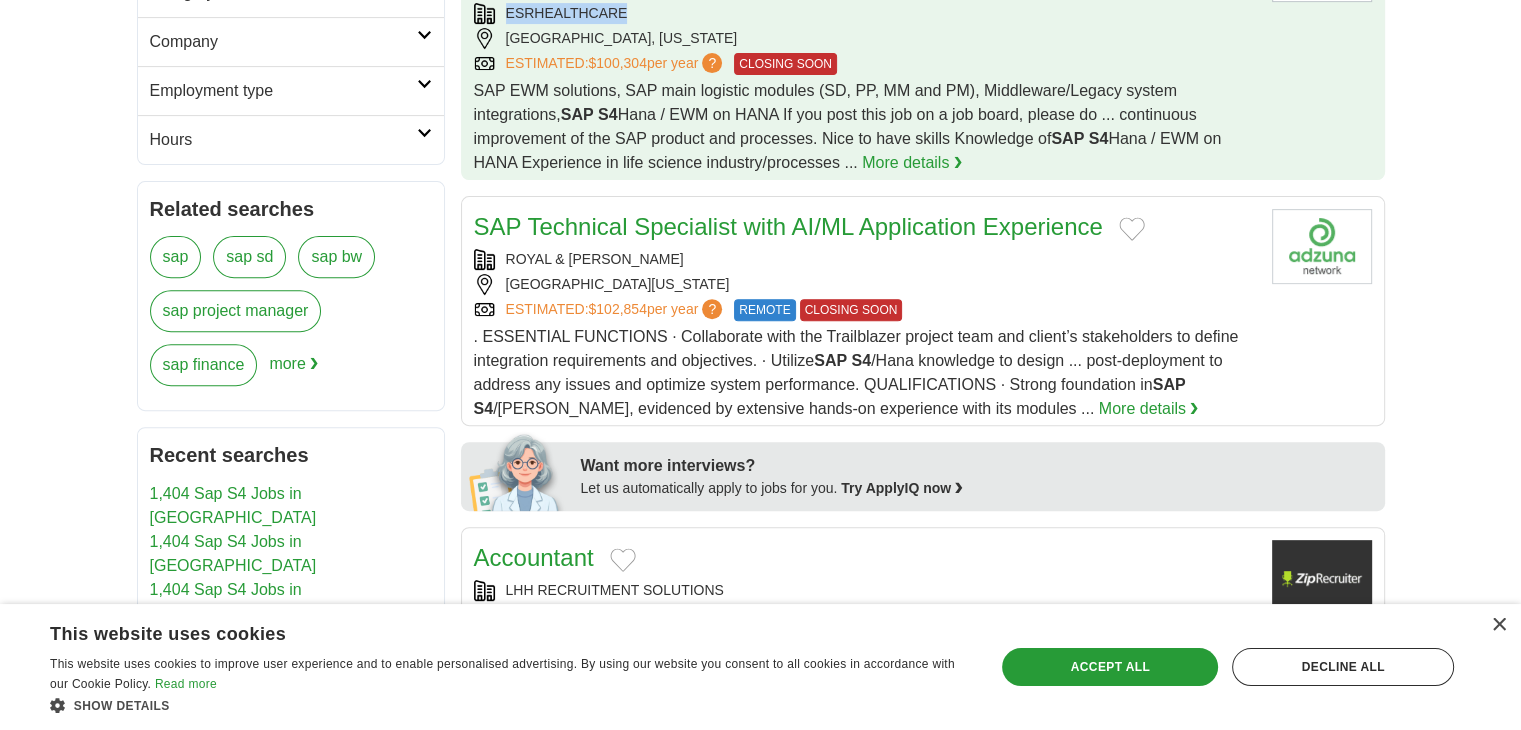 scroll, scrollTop: 700, scrollLeft: 0, axis: vertical 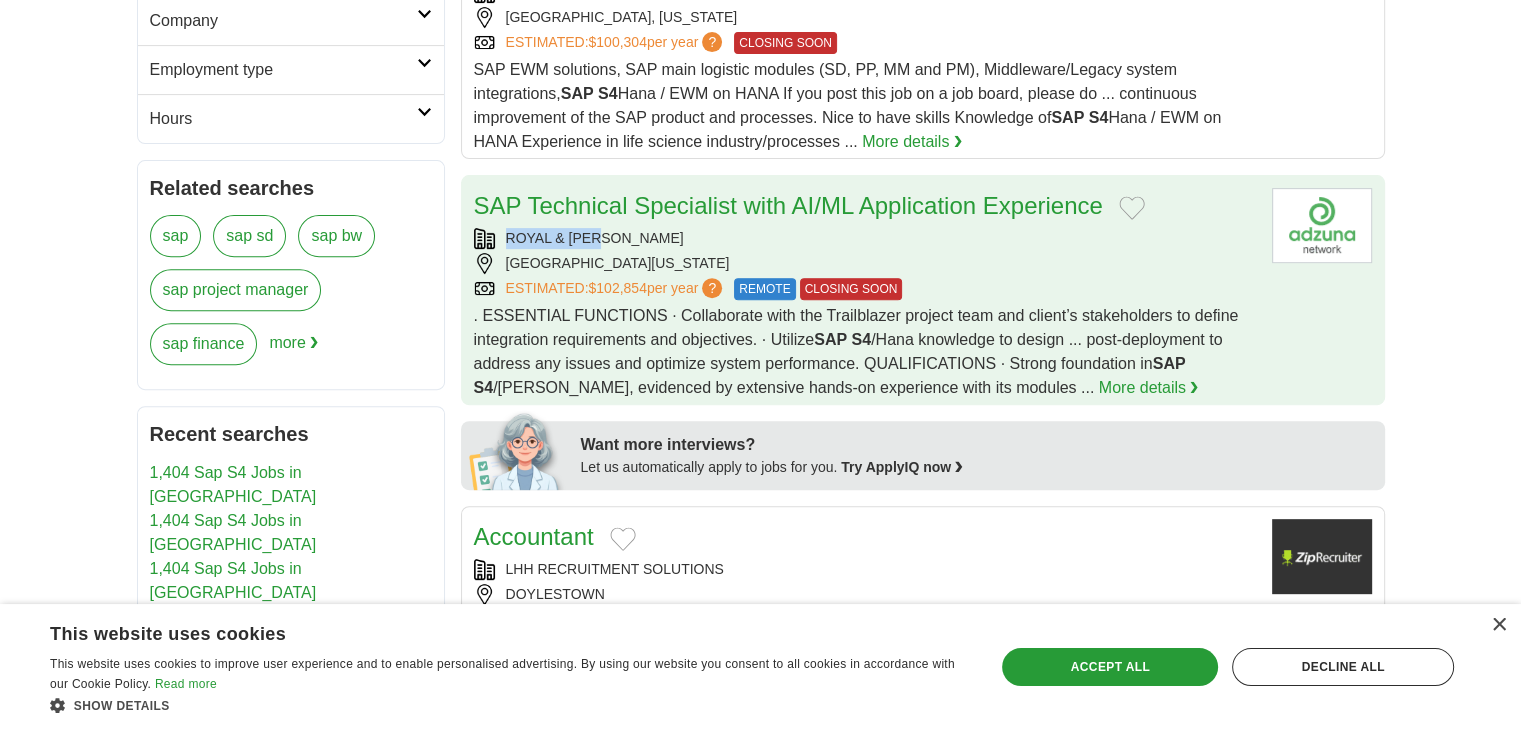 drag, startPoint x: 629, startPoint y: 196, endPoint x: 506, endPoint y: 193, distance: 123.03658 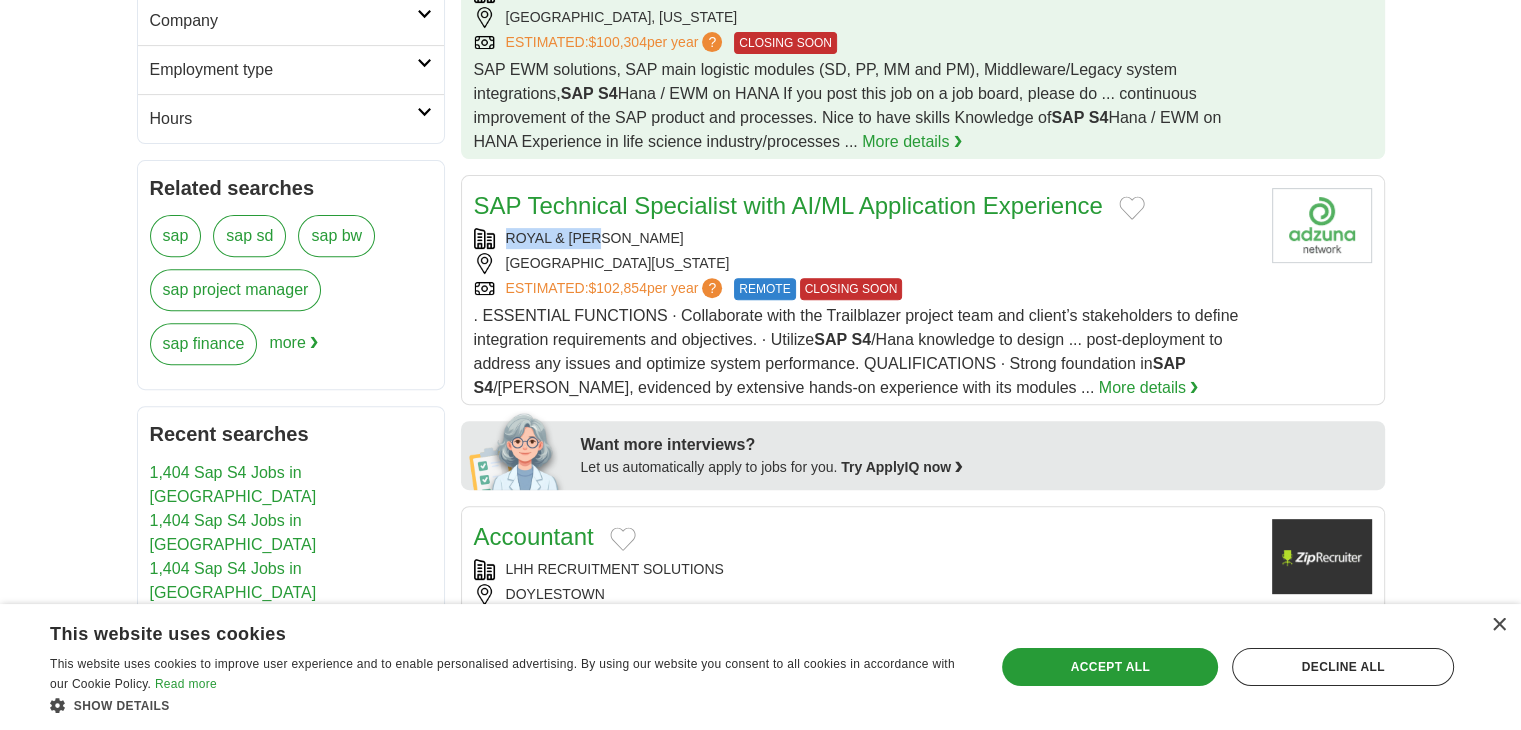 copy on "ROYAL & [PERSON_NAME]" 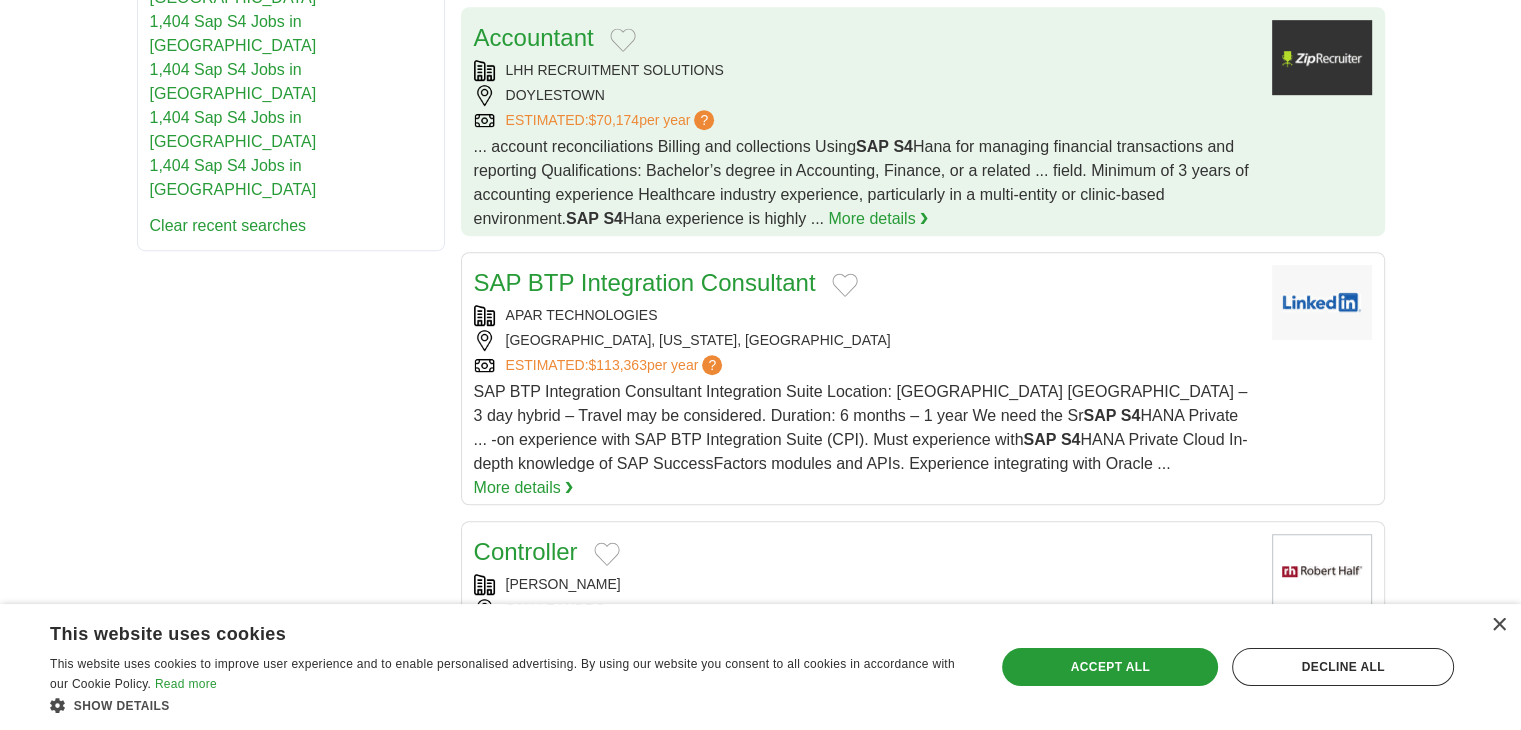 scroll, scrollTop: 1200, scrollLeft: 0, axis: vertical 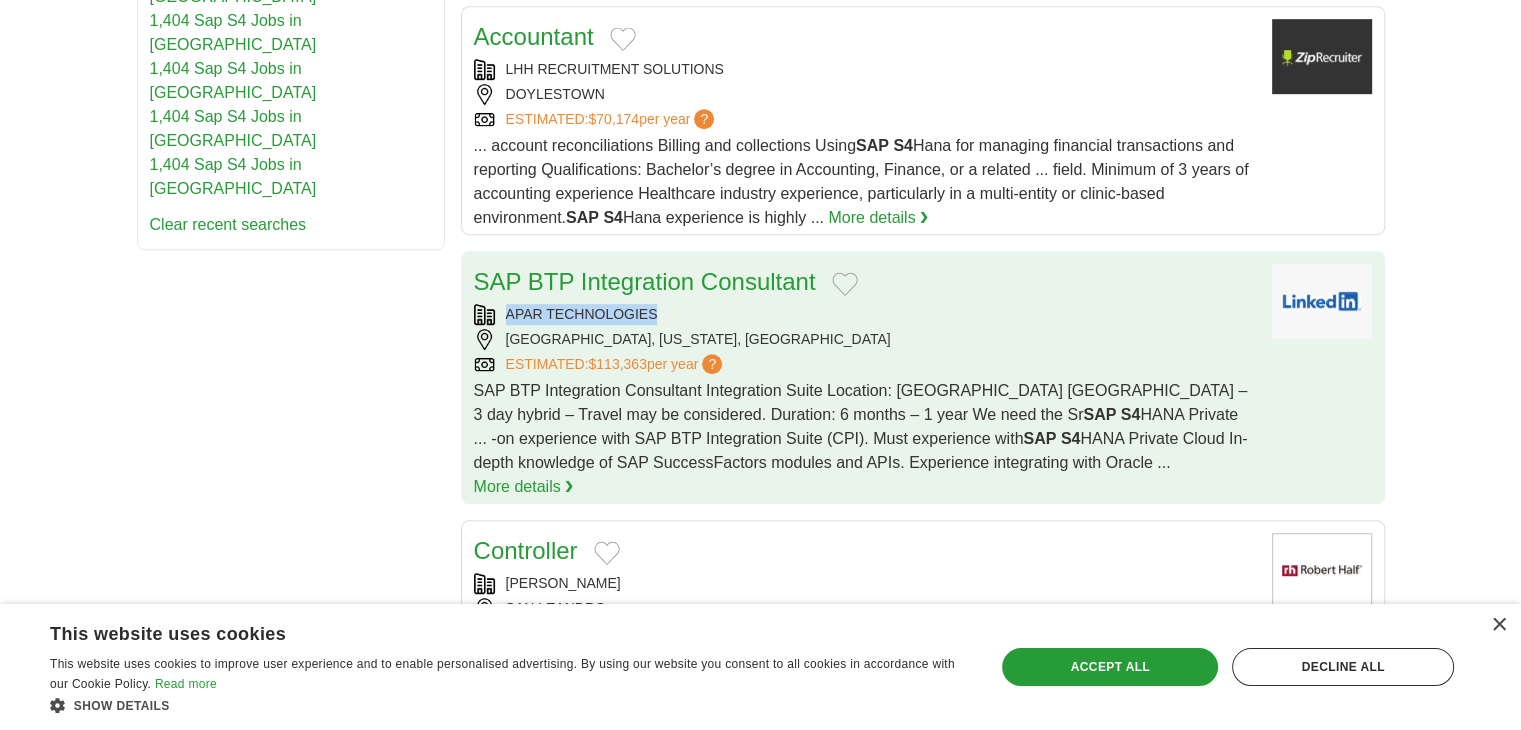 drag, startPoint x: 685, startPoint y: 274, endPoint x: 501, endPoint y: 261, distance: 184.45866 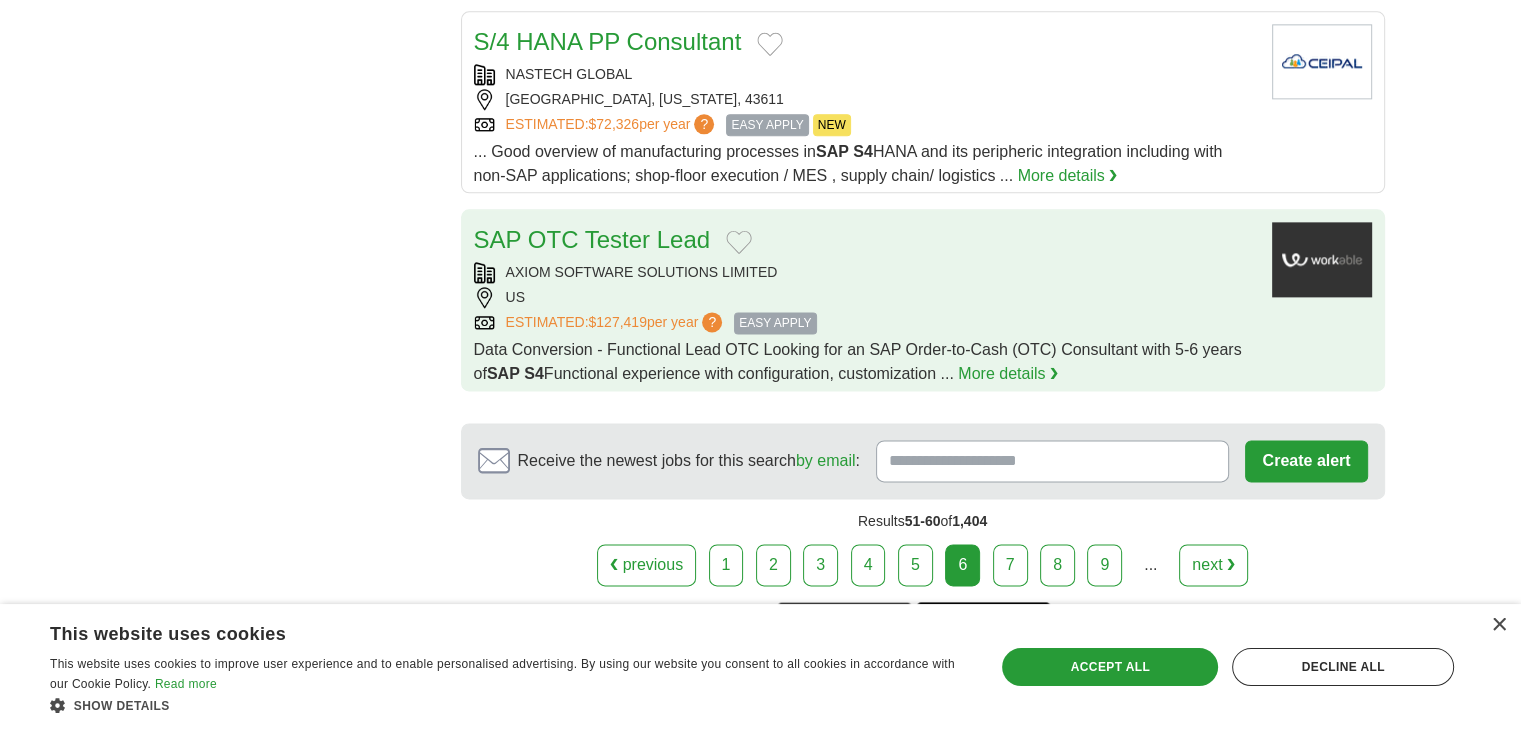 scroll, scrollTop: 2600, scrollLeft: 0, axis: vertical 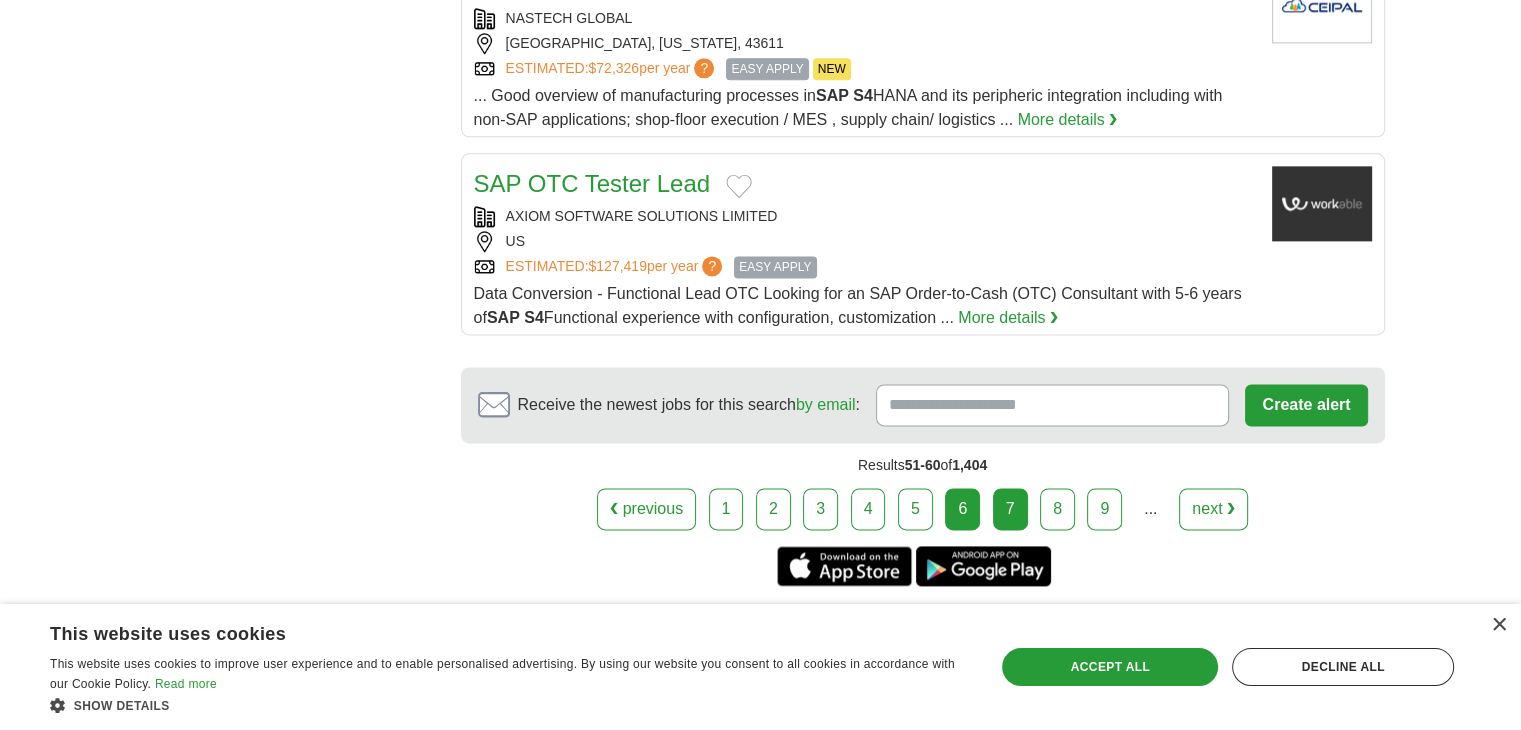 click on "7" at bounding box center [1010, 509] 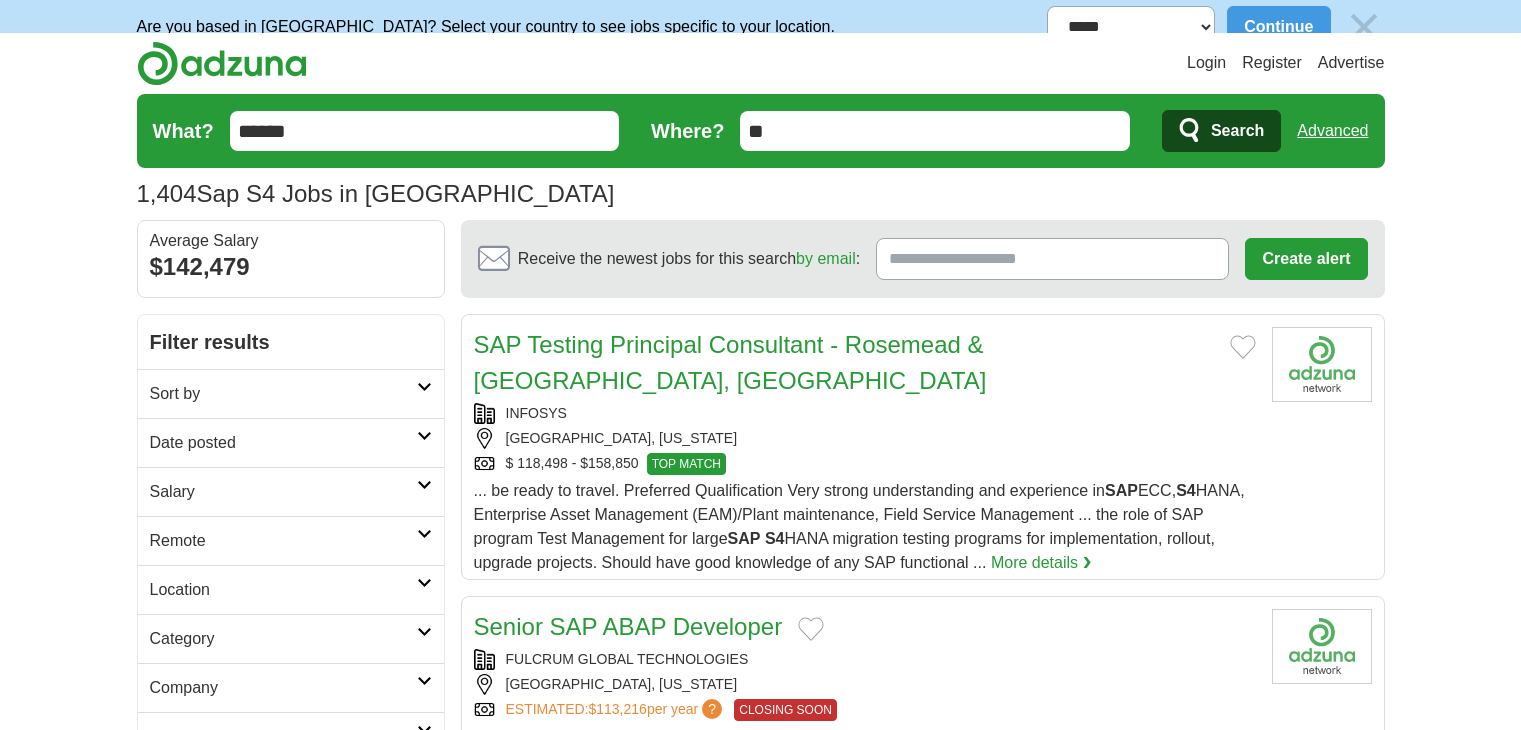 scroll, scrollTop: 0, scrollLeft: 0, axis: both 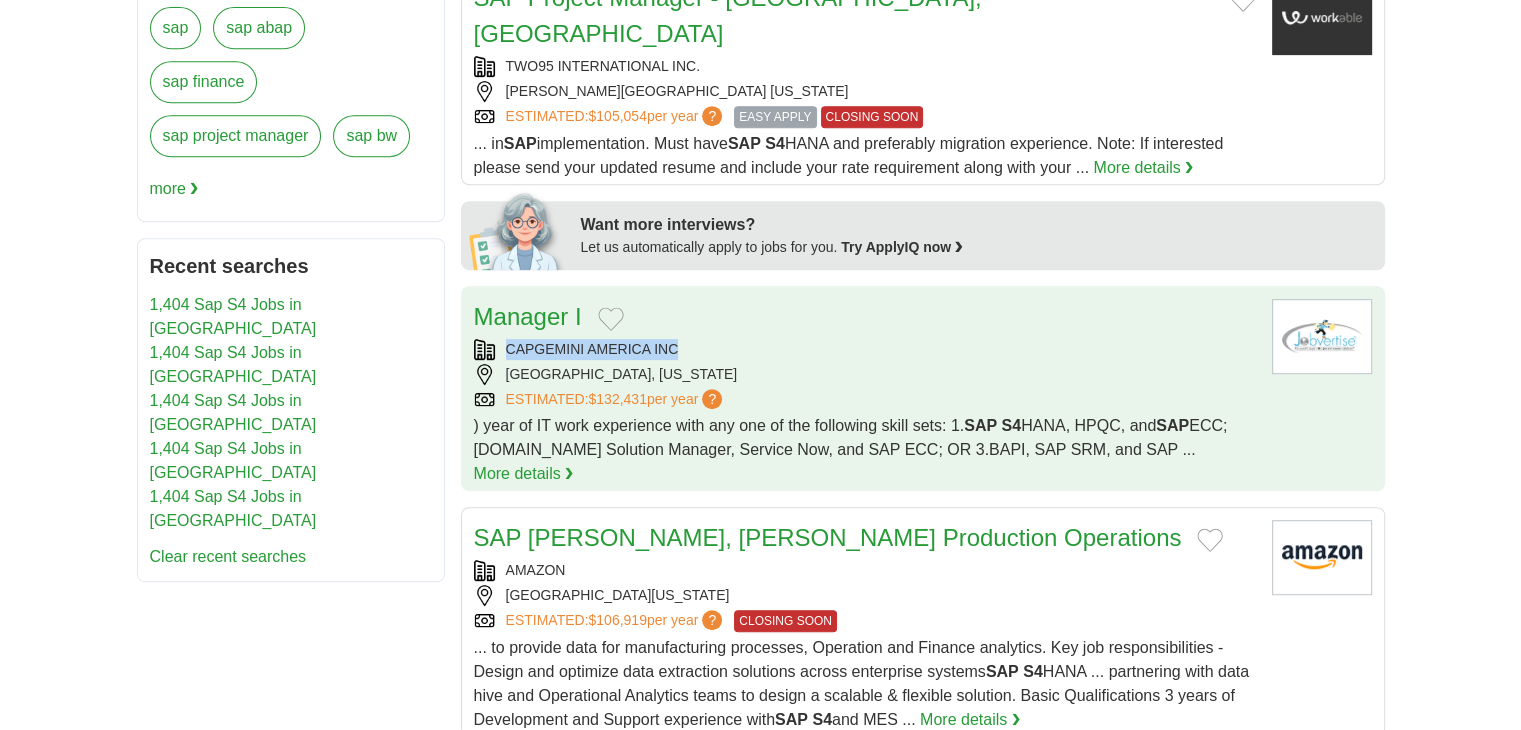 drag, startPoint x: 661, startPoint y: 273, endPoint x: 495, endPoint y: 267, distance: 166.1084 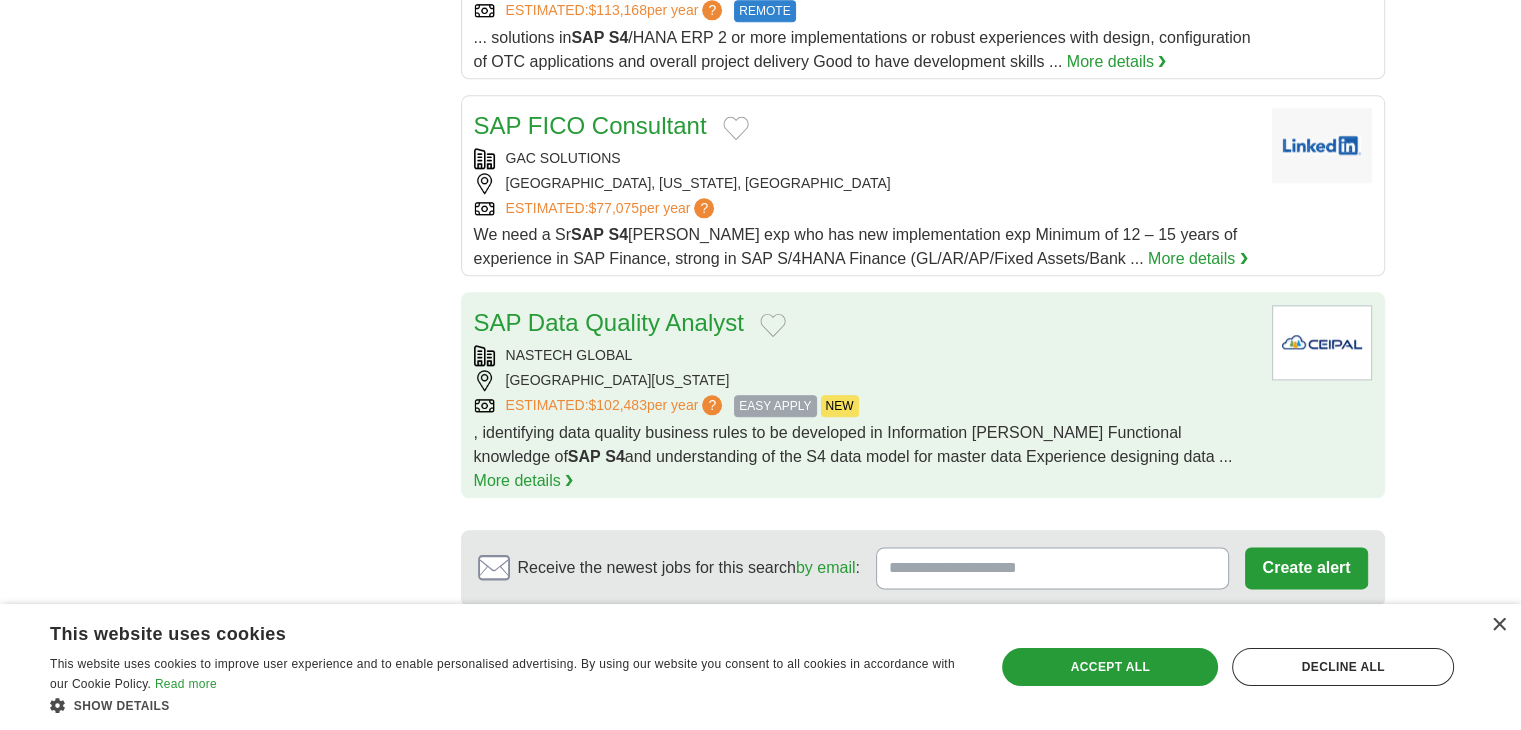 scroll, scrollTop: 2308, scrollLeft: 0, axis: vertical 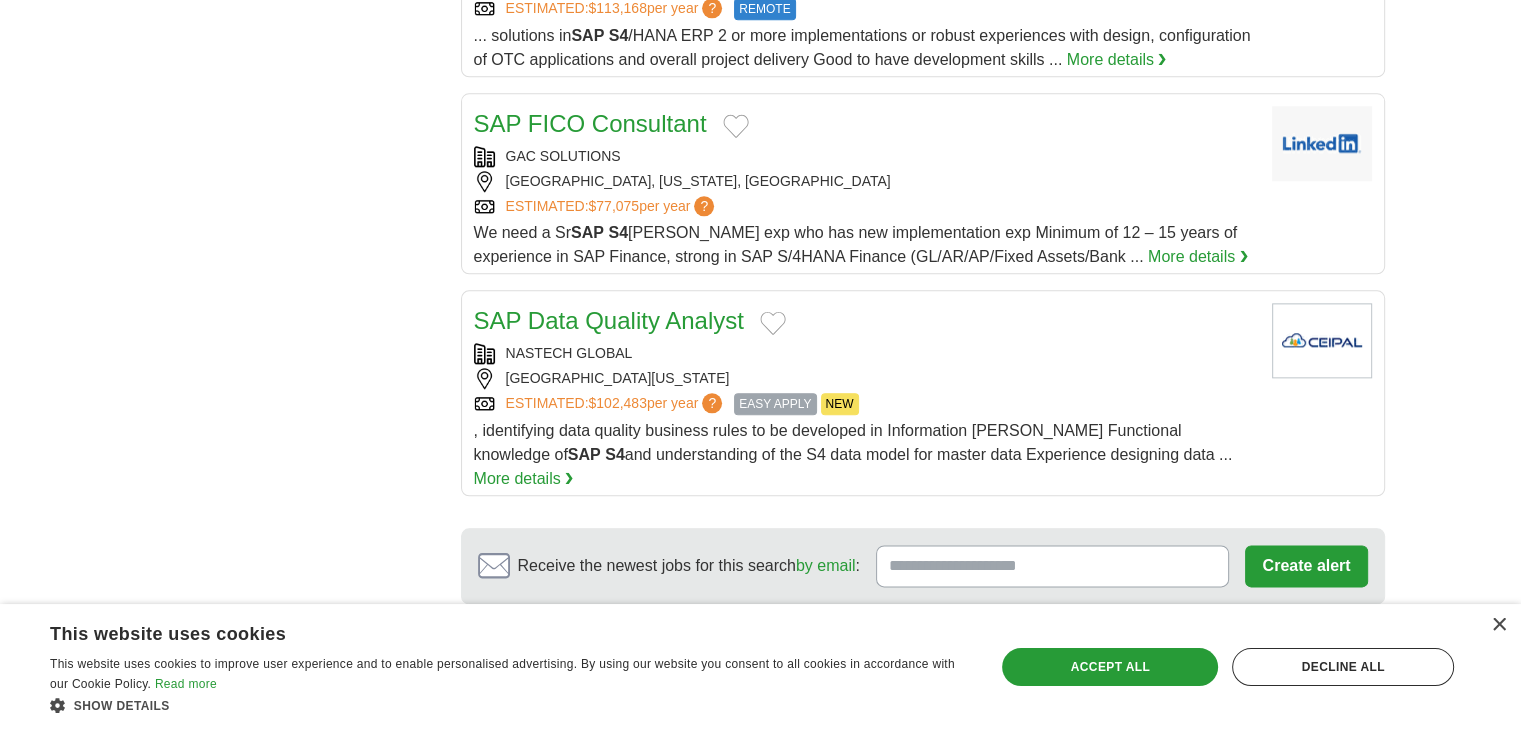 click on "❮ previous
1
2
...
4
5
6
7
next ❯" at bounding box center [923, 670] 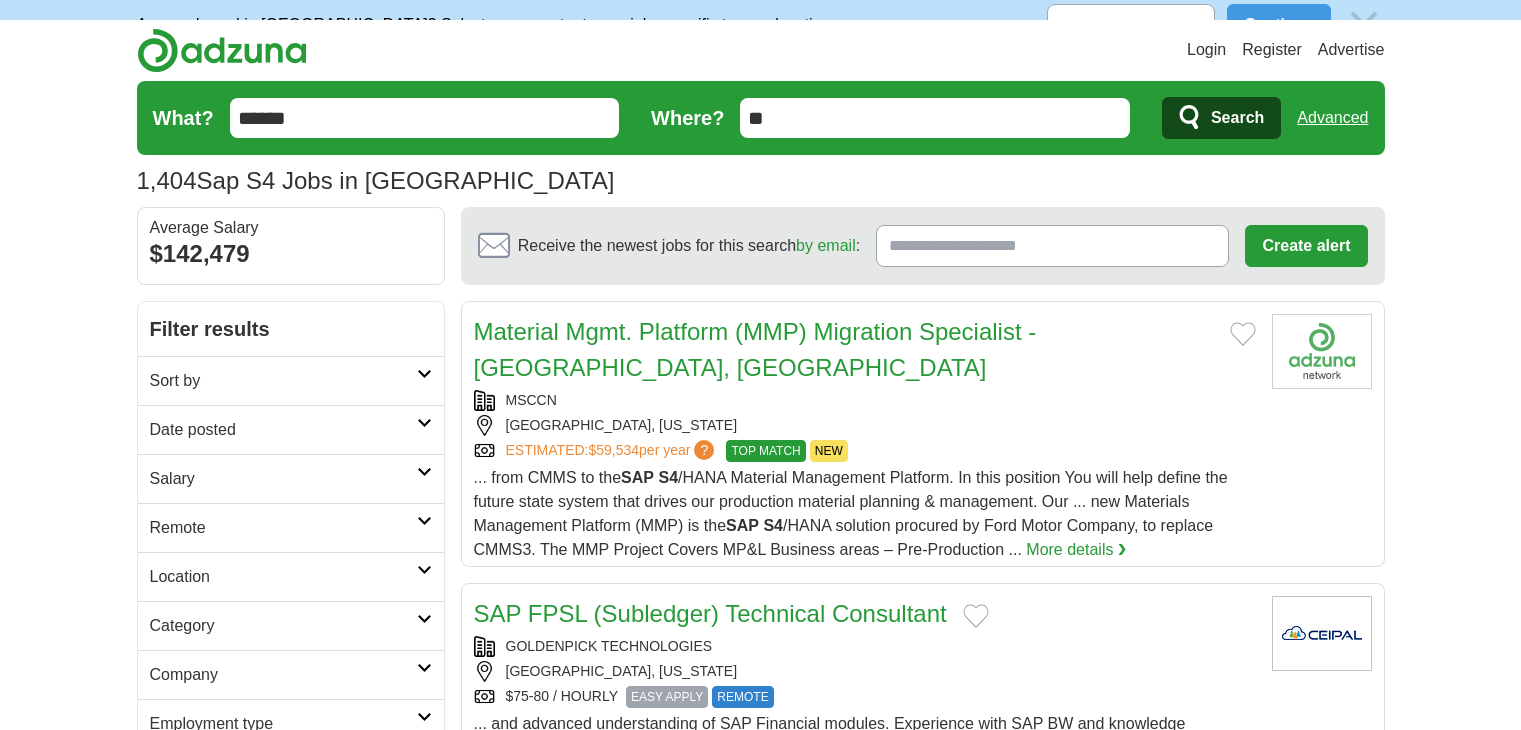 scroll, scrollTop: 0, scrollLeft: 0, axis: both 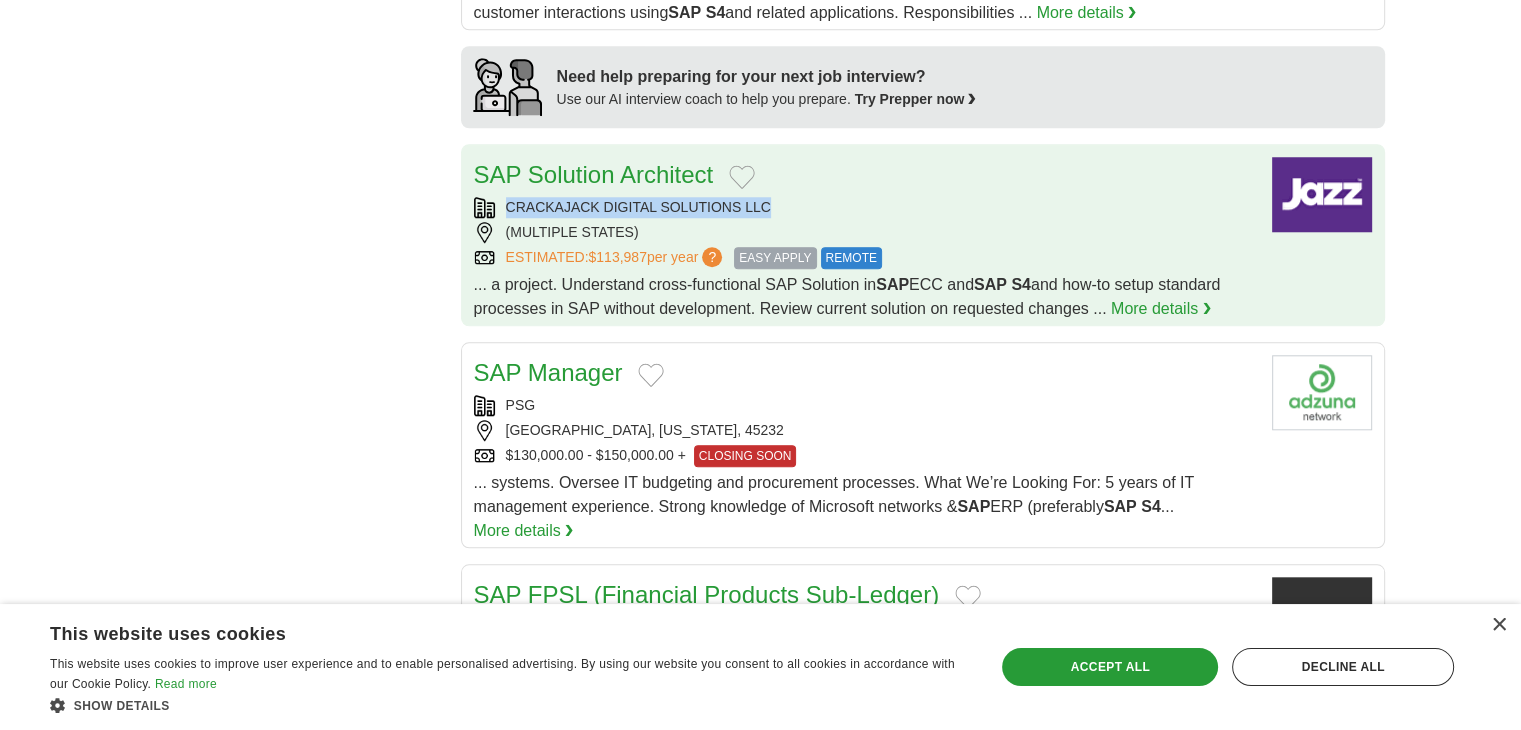 copy on "CRACKAJACK DIGITAL SOLUTIONS LLC" 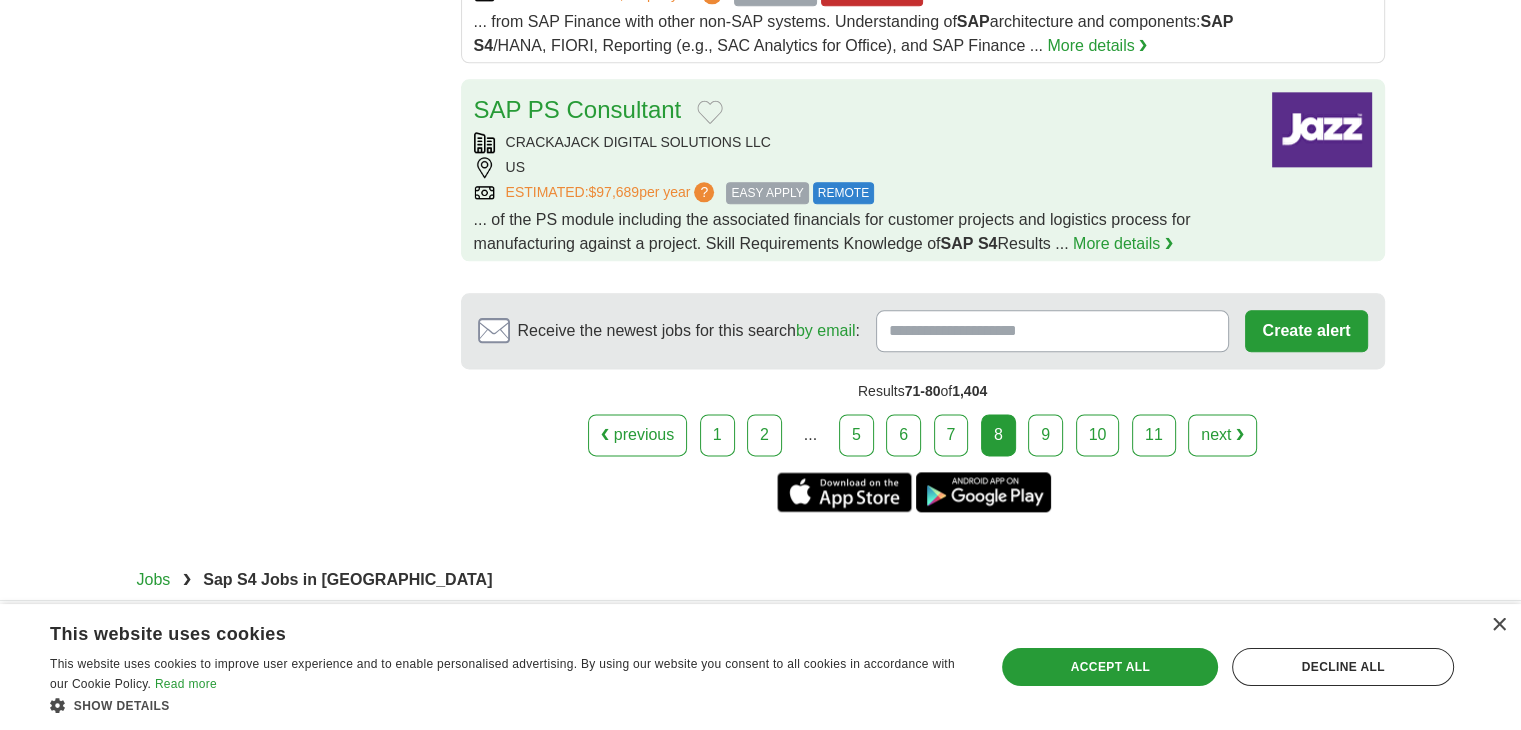 scroll, scrollTop: 2513, scrollLeft: 0, axis: vertical 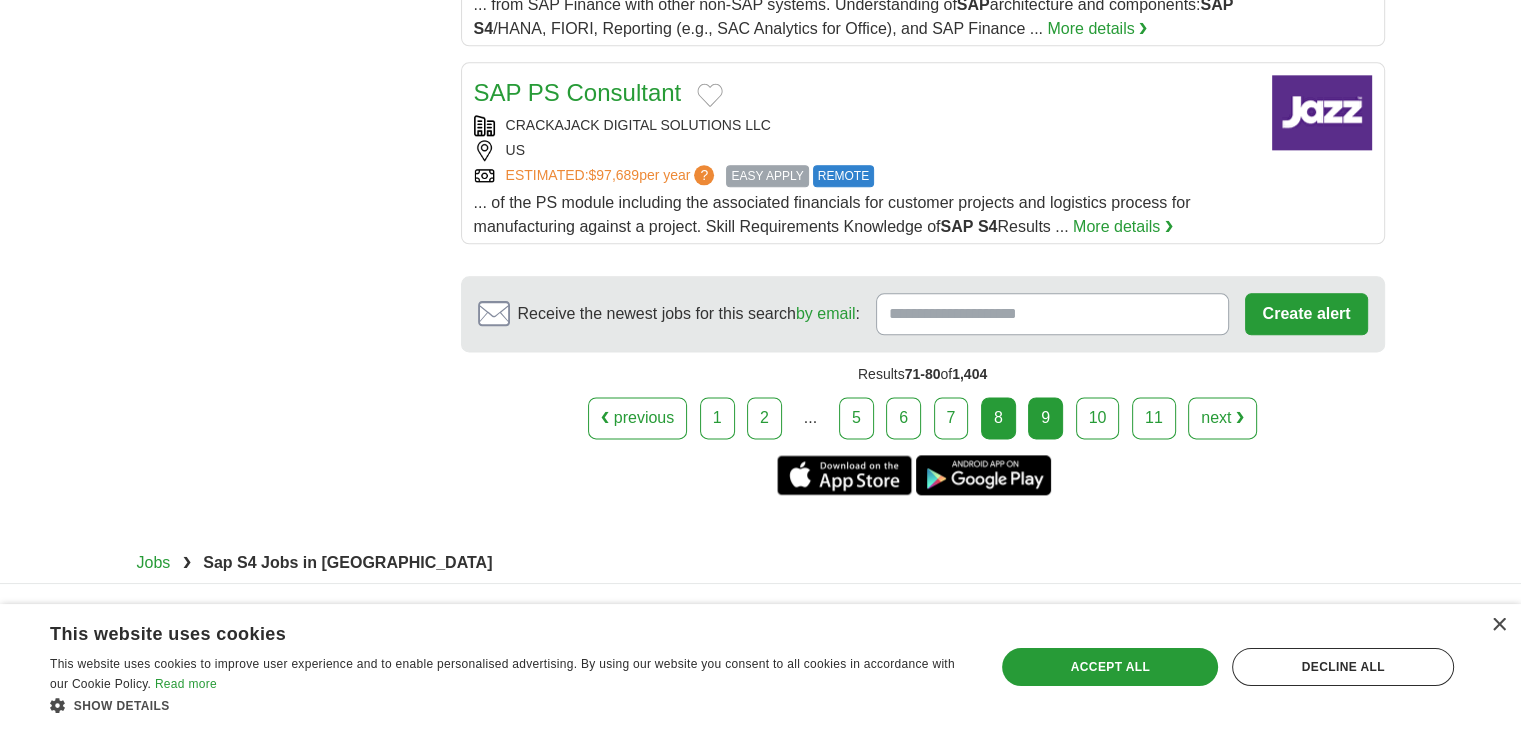 click on "9" at bounding box center (1045, 418) 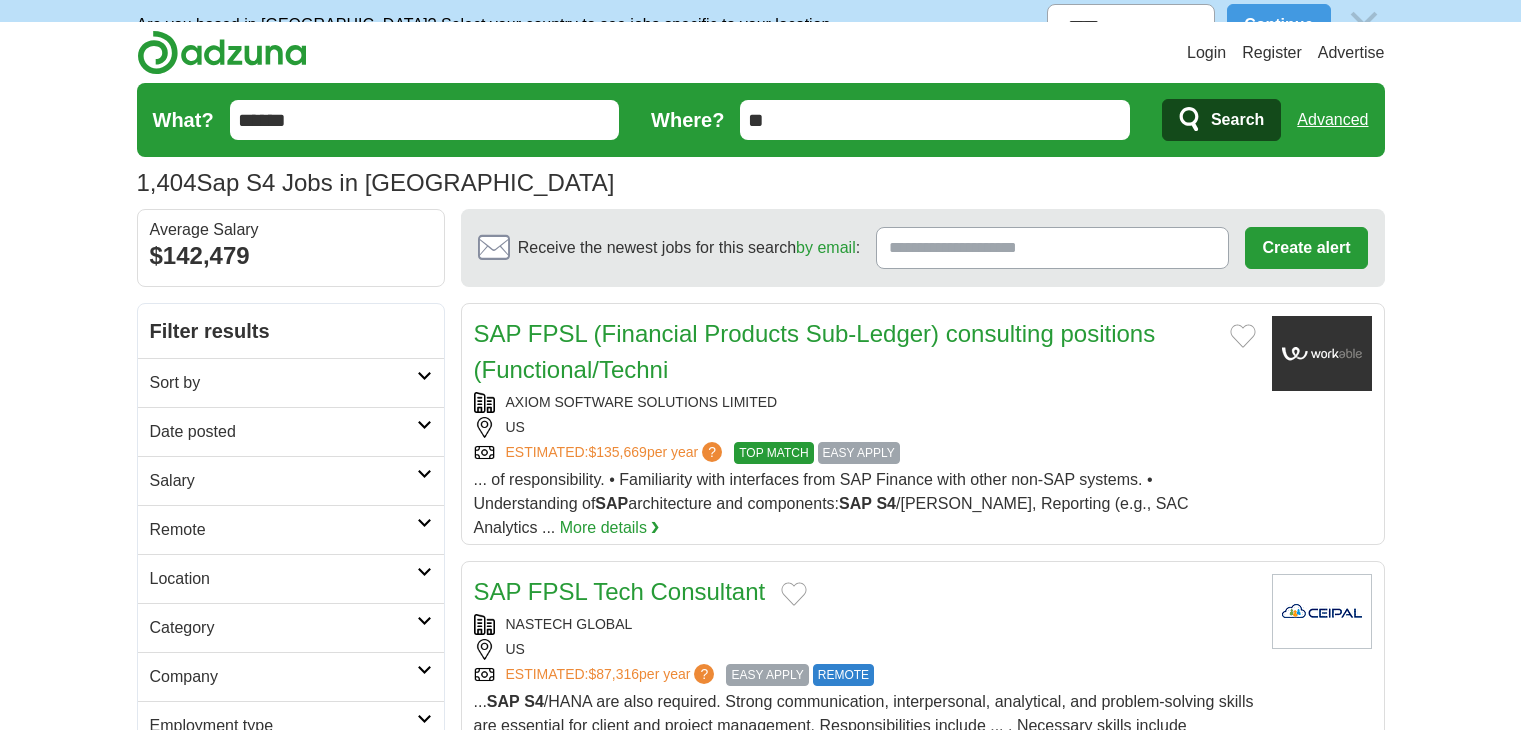 scroll, scrollTop: 0, scrollLeft: 0, axis: both 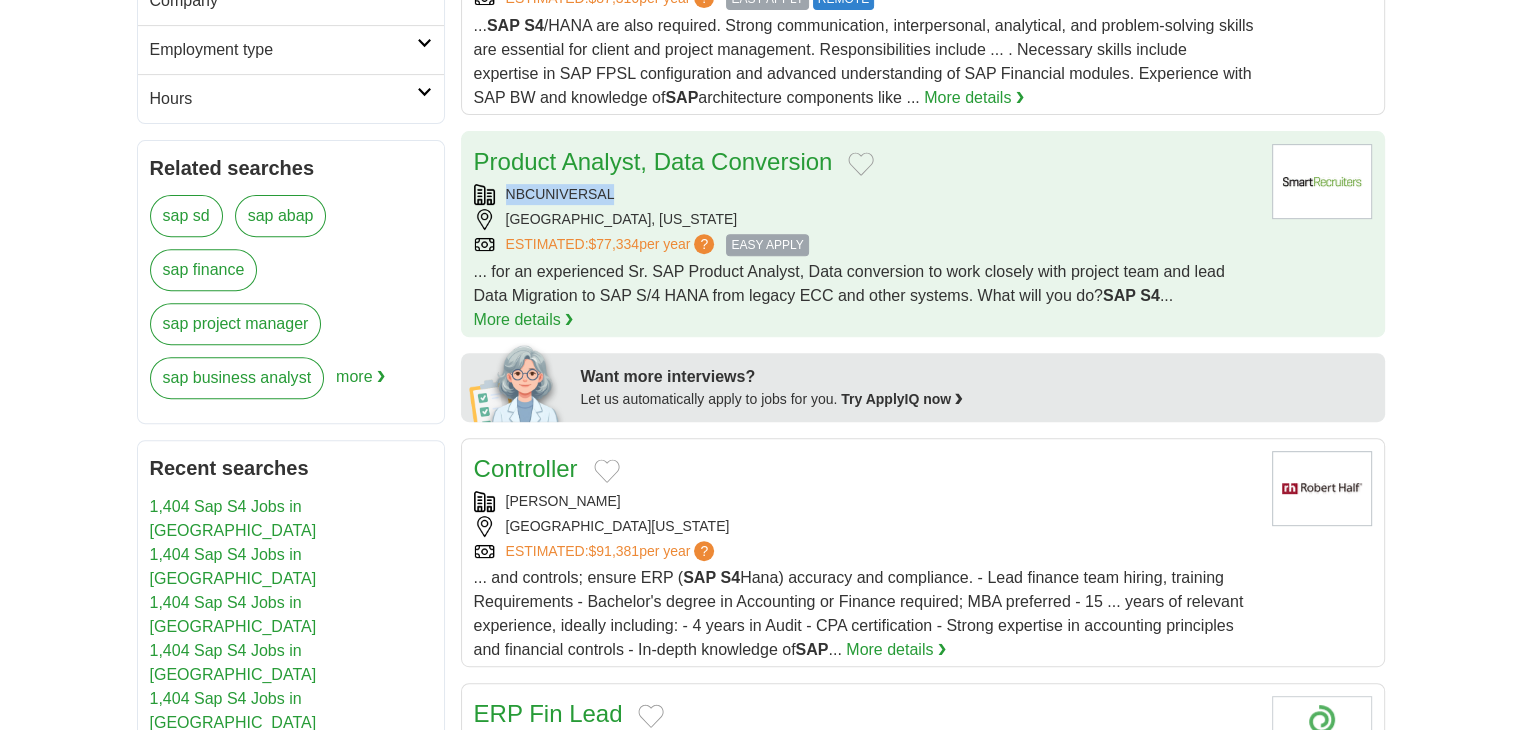 drag, startPoint x: 596, startPoint y: 185, endPoint x: 494, endPoint y: 186, distance: 102.0049 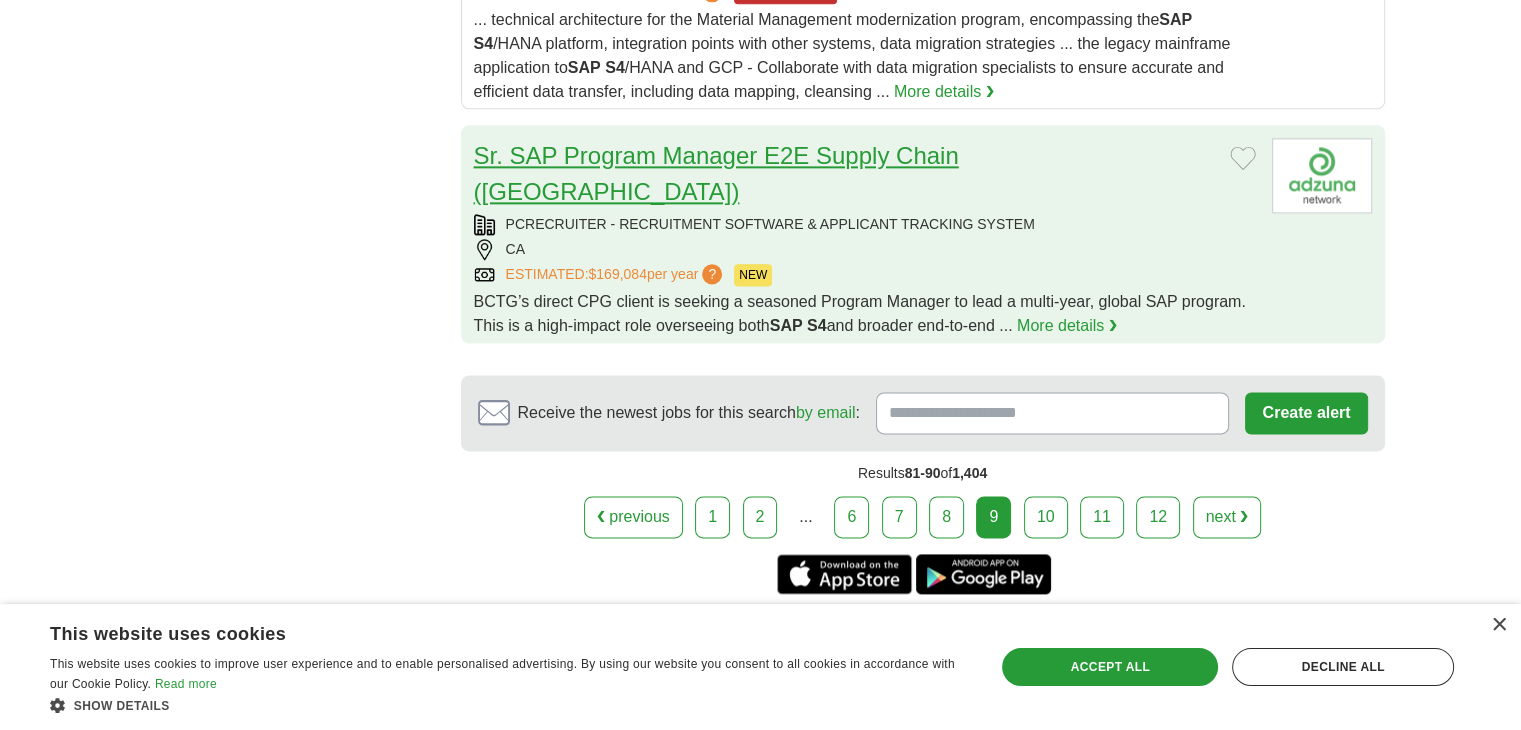 scroll, scrollTop: 2620, scrollLeft: 0, axis: vertical 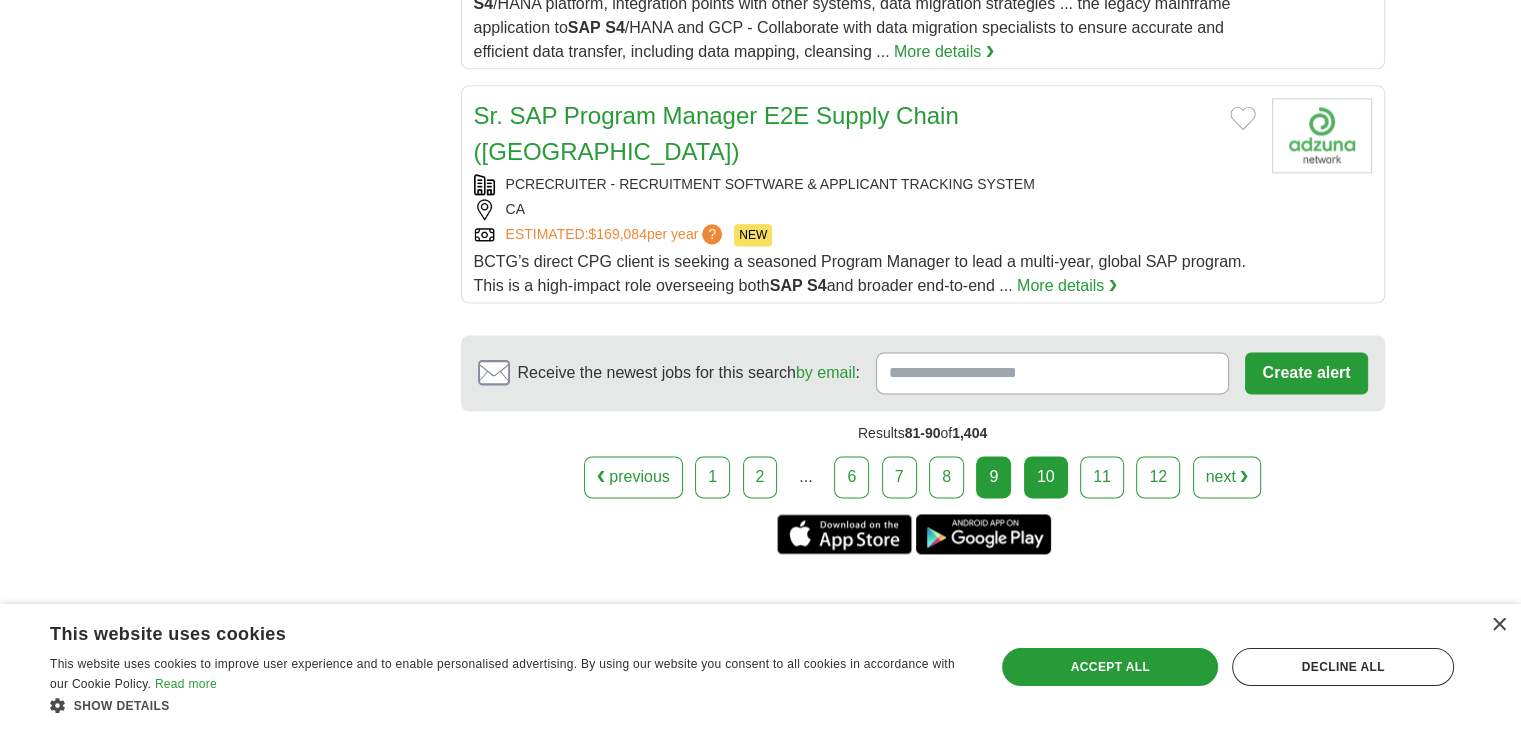 click on "10" at bounding box center [1046, 477] 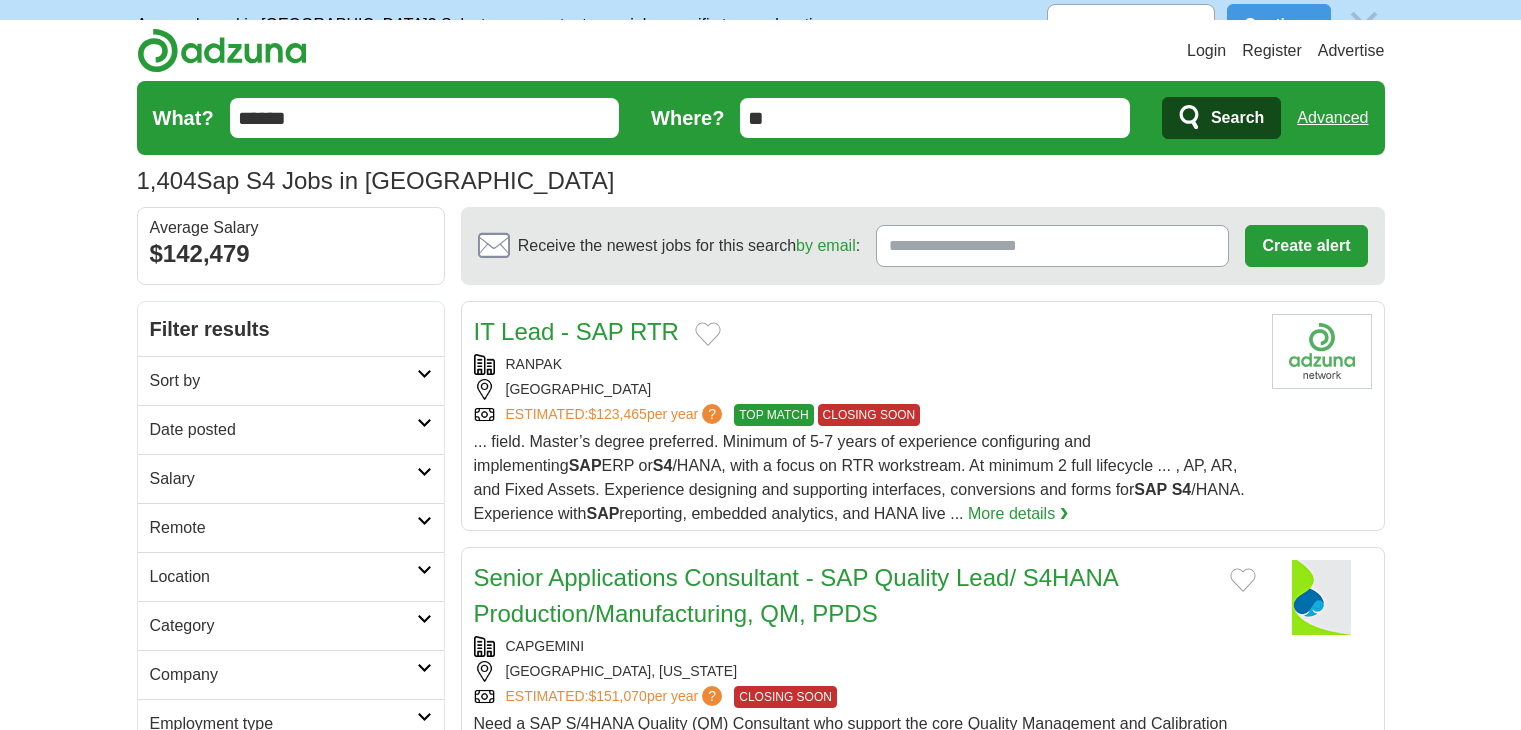 scroll, scrollTop: 0, scrollLeft: 0, axis: both 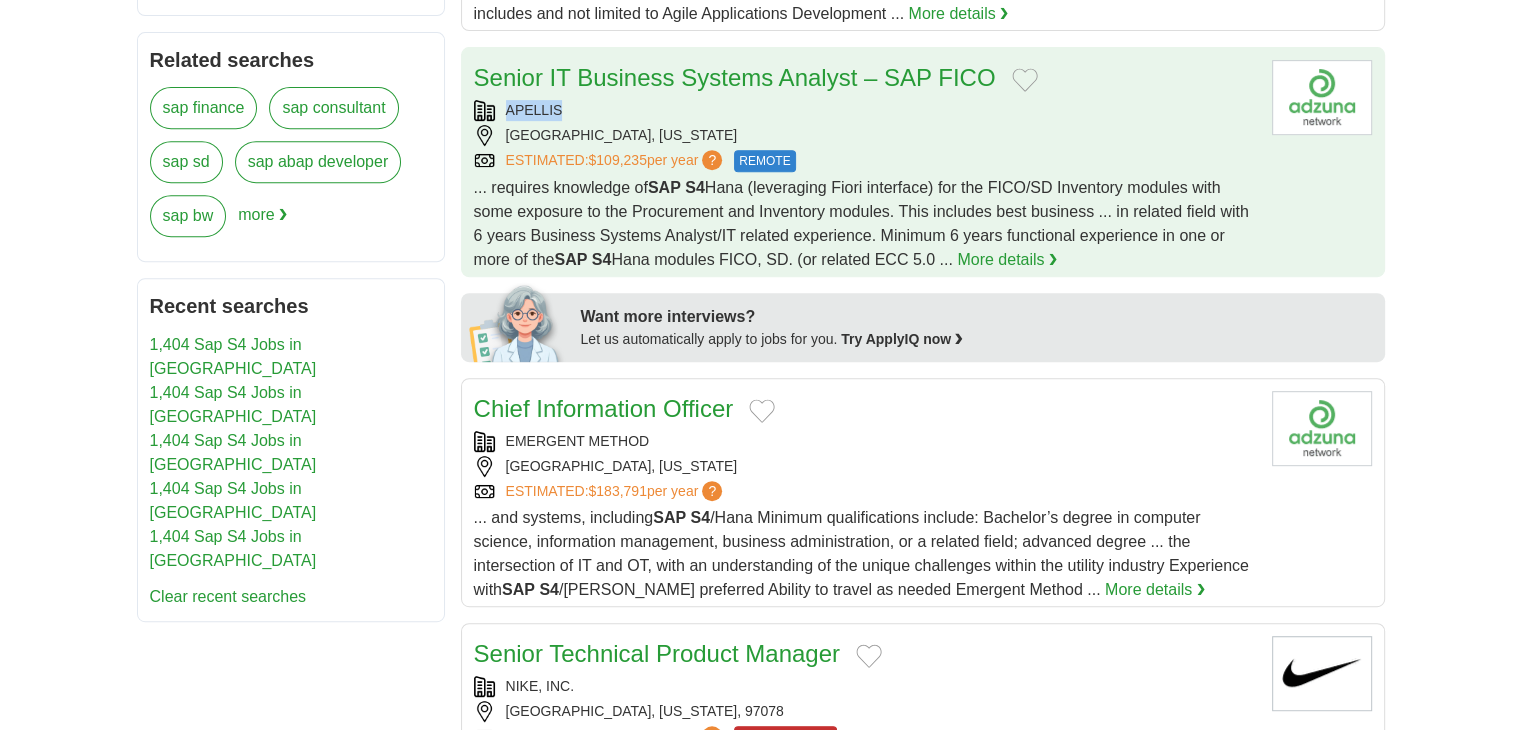 drag, startPoint x: 572, startPoint y: 106, endPoint x: 504, endPoint y: 103, distance: 68.06615 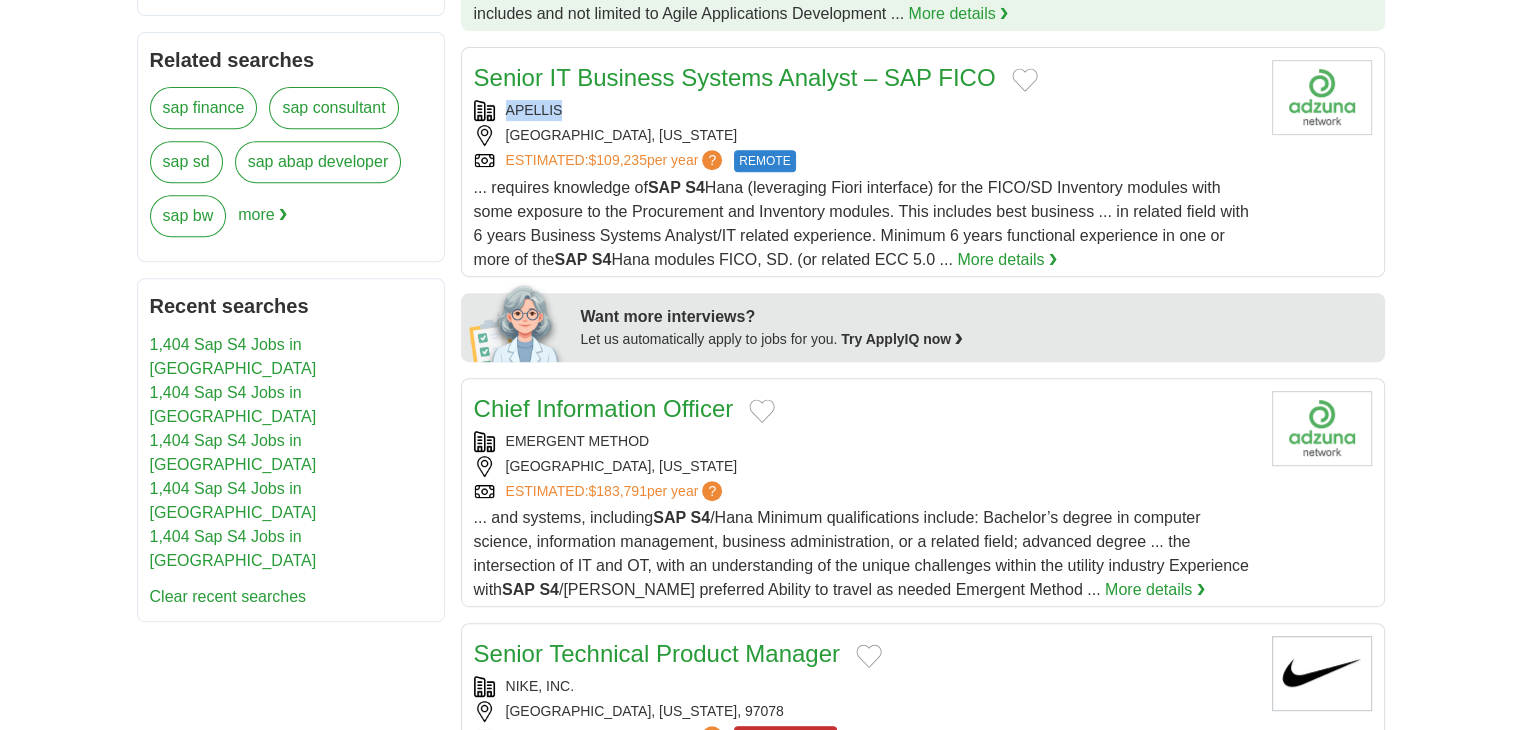 copy on "APELLIS" 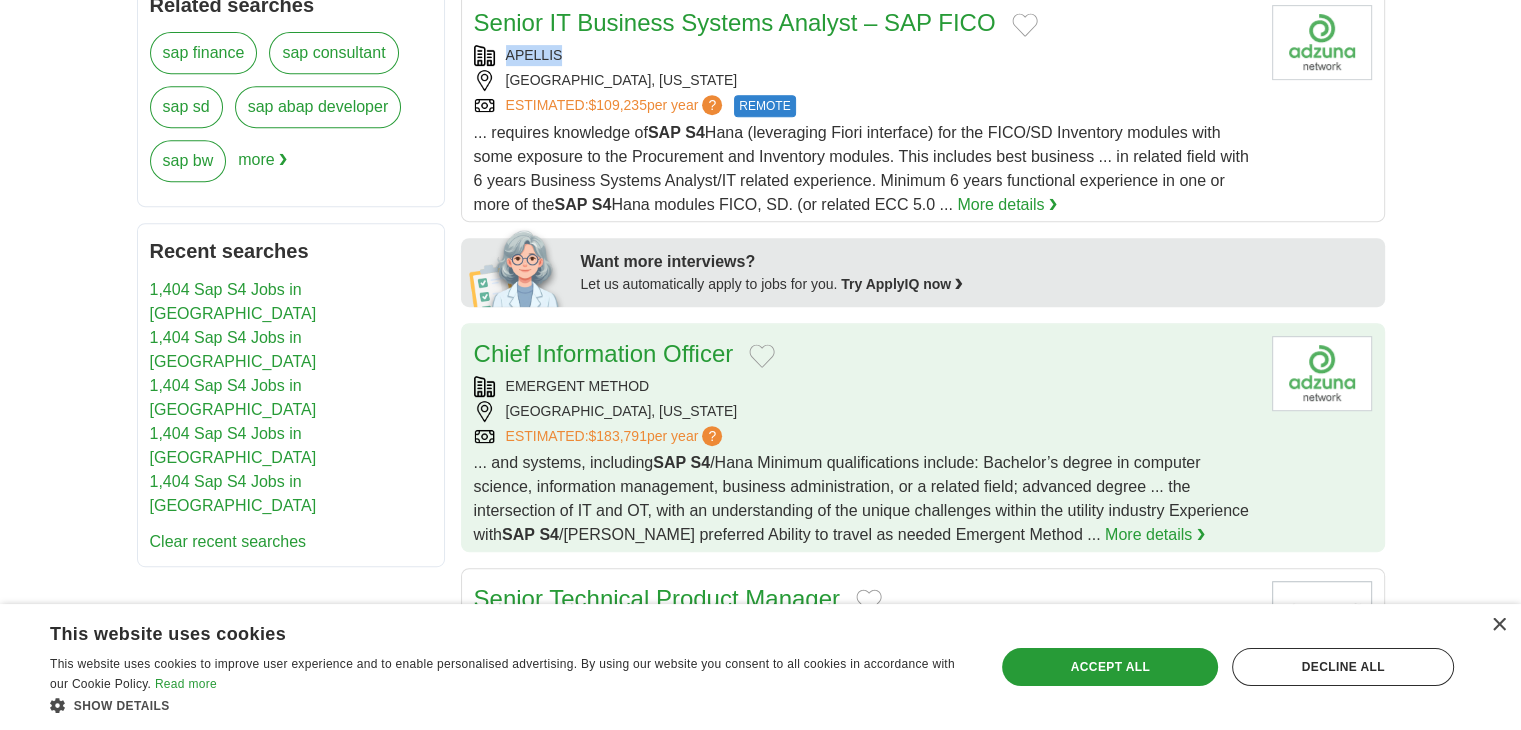scroll, scrollTop: 1028, scrollLeft: 0, axis: vertical 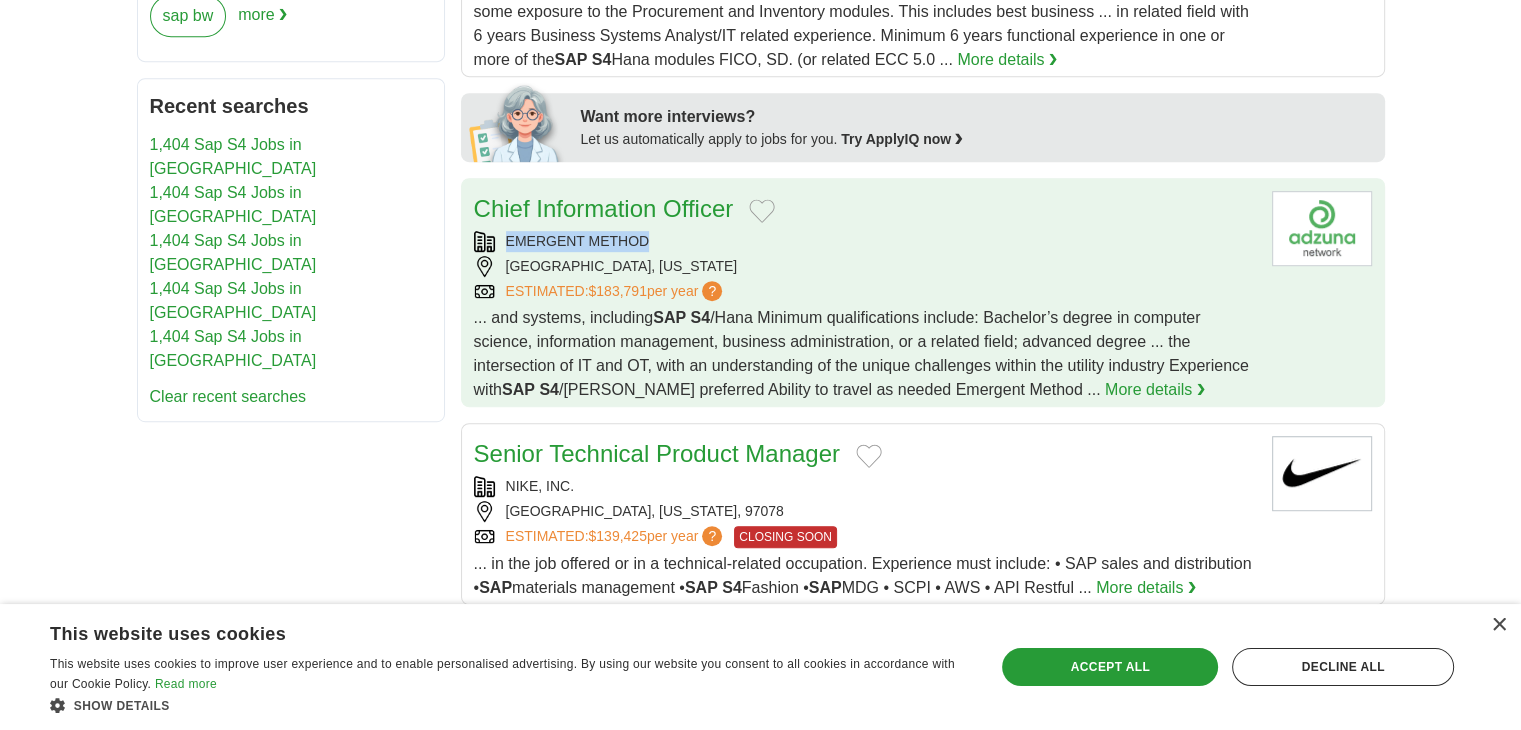 drag, startPoint x: 660, startPoint y: 233, endPoint x: 497, endPoint y: 229, distance: 163.04907 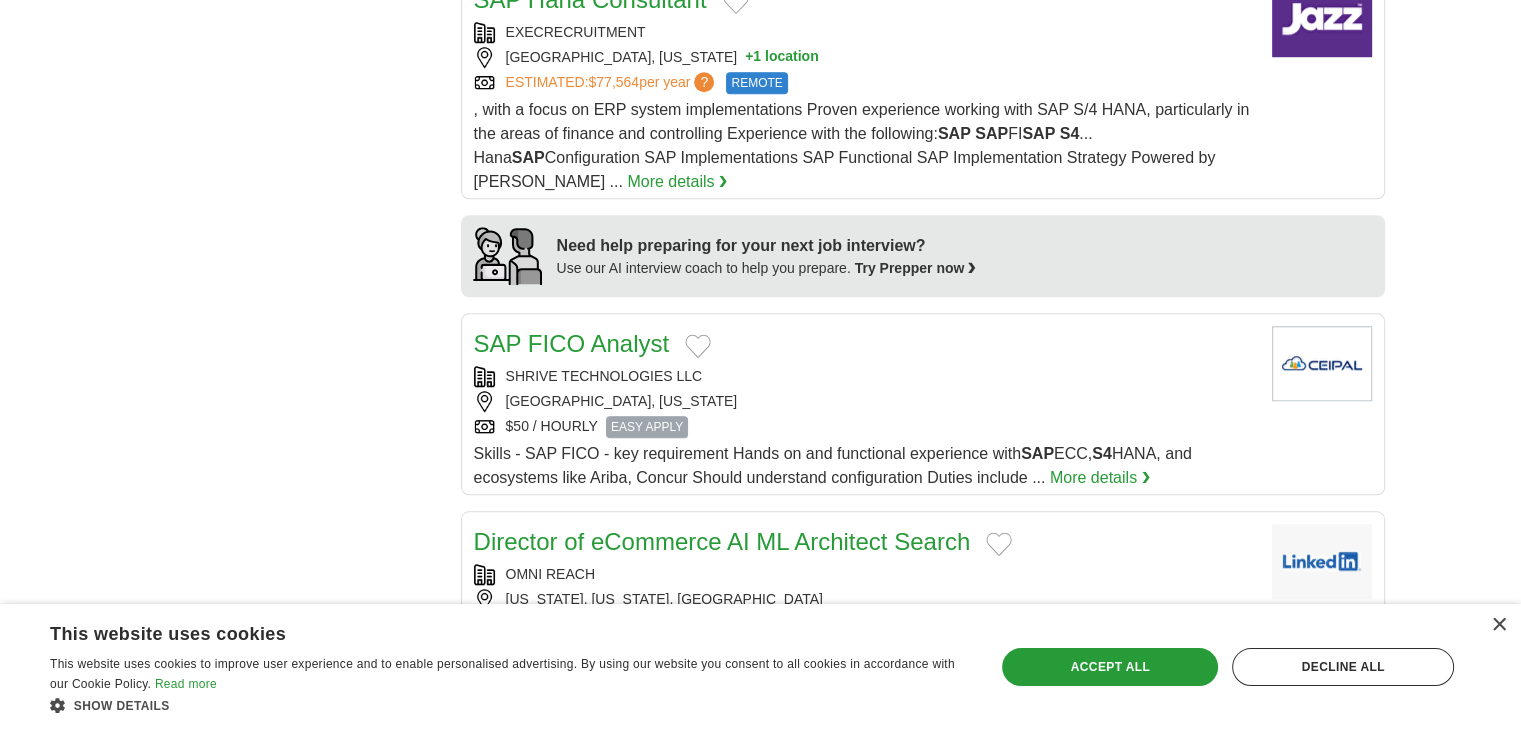 scroll, scrollTop: 1728, scrollLeft: 0, axis: vertical 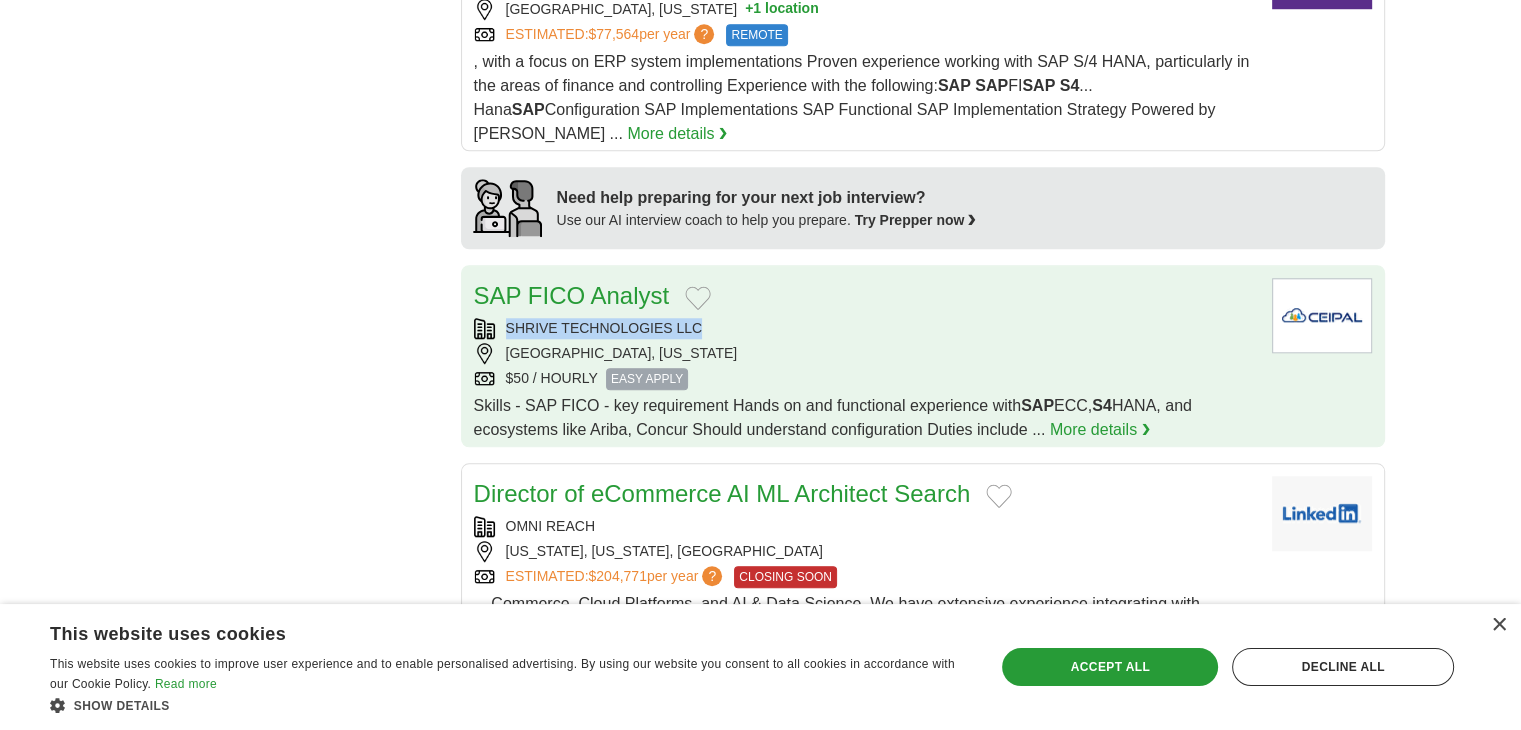 drag, startPoint x: 720, startPoint y: 328, endPoint x: 497, endPoint y: 328, distance: 223 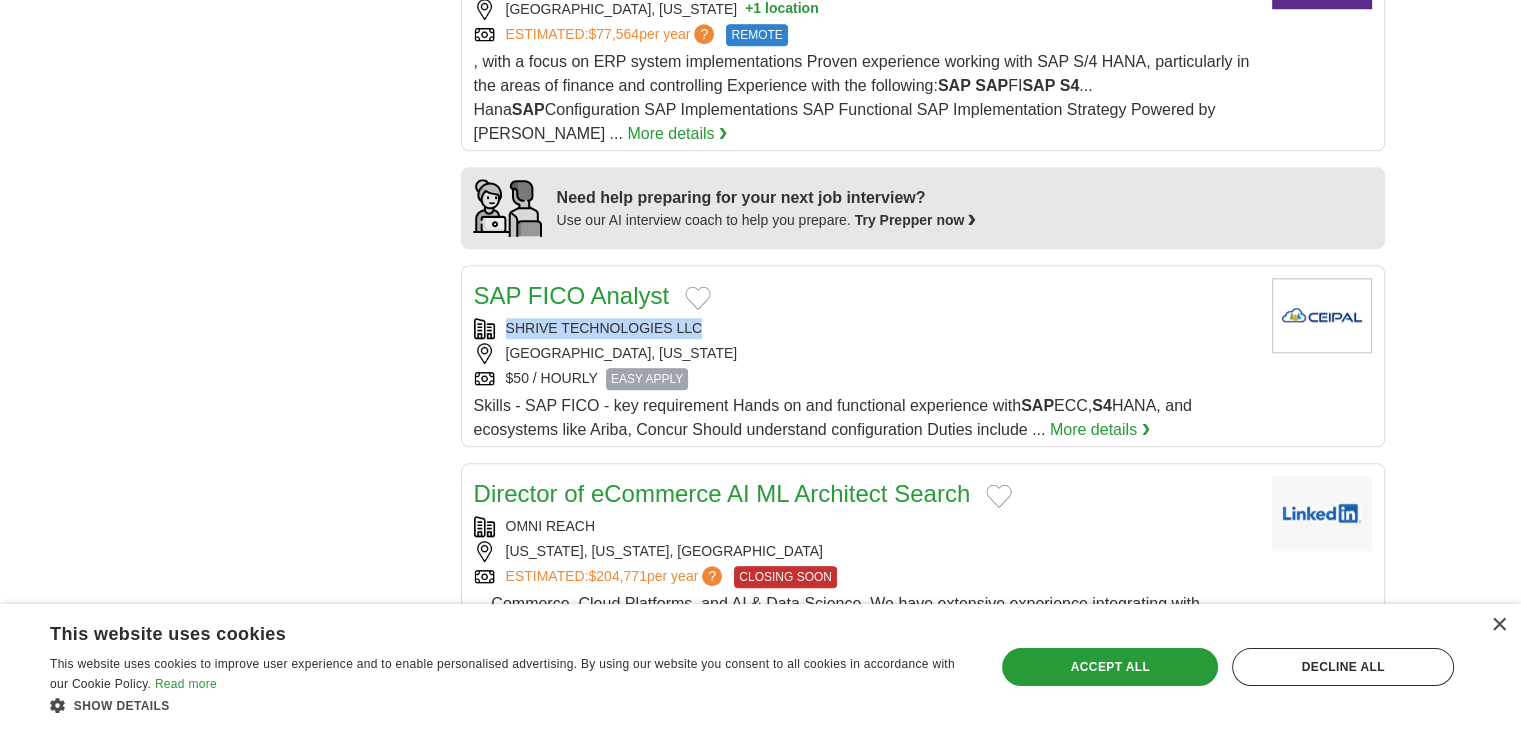 copy on "SHRIVE TECHNOLOGIES LLC" 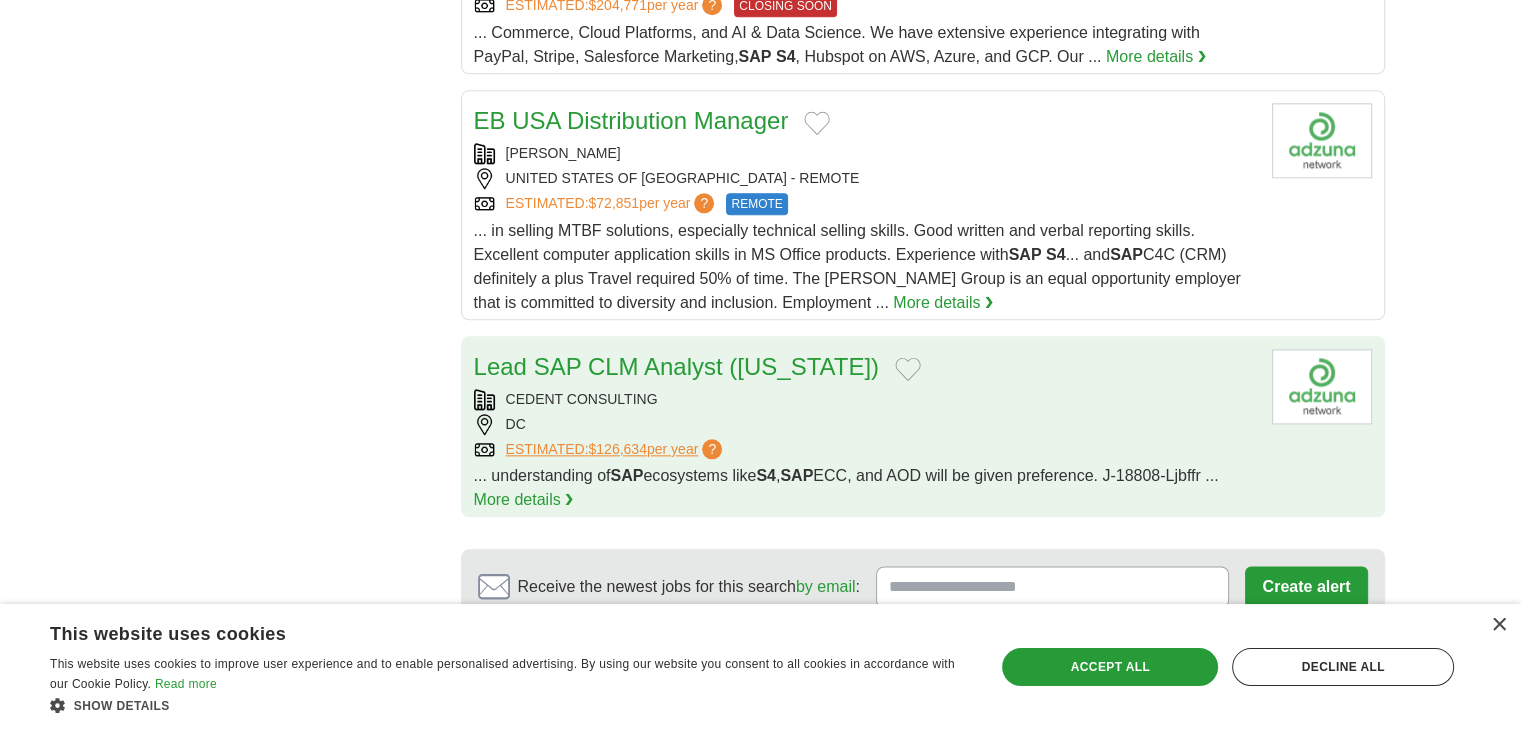 scroll, scrollTop: 2428, scrollLeft: 0, axis: vertical 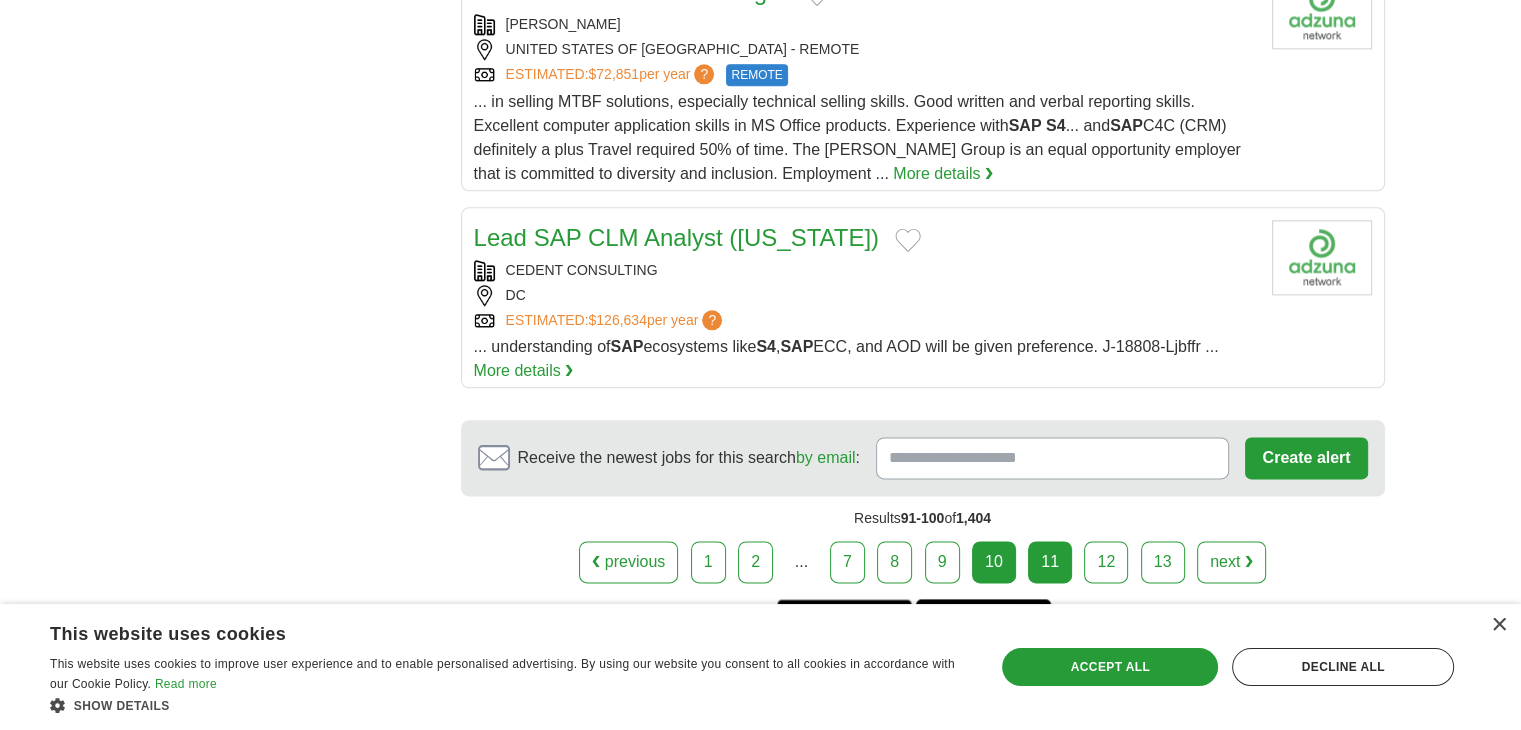 click on "11" at bounding box center (1050, 562) 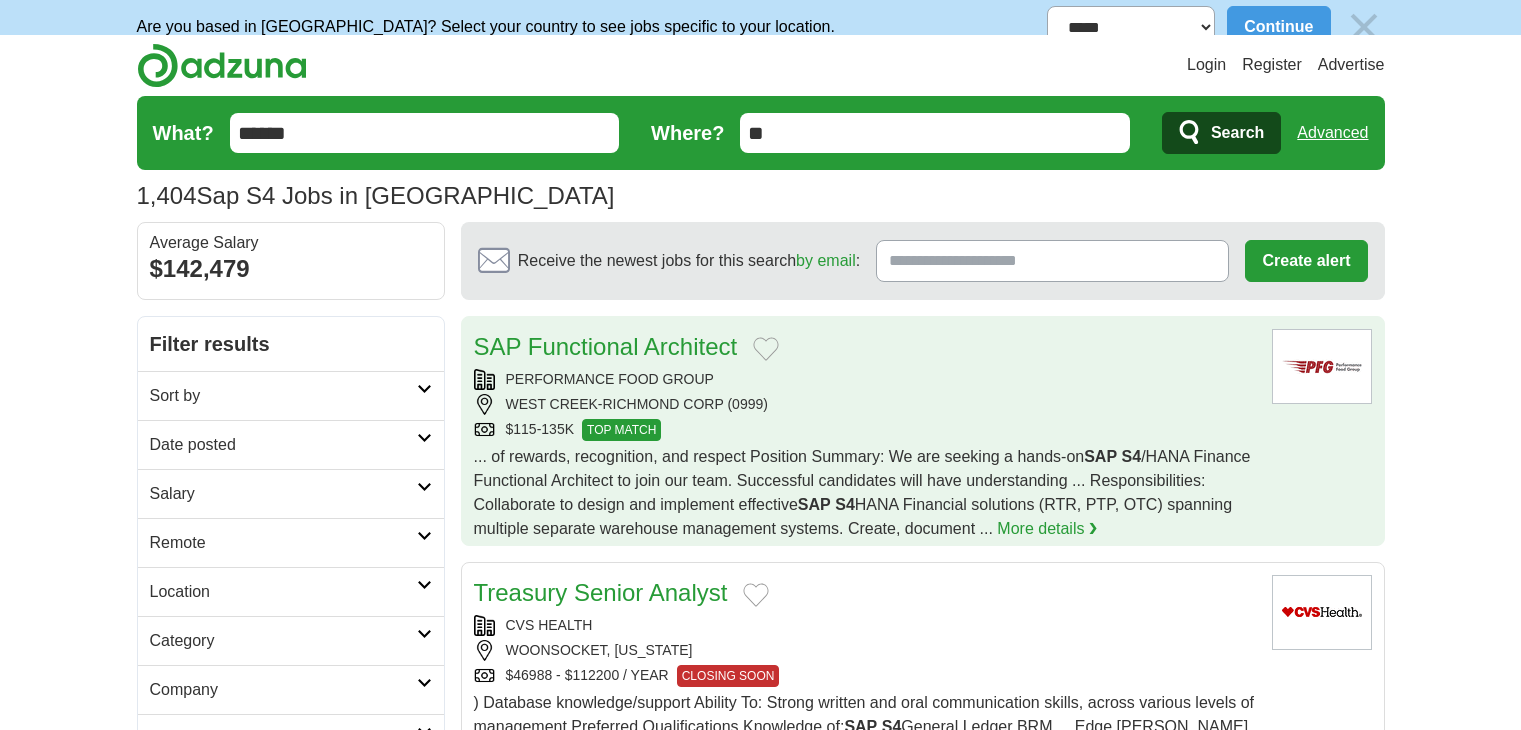 scroll, scrollTop: 0, scrollLeft: 0, axis: both 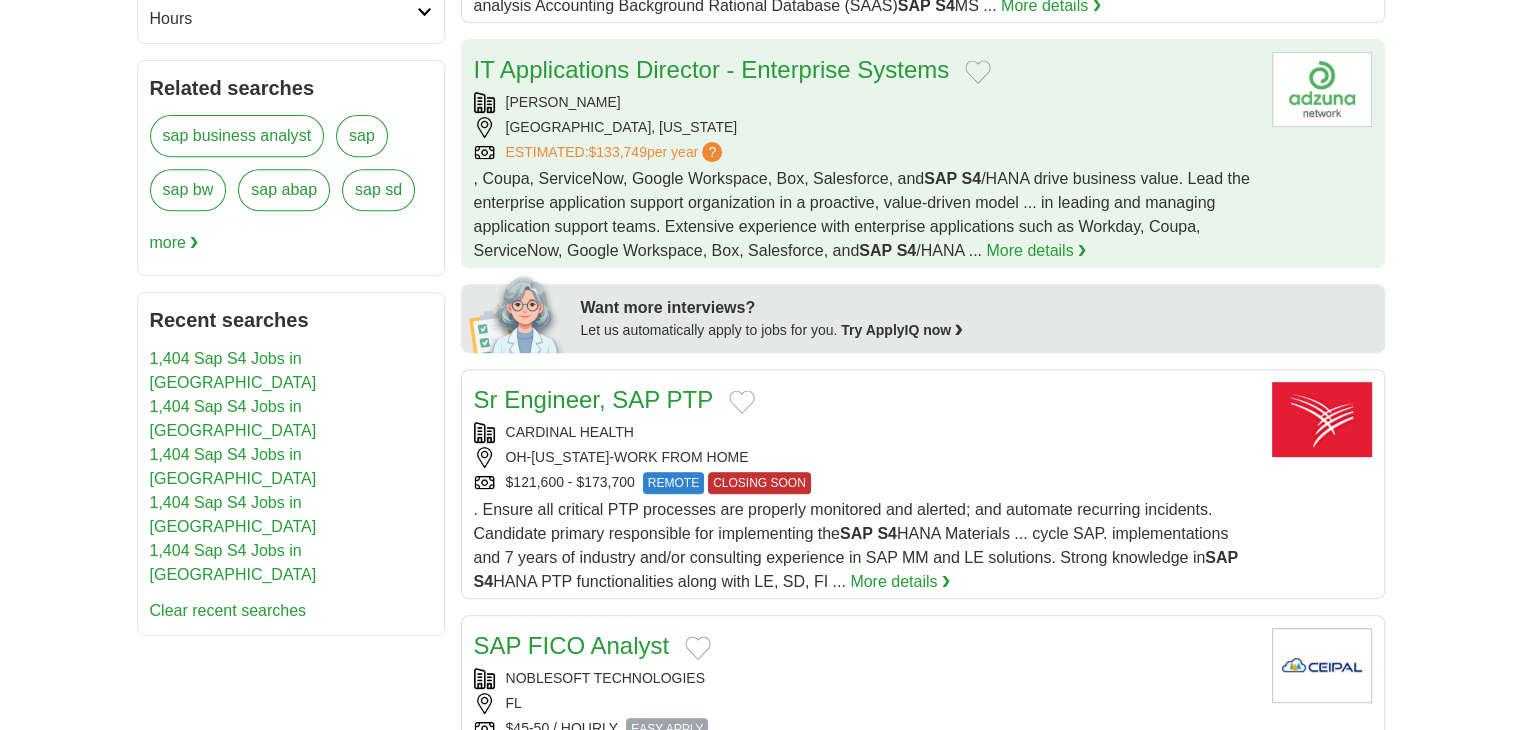 click on "CLARK" at bounding box center [865, 102] 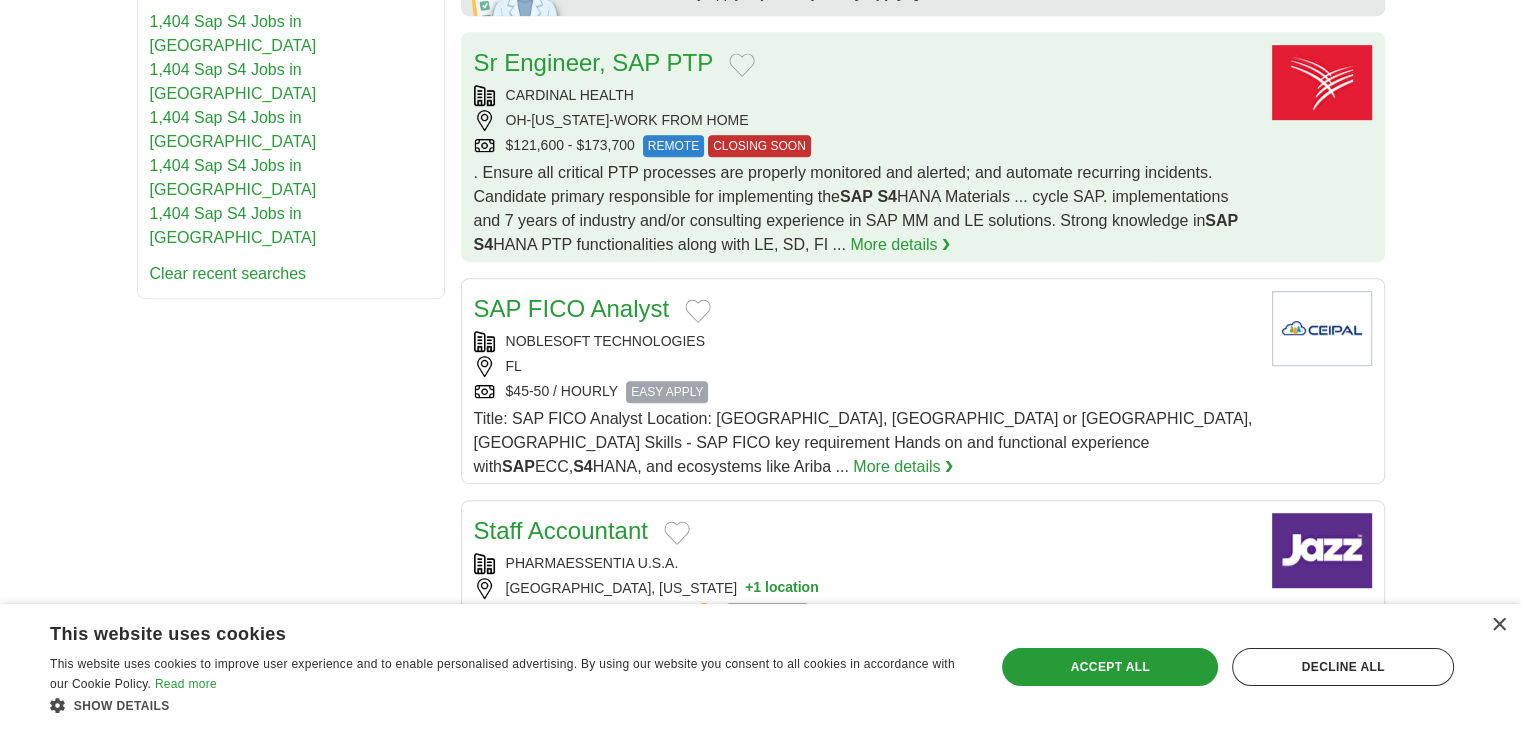 scroll, scrollTop: 1100, scrollLeft: 0, axis: vertical 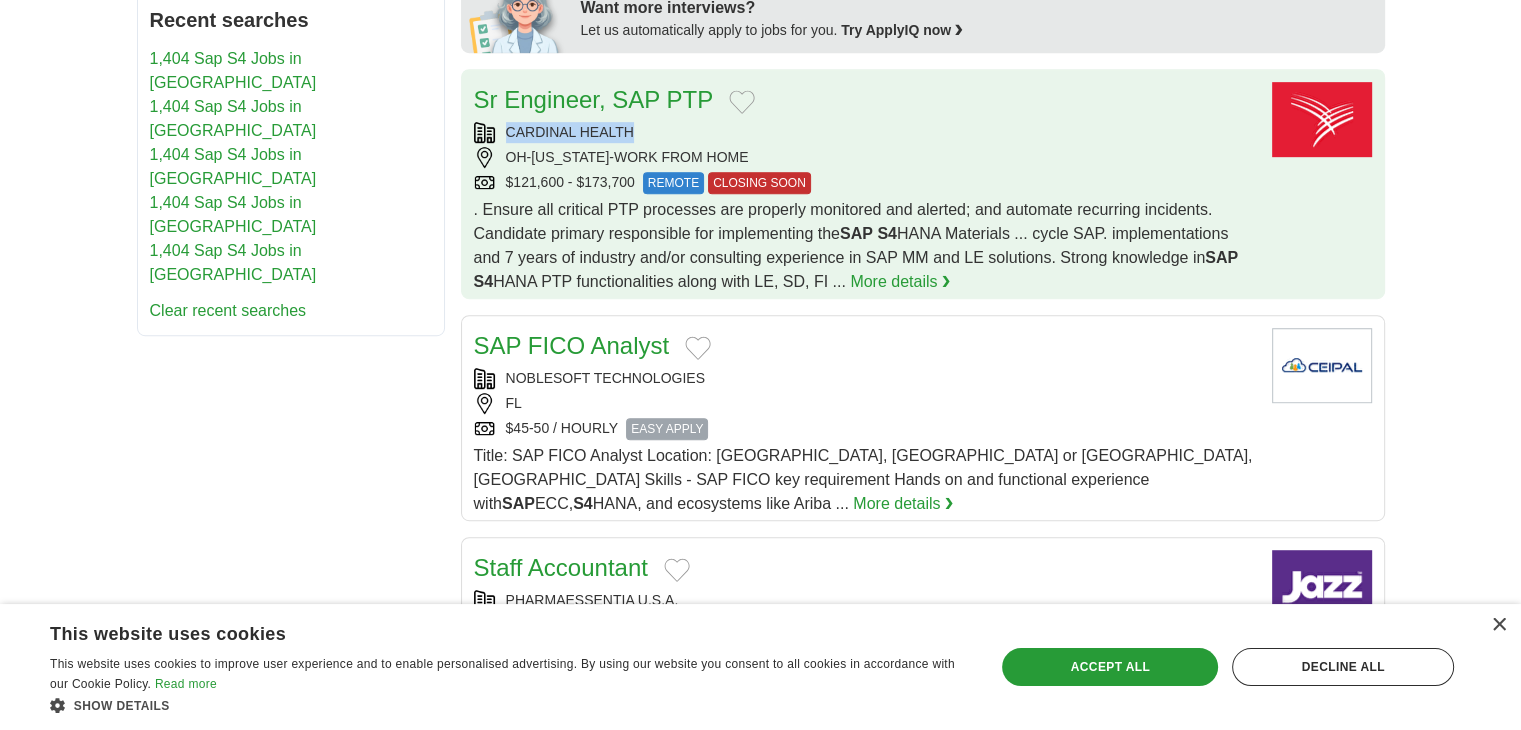 drag, startPoint x: 644, startPoint y: 119, endPoint x: 504, endPoint y: 131, distance: 140.51335 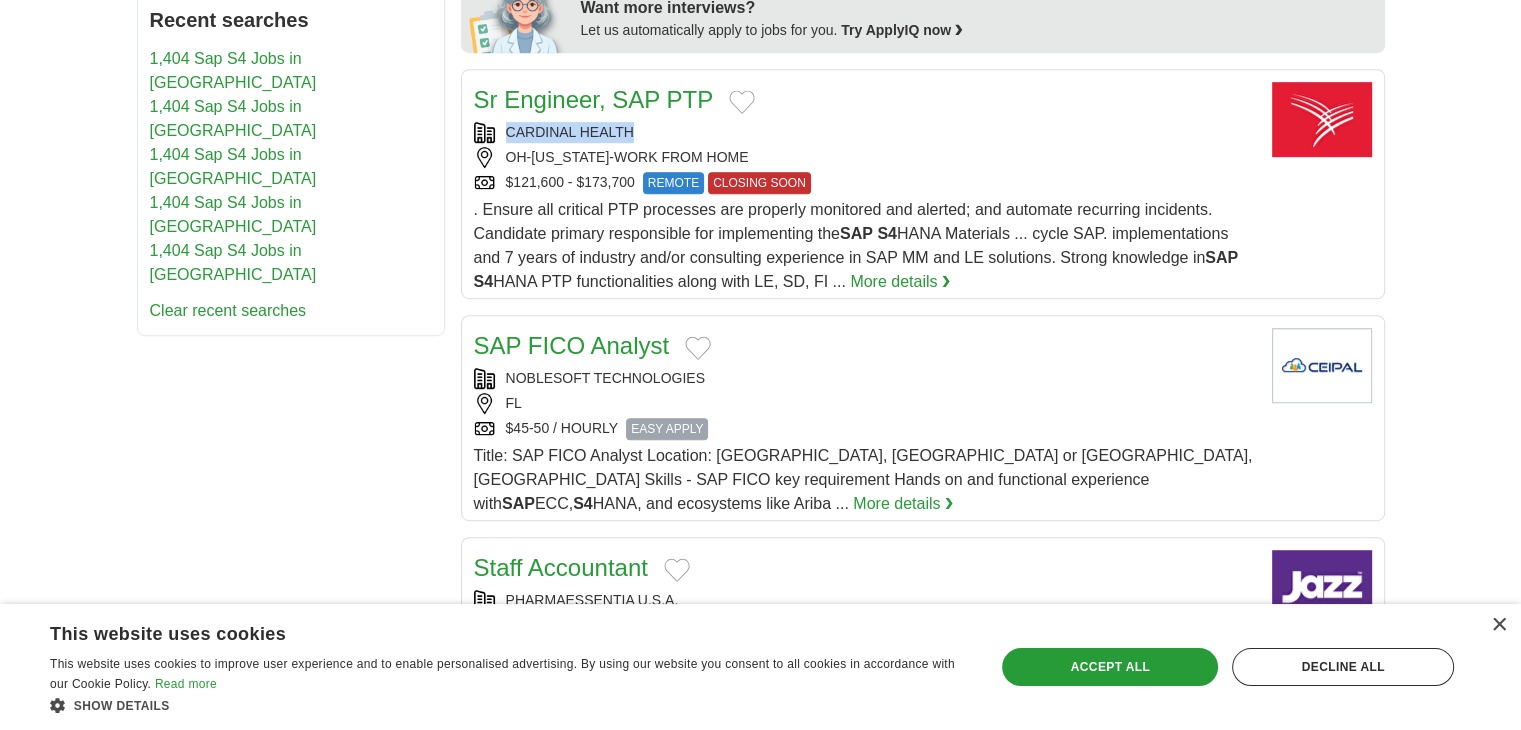 copy on "CARDINAL HEALTH" 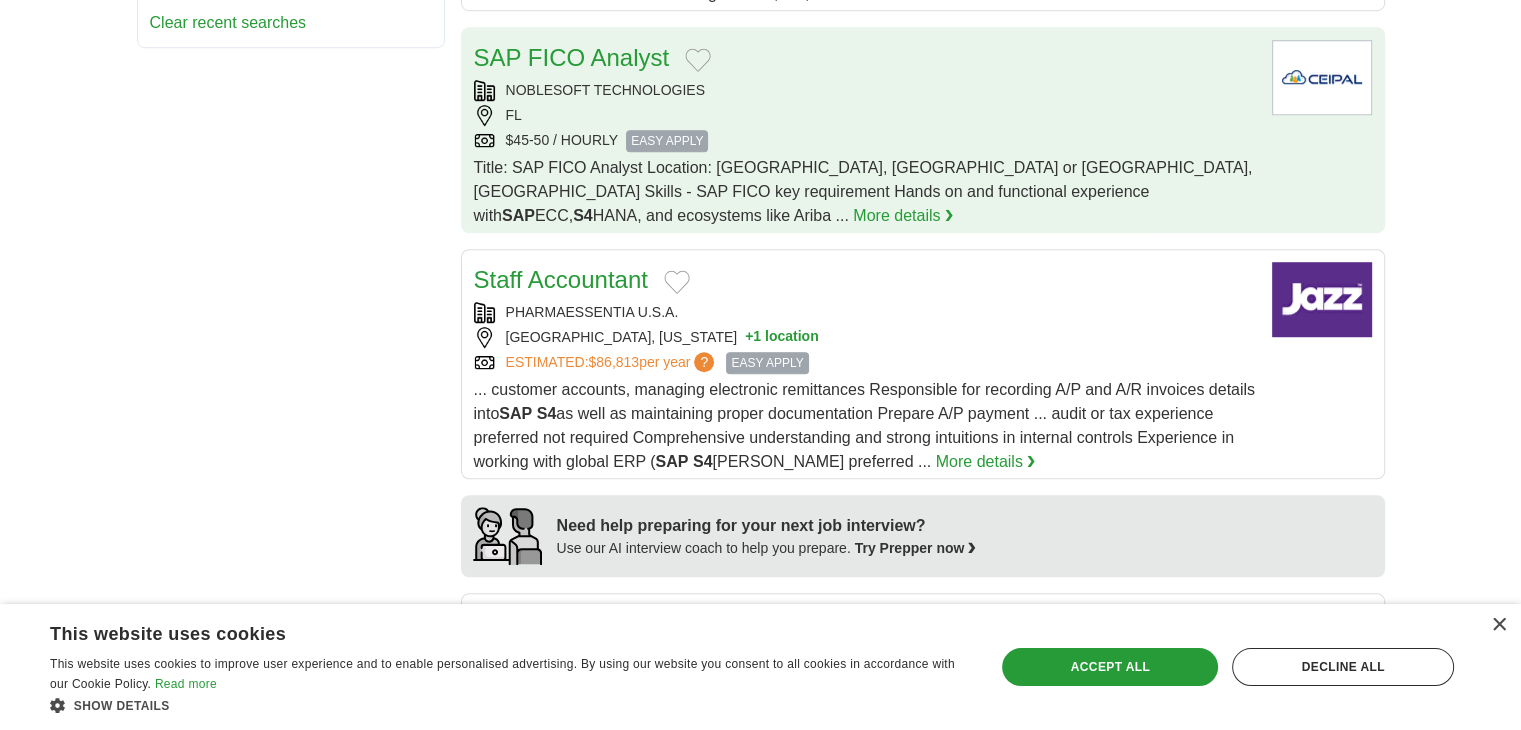 scroll, scrollTop: 1400, scrollLeft: 0, axis: vertical 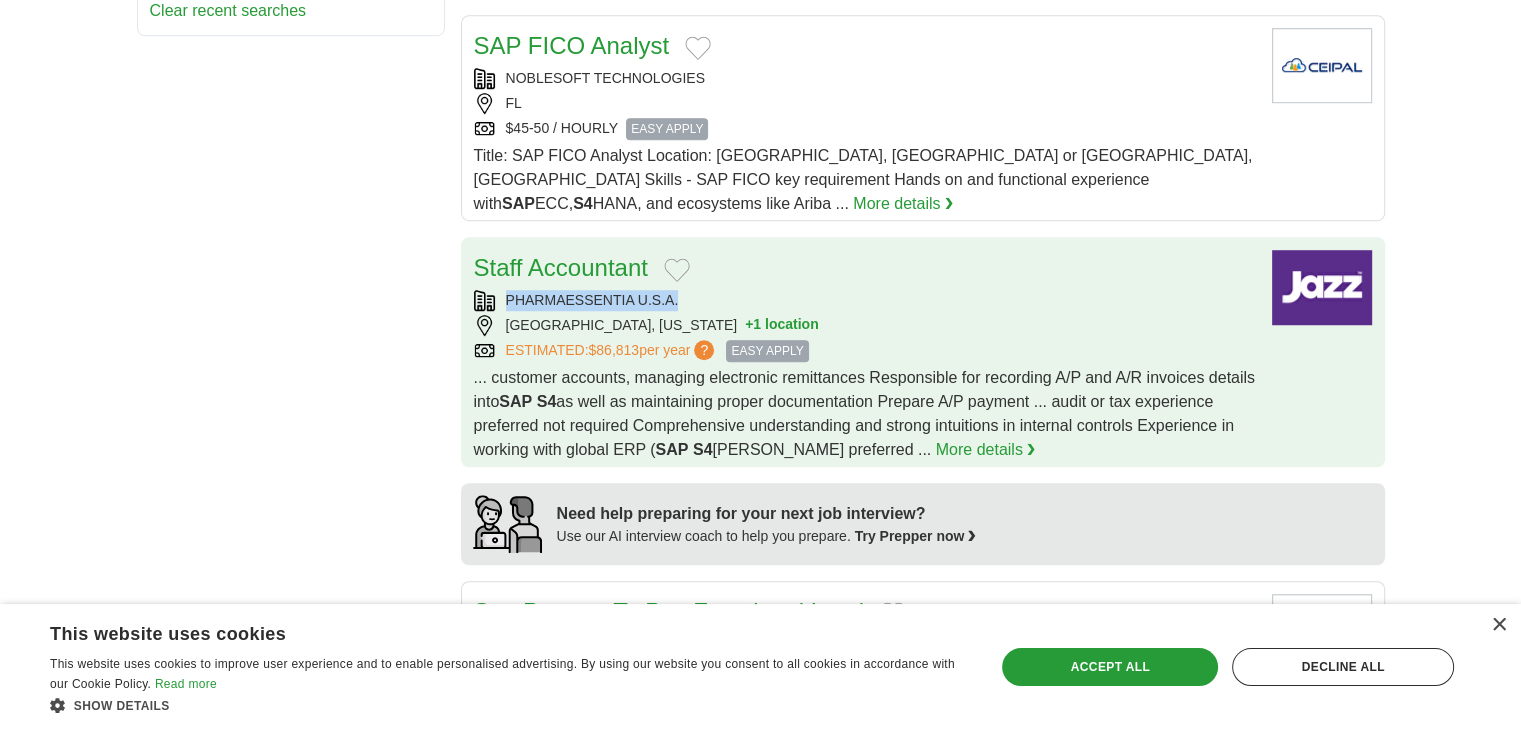 drag, startPoint x: 596, startPoint y: 278, endPoint x: 490, endPoint y: 278, distance: 106 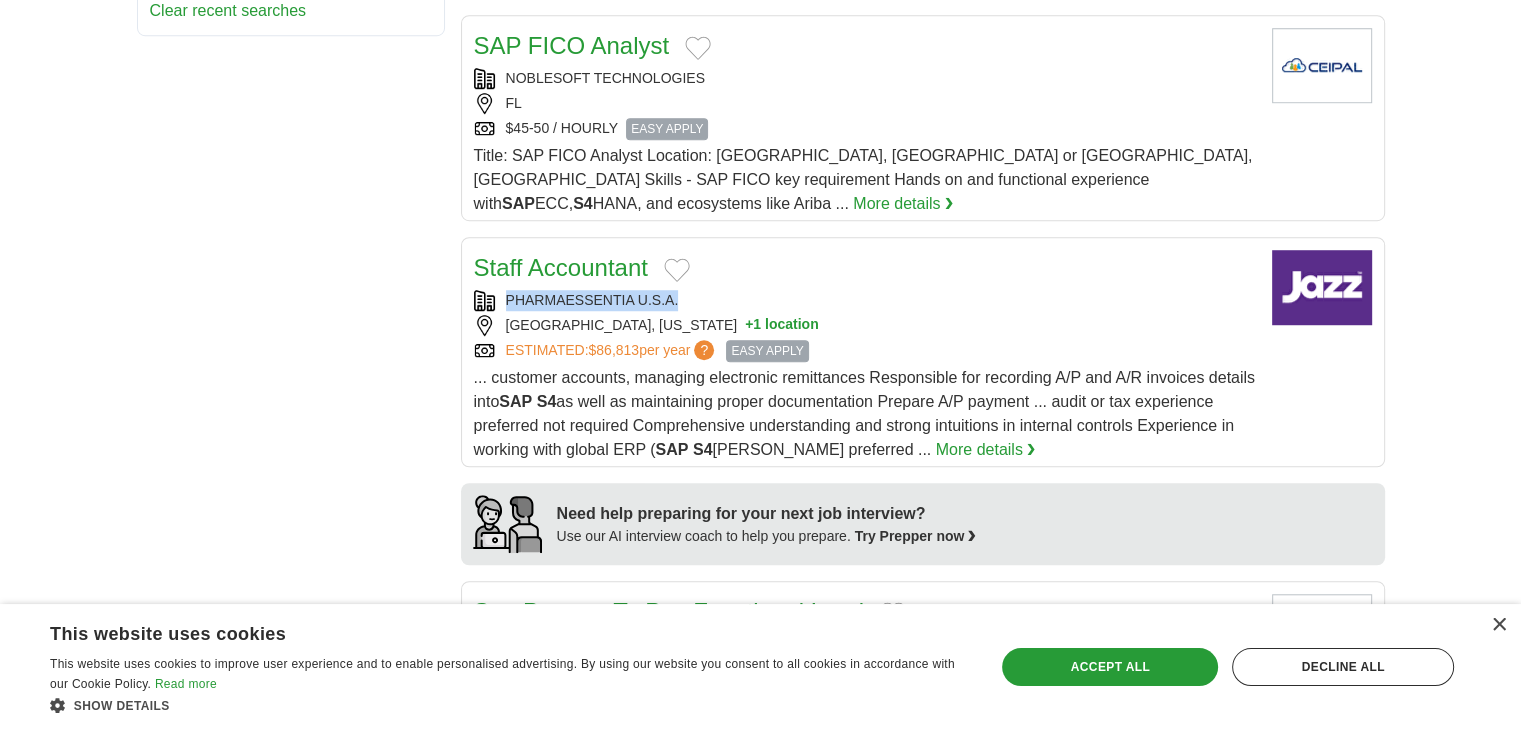copy on "PHARMAESSENTIA U.S.A." 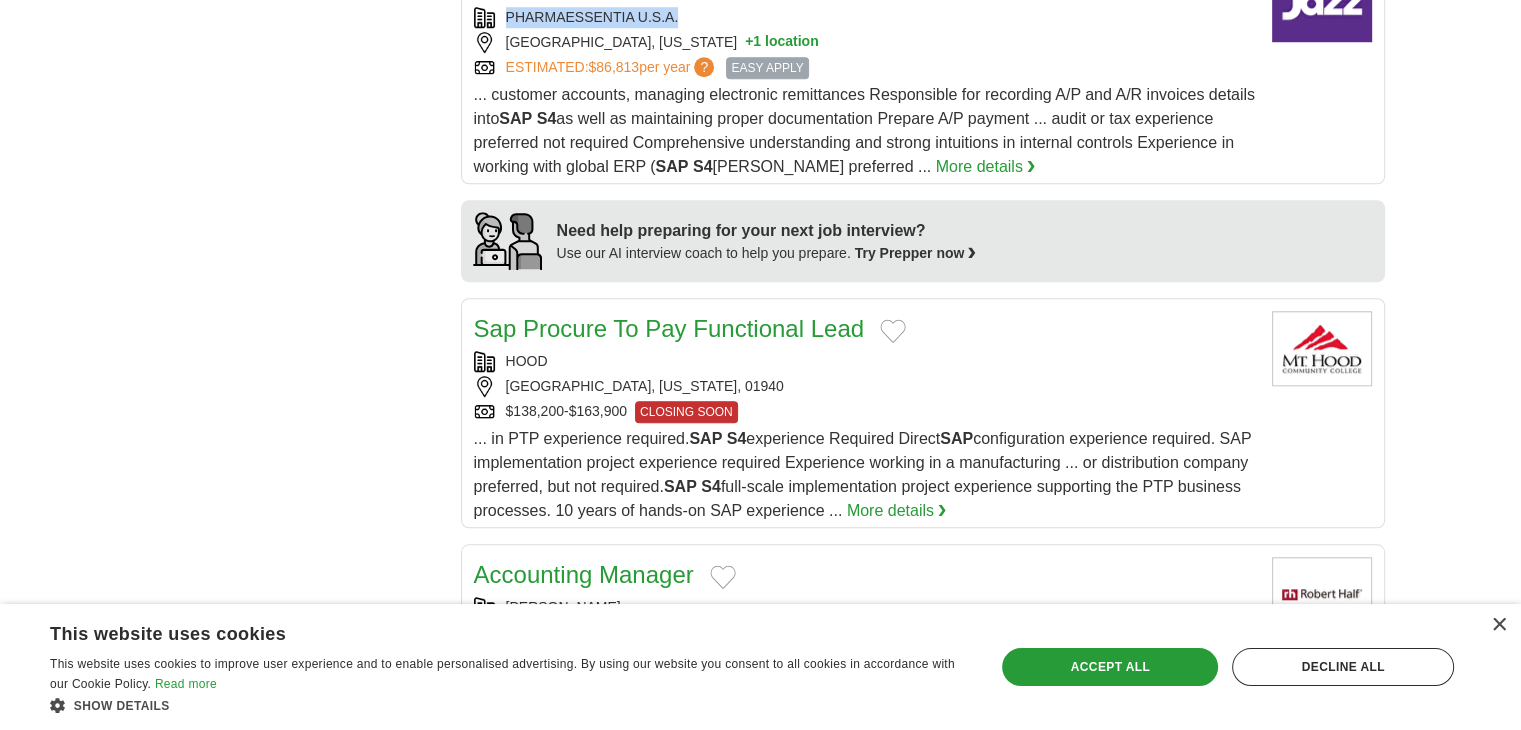 scroll, scrollTop: 1700, scrollLeft: 0, axis: vertical 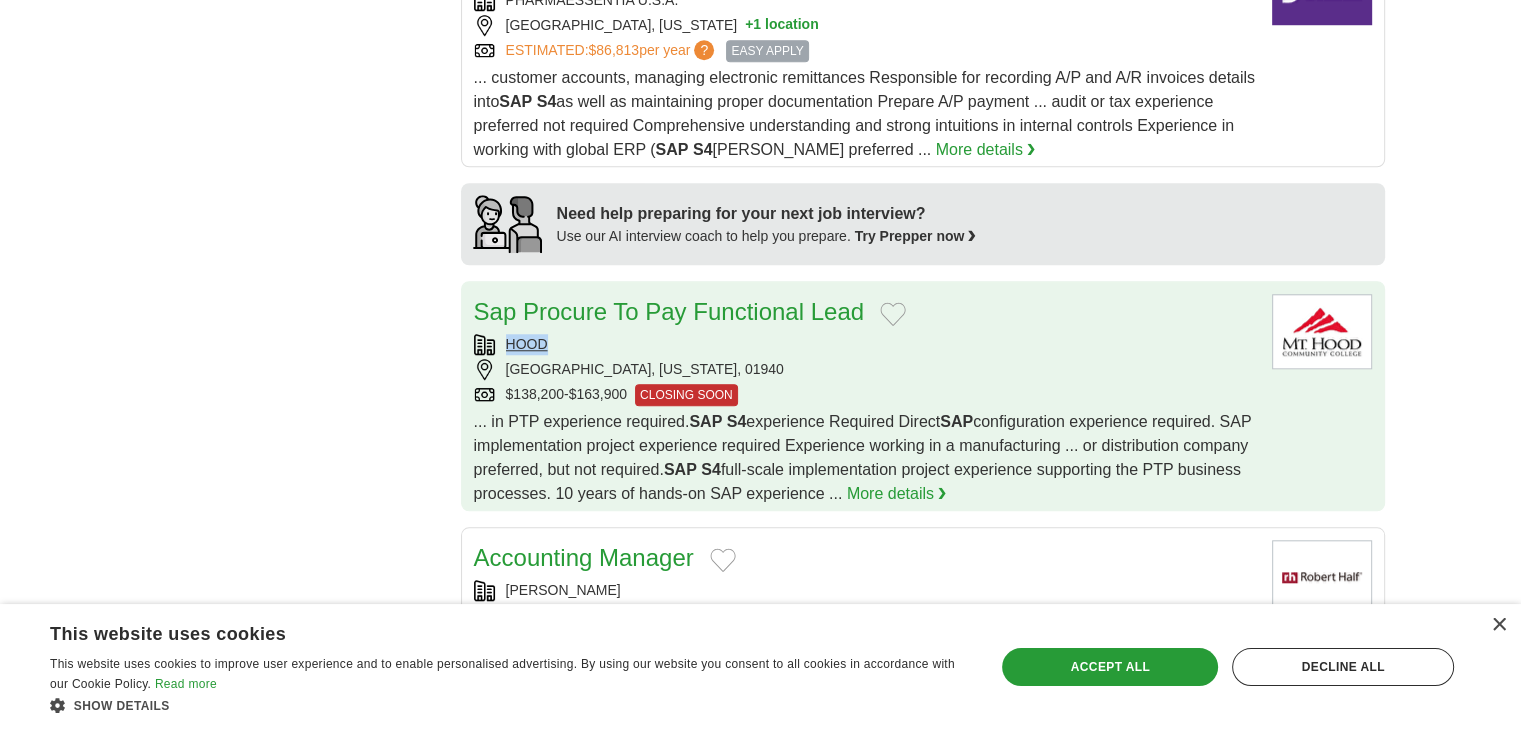 drag, startPoint x: 558, startPoint y: 317, endPoint x: 506, endPoint y: 315, distance: 52.03845 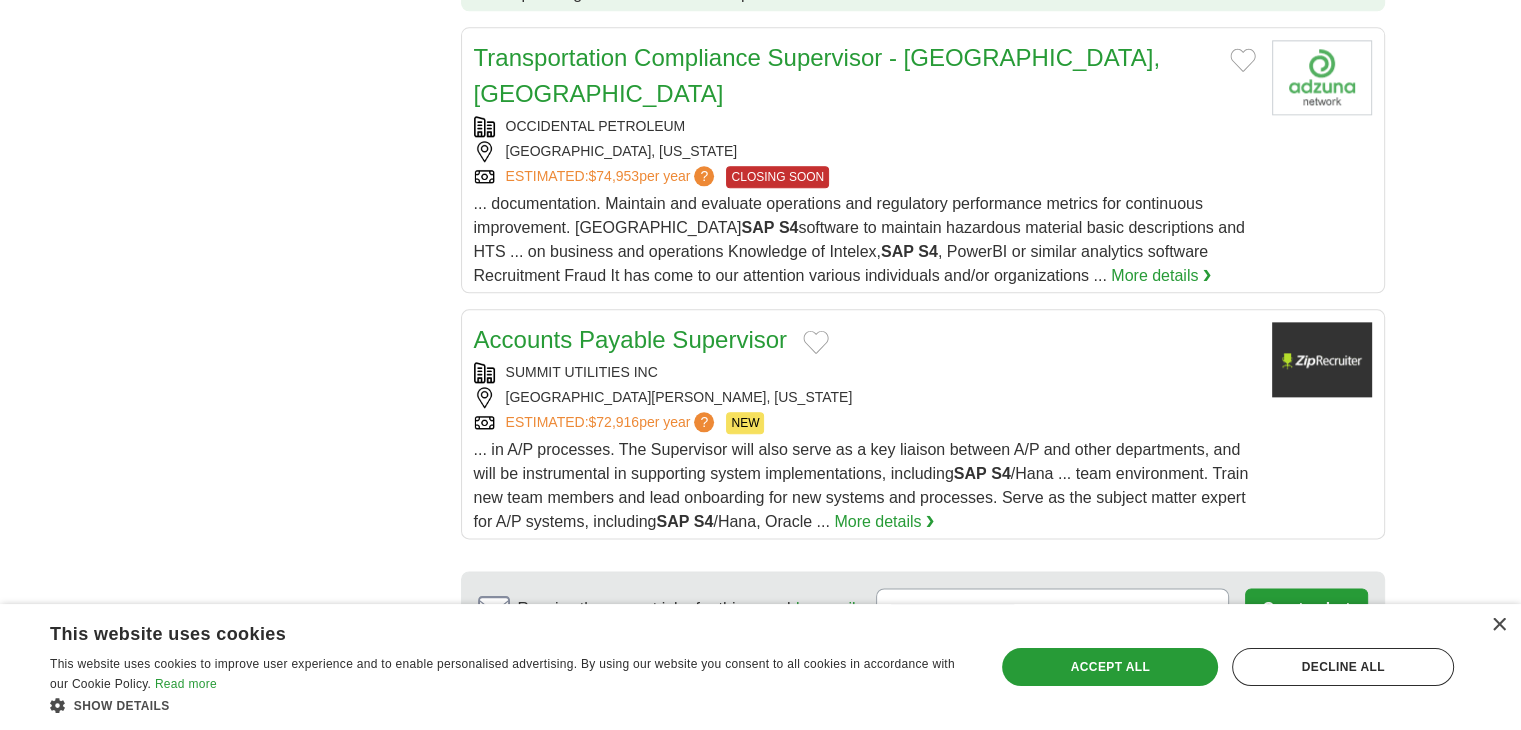scroll, scrollTop: 2400, scrollLeft: 0, axis: vertical 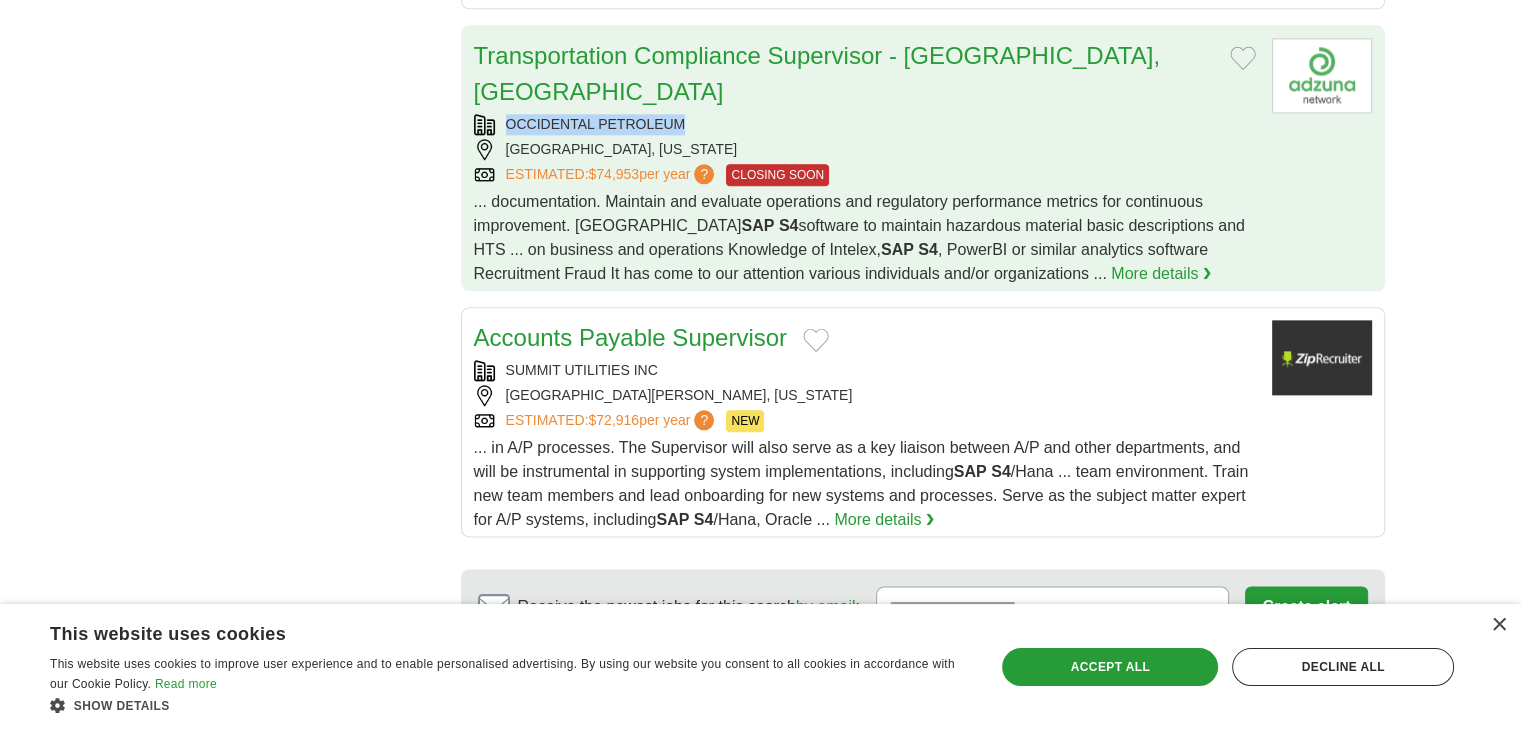 copy on "OCCIDENTAL PETROLEUM" 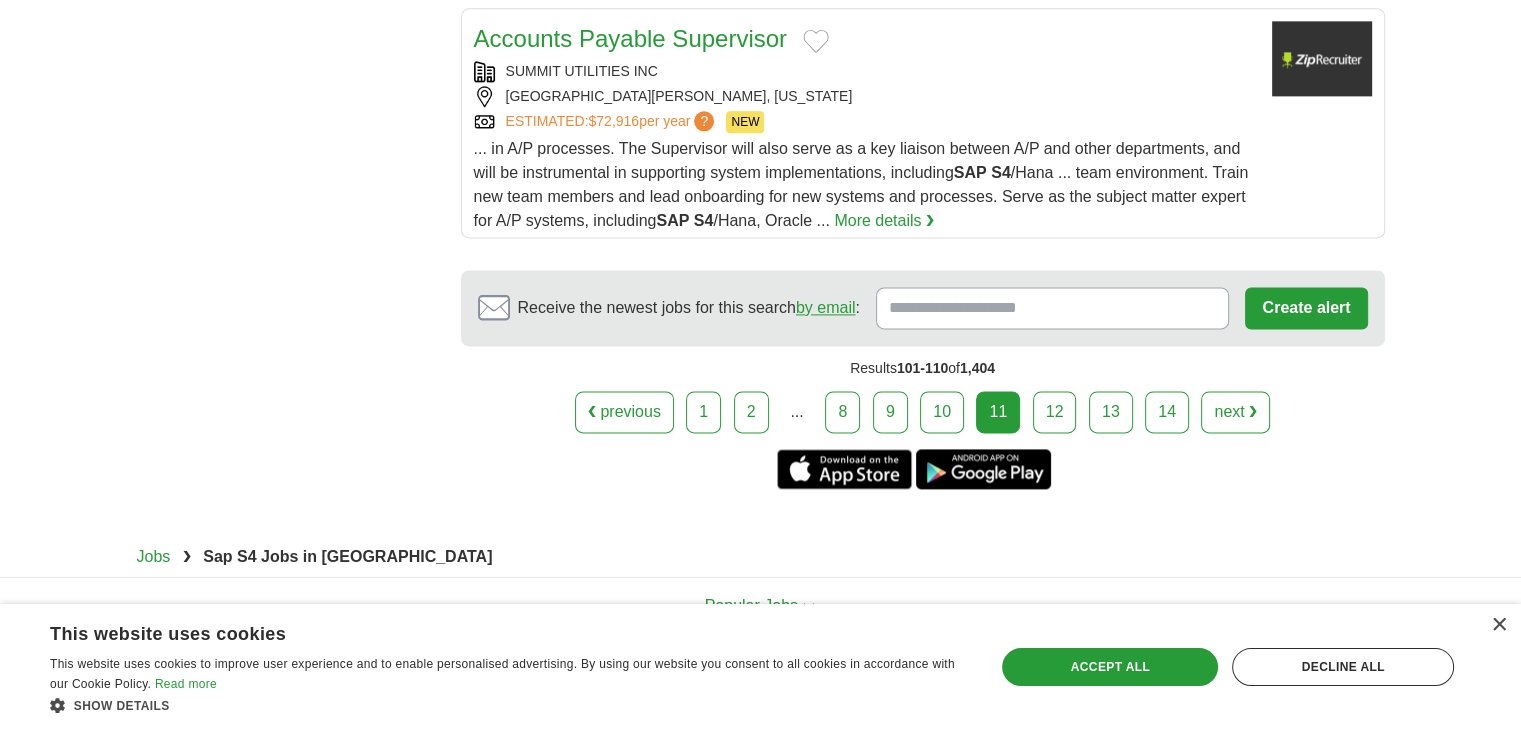 scroll, scrollTop: 2735, scrollLeft: 0, axis: vertical 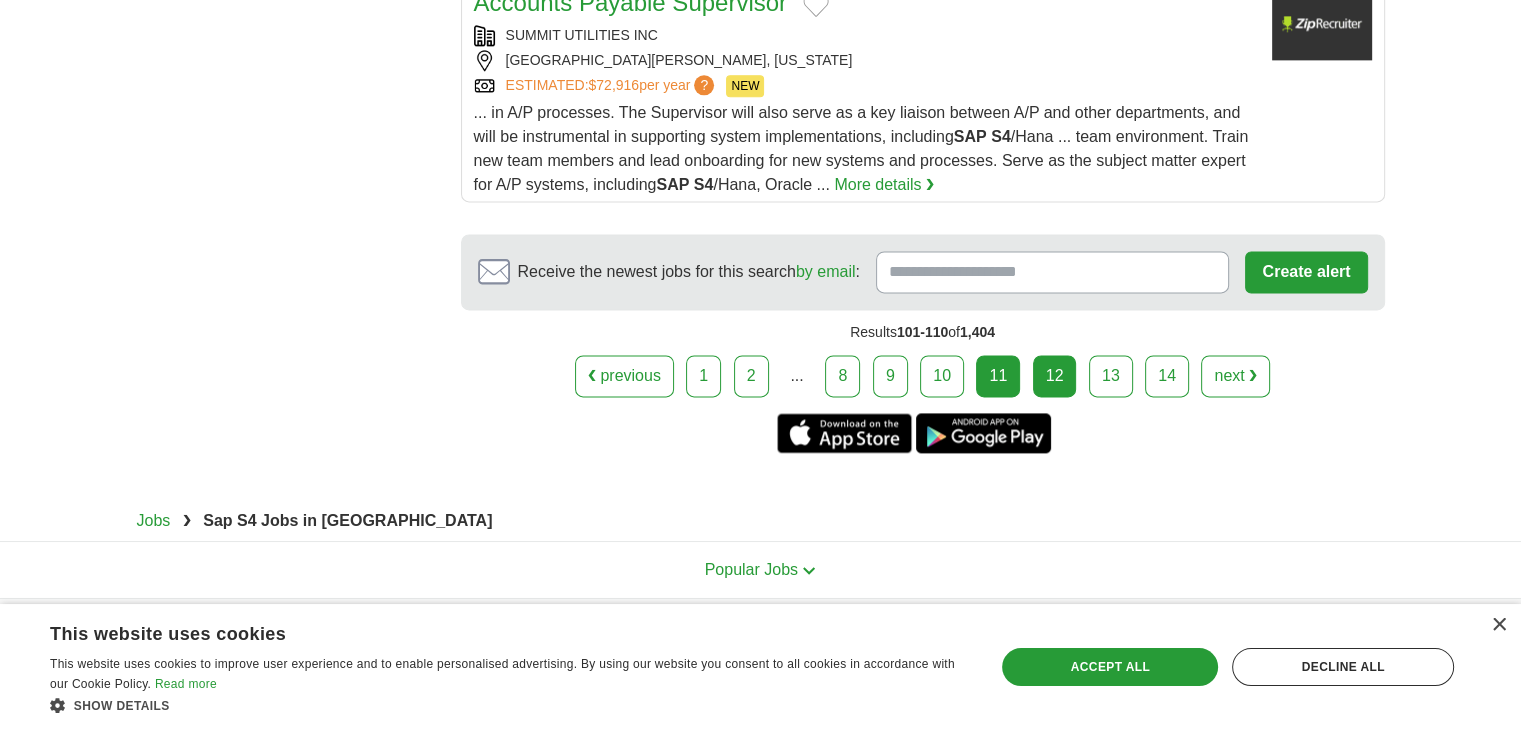 click on "12" at bounding box center (1055, 376) 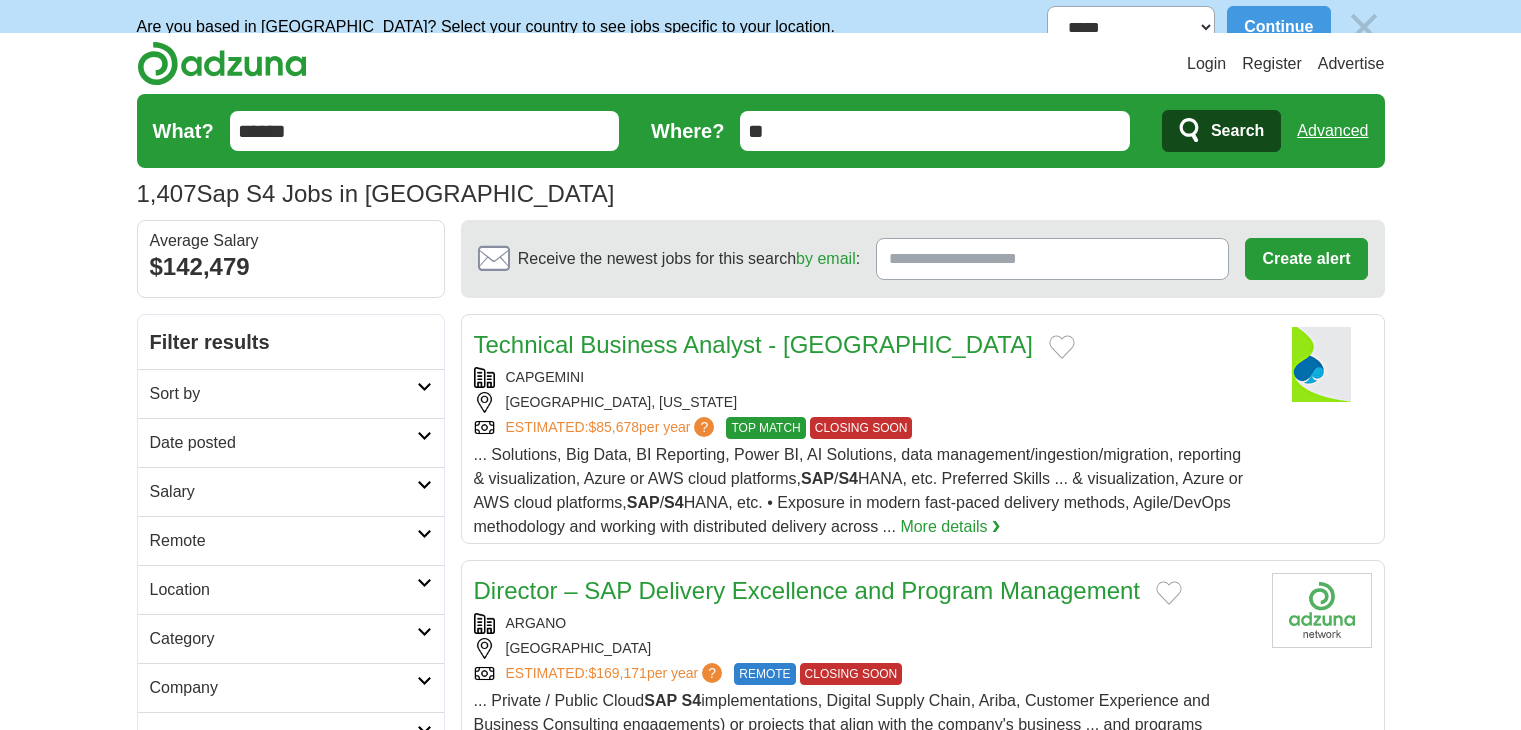 scroll, scrollTop: 0, scrollLeft: 0, axis: both 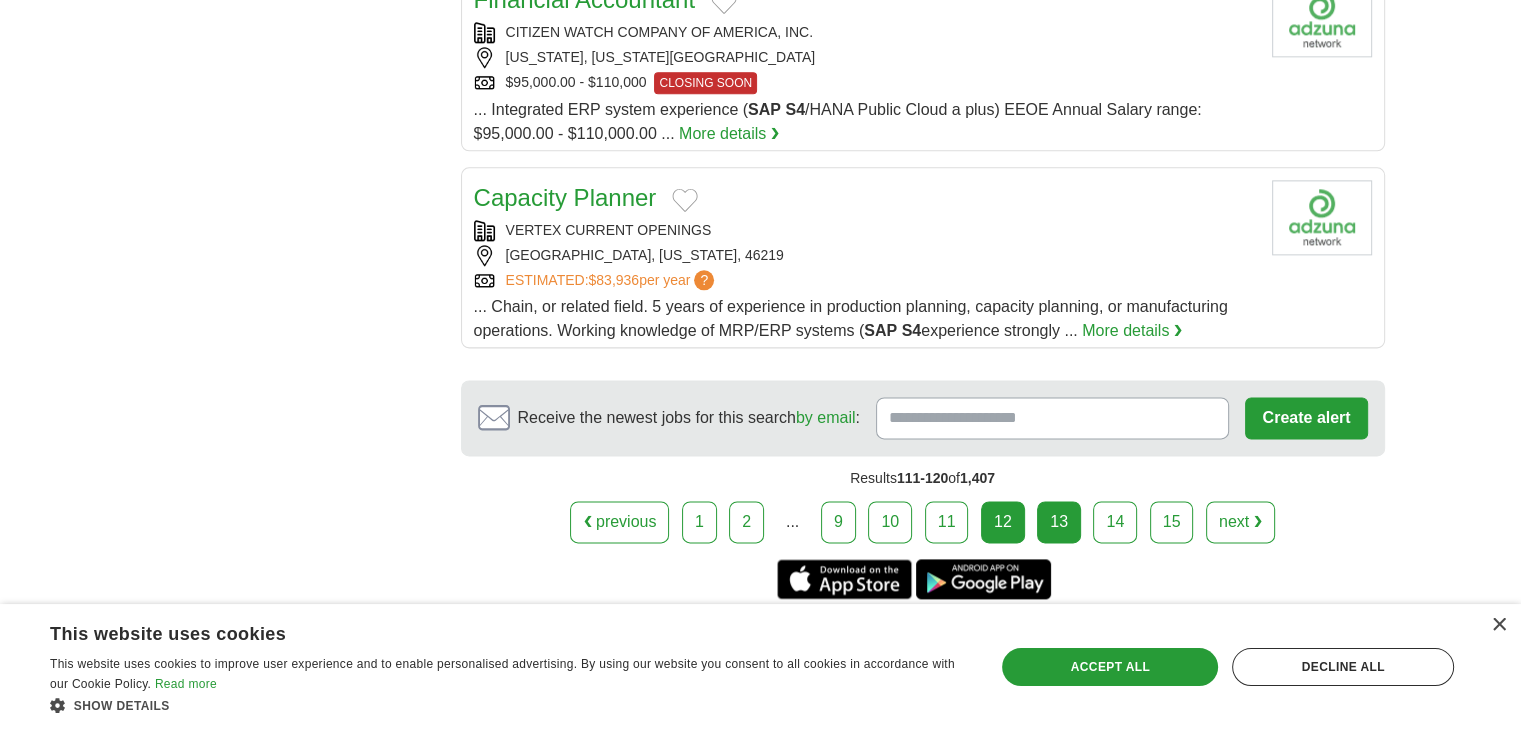 click on "13" at bounding box center [1059, 522] 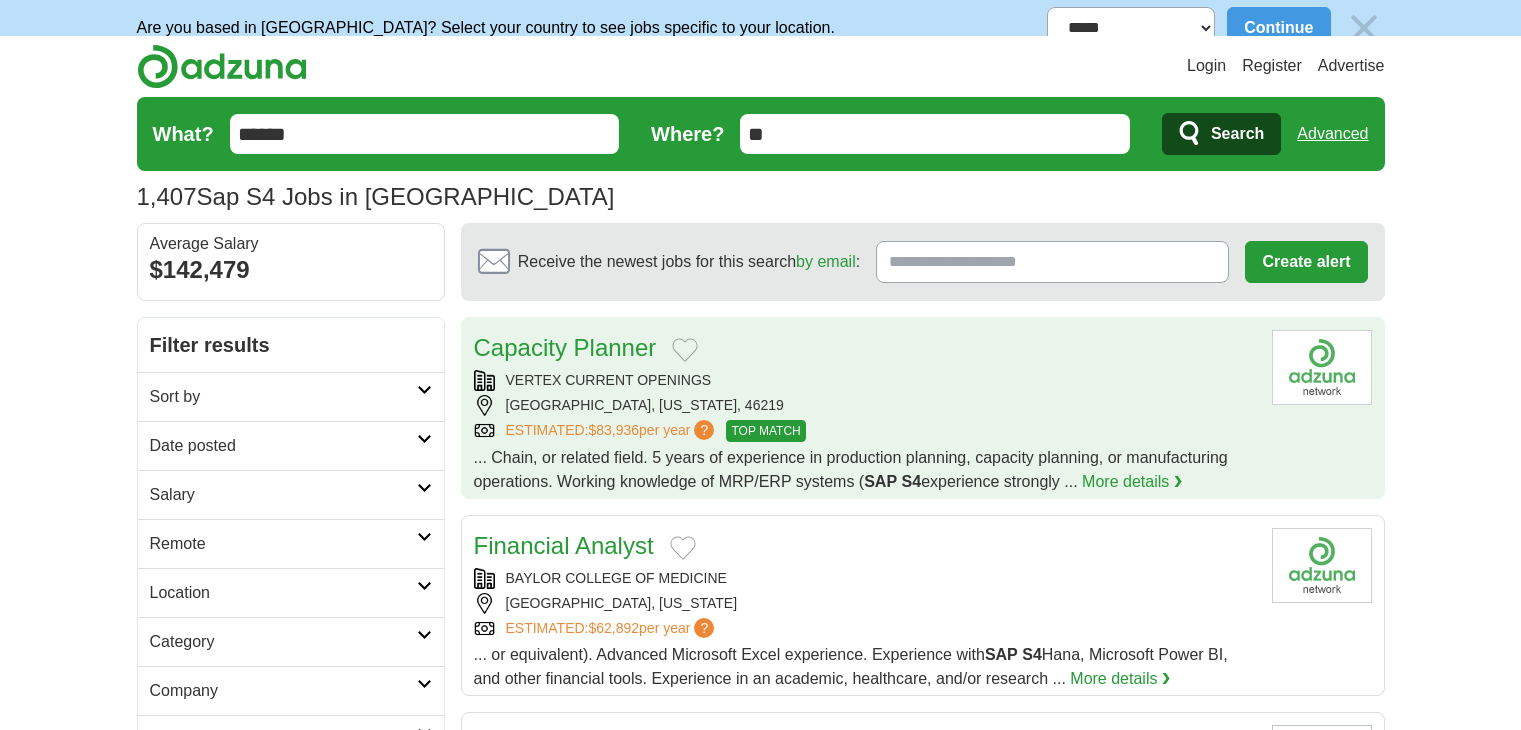 scroll, scrollTop: 0, scrollLeft: 0, axis: both 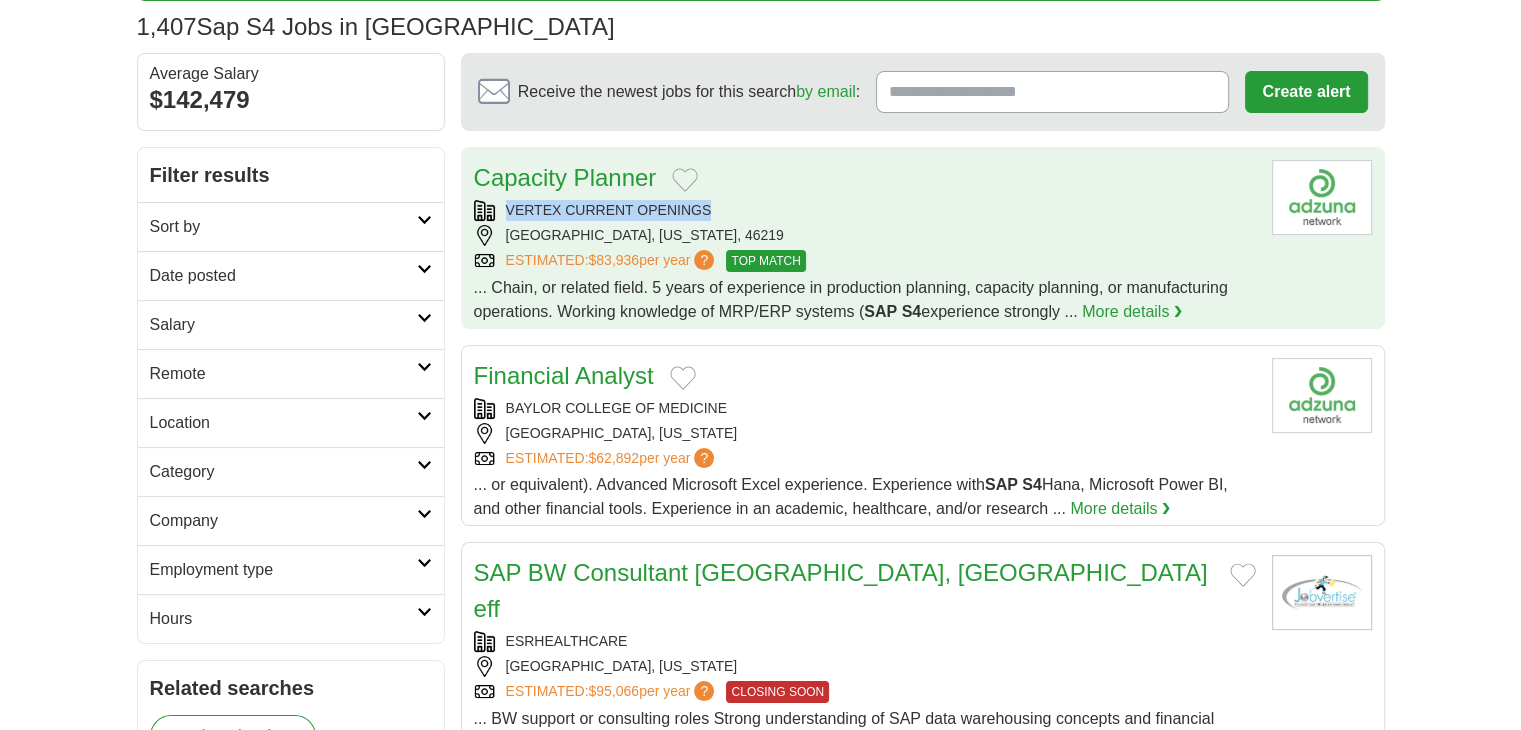 drag, startPoint x: 729, startPoint y: 200, endPoint x: 496, endPoint y: 209, distance: 233.17375 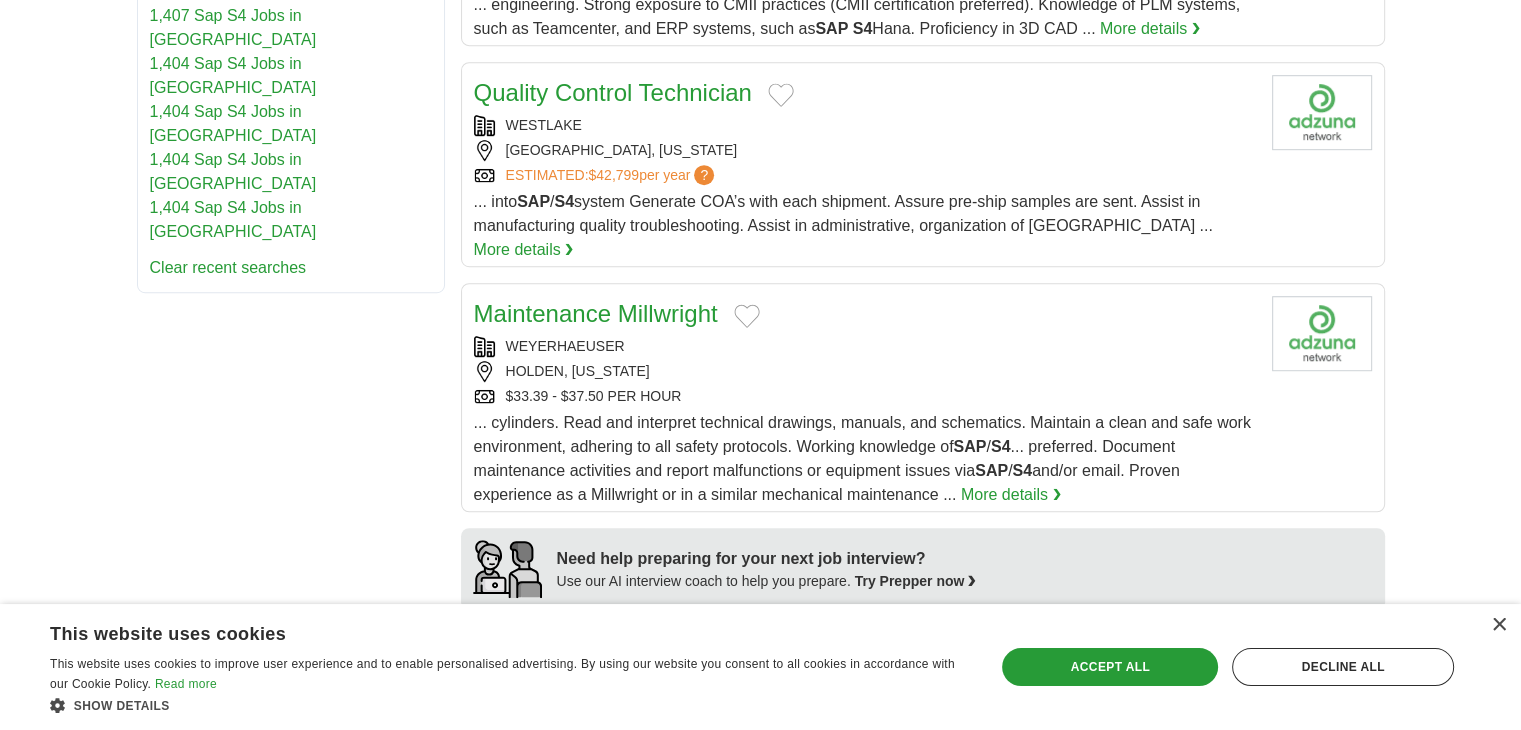 scroll, scrollTop: 1200, scrollLeft: 0, axis: vertical 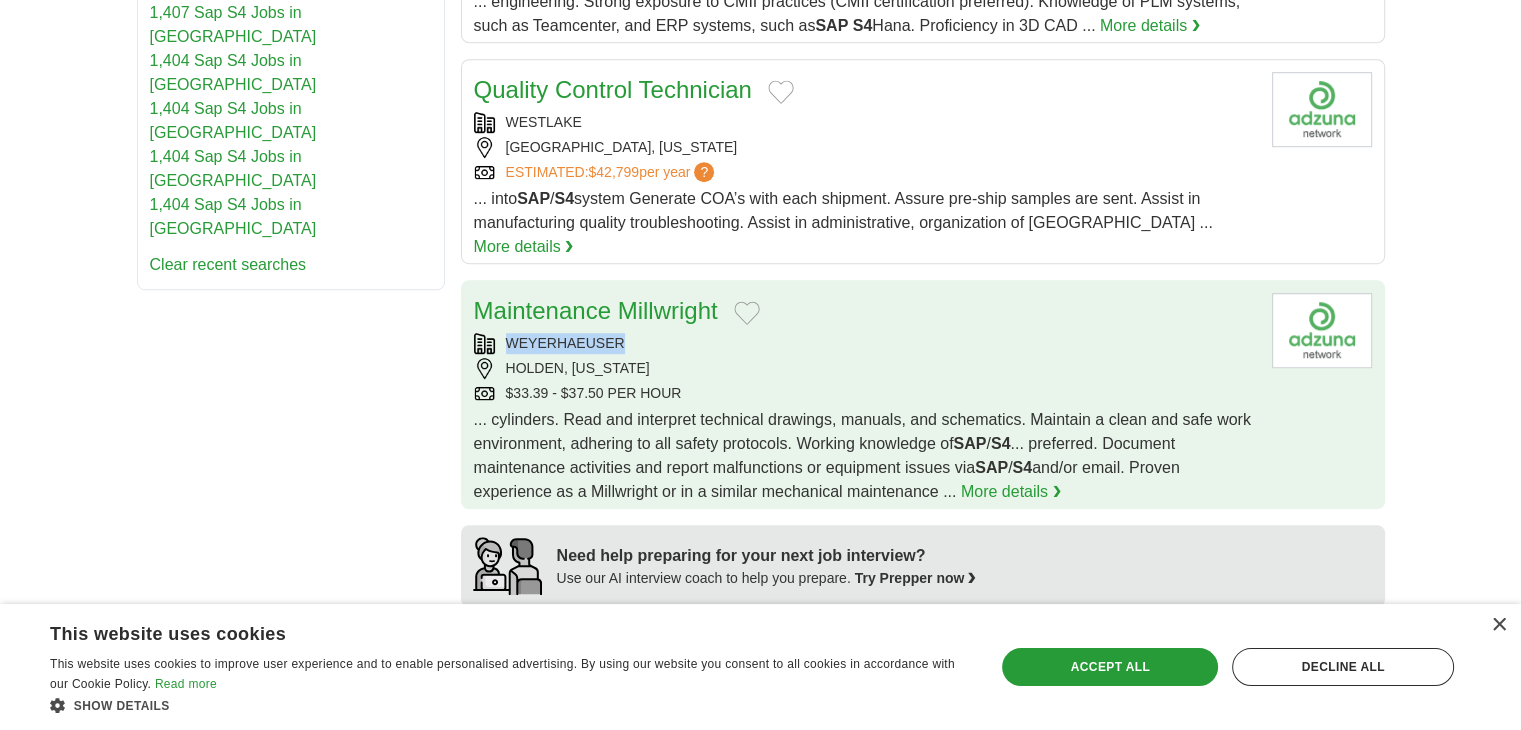 copy on "WEYERHAEUSER" 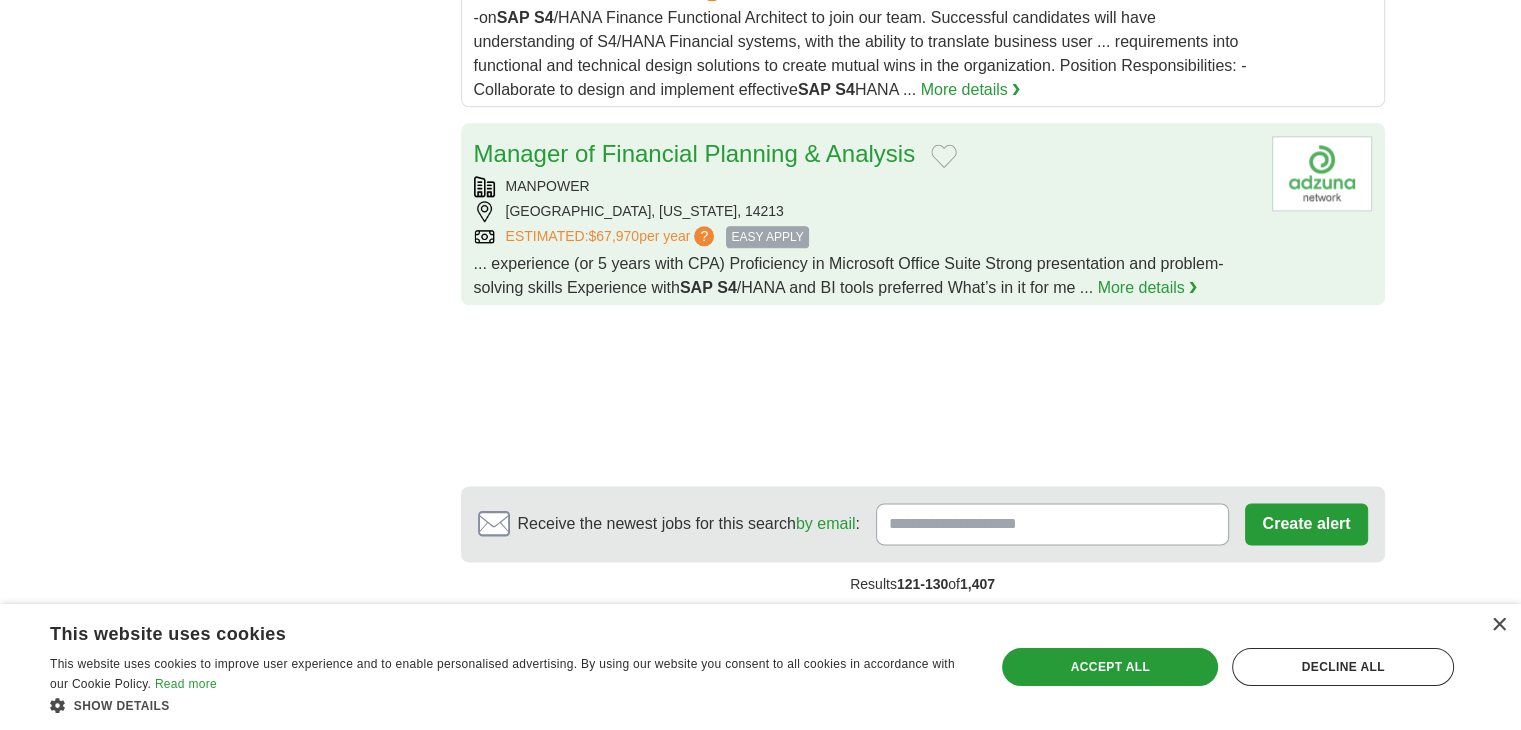 scroll, scrollTop: 2400, scrollLeft: 0, axis: vertical 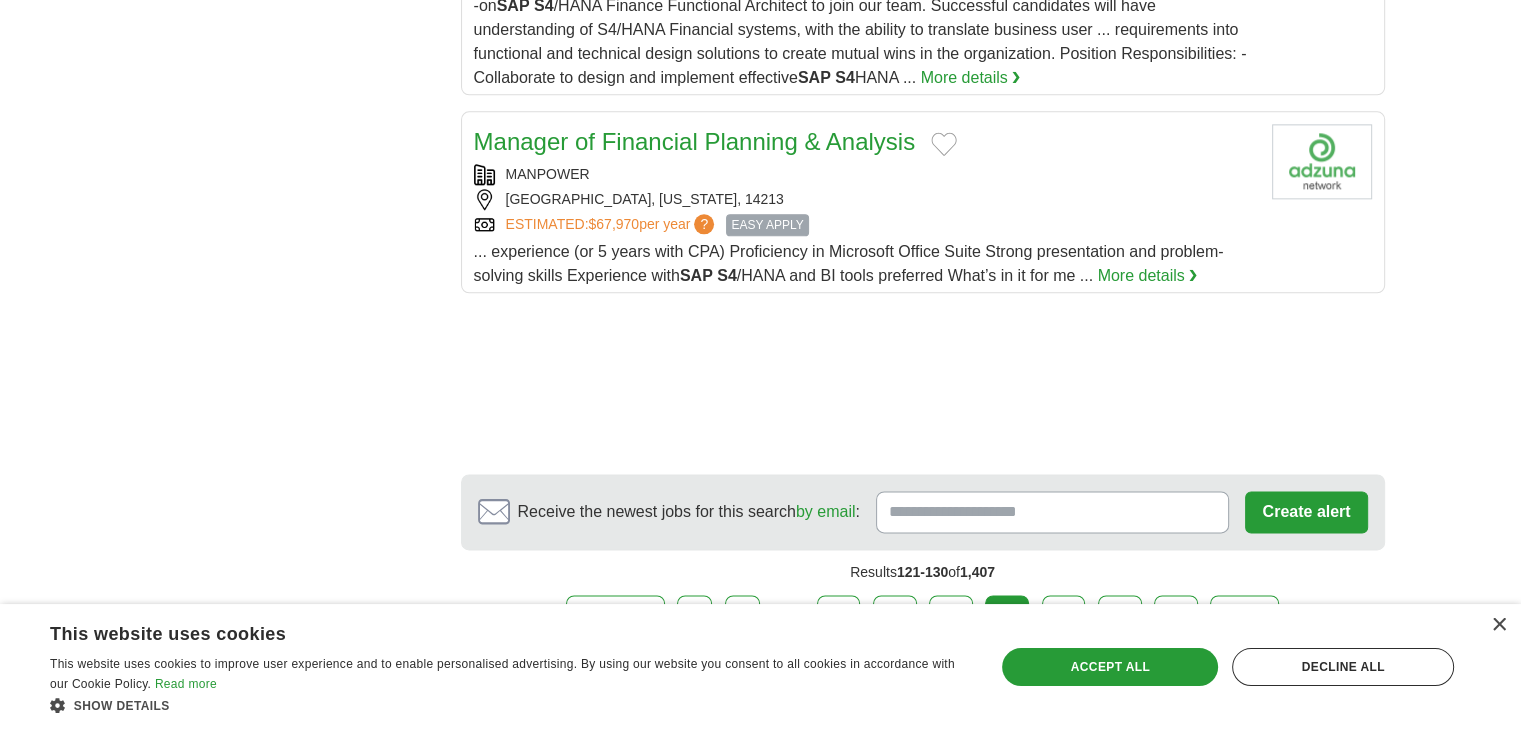 click on "Capacity Planner
VERTEX CURRENT OPENINGS
INDIANAPOLIS, INDIANA, 46219
ESTIMATED:
$83,936
per year
?
TOP MATCH
TOP MATCH
SAP   S4  experience strongly ..." at bounding box center (923, -680) 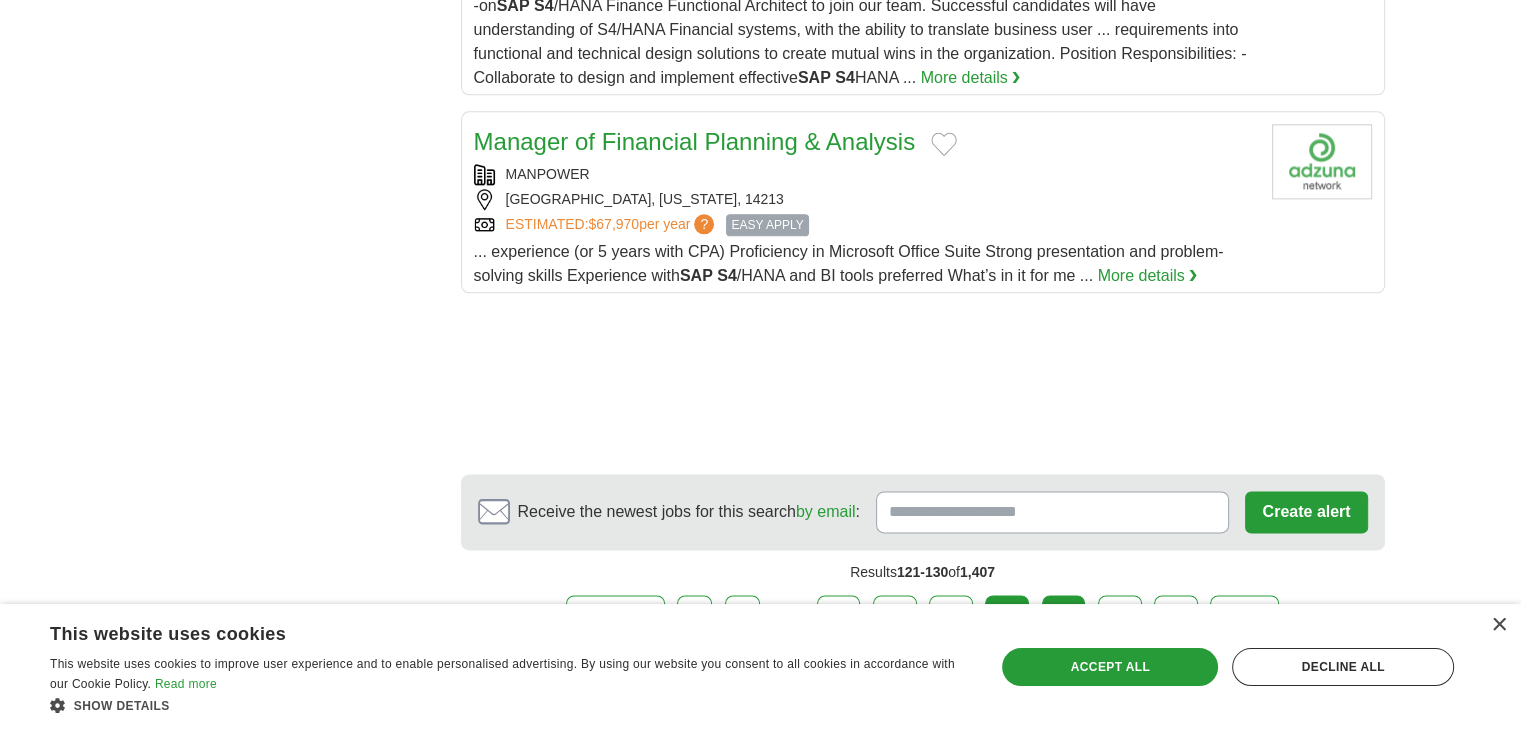 click on "14" at bounding box center [1064, 616] 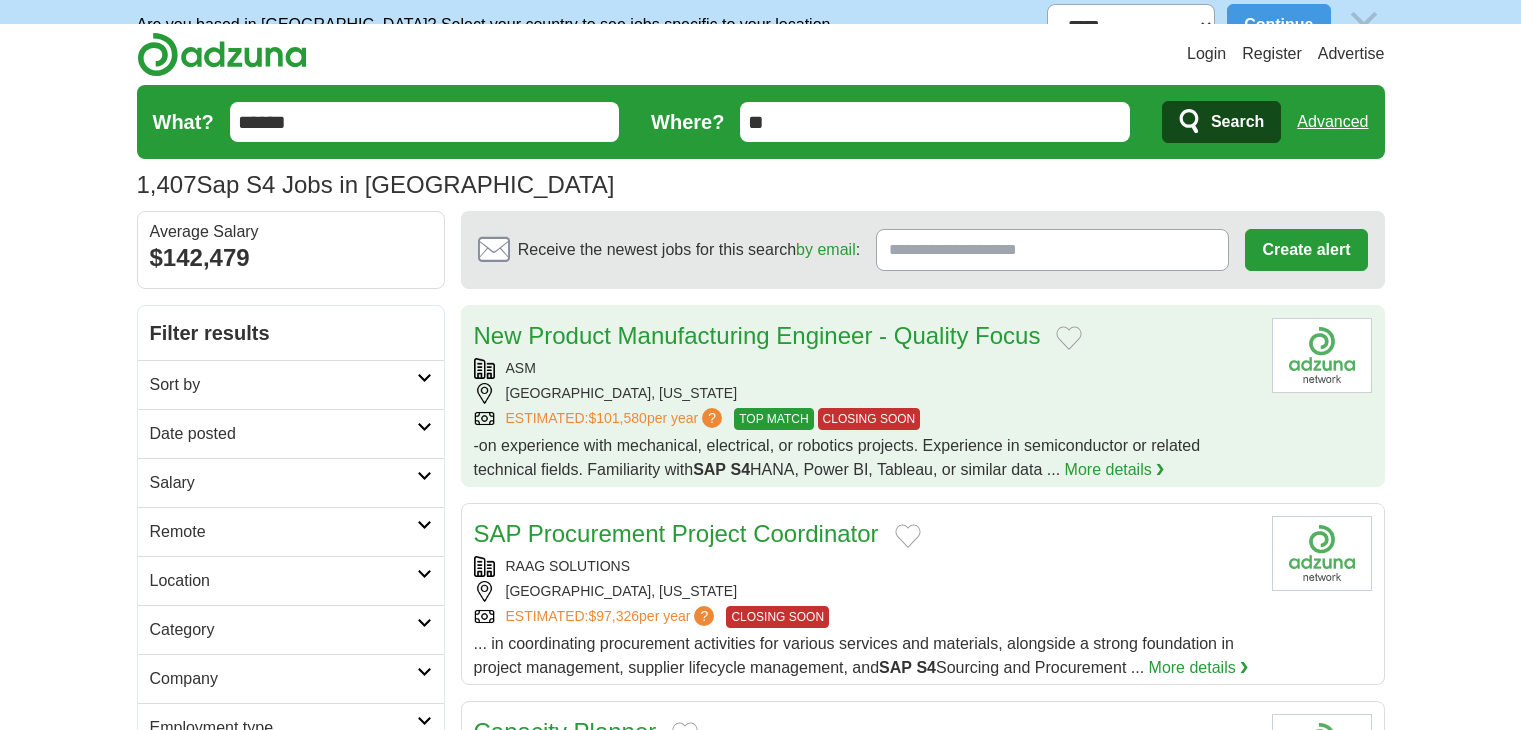 scroll, scrollTop: 0, scrollLeft: 0, axis: both 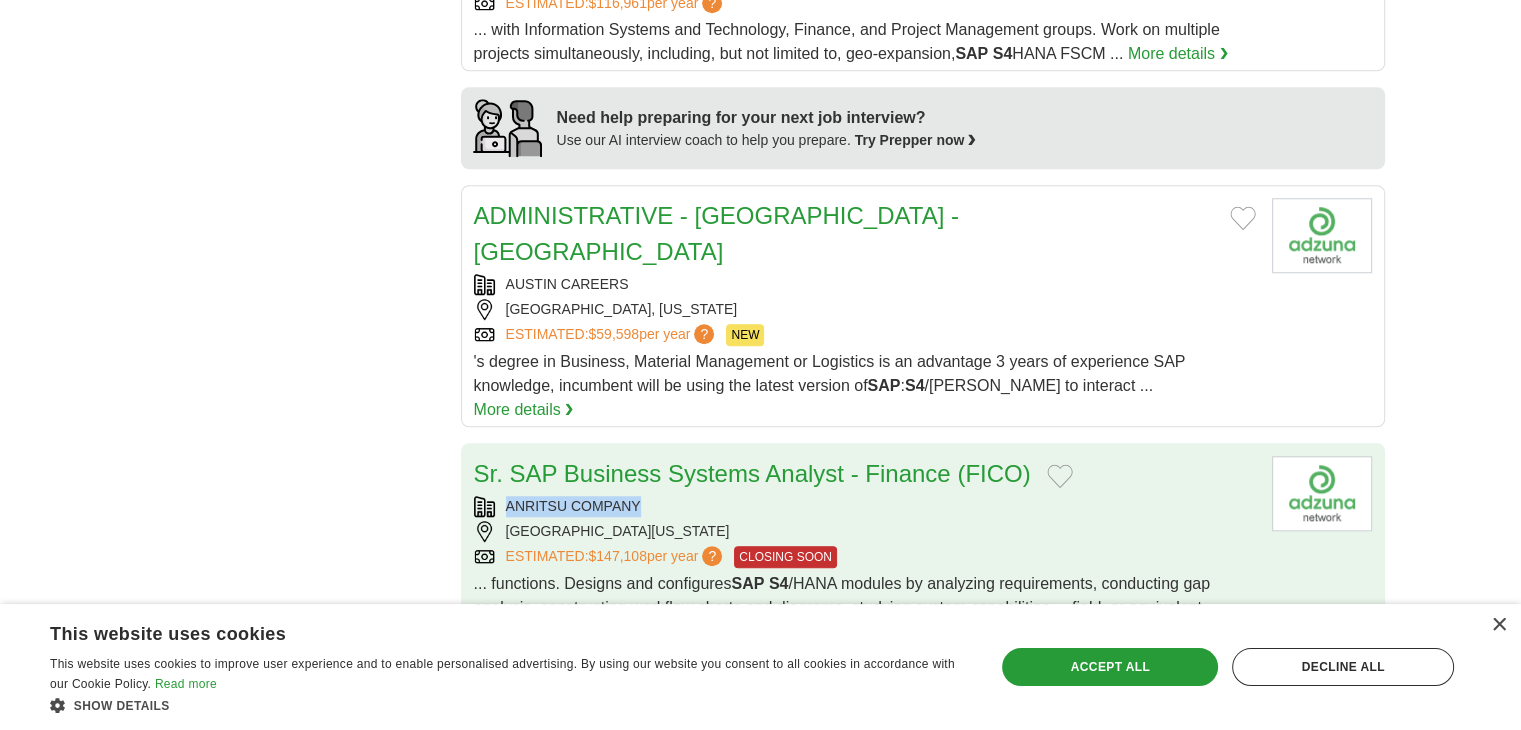 copy on "ANRITSU COMPANY" 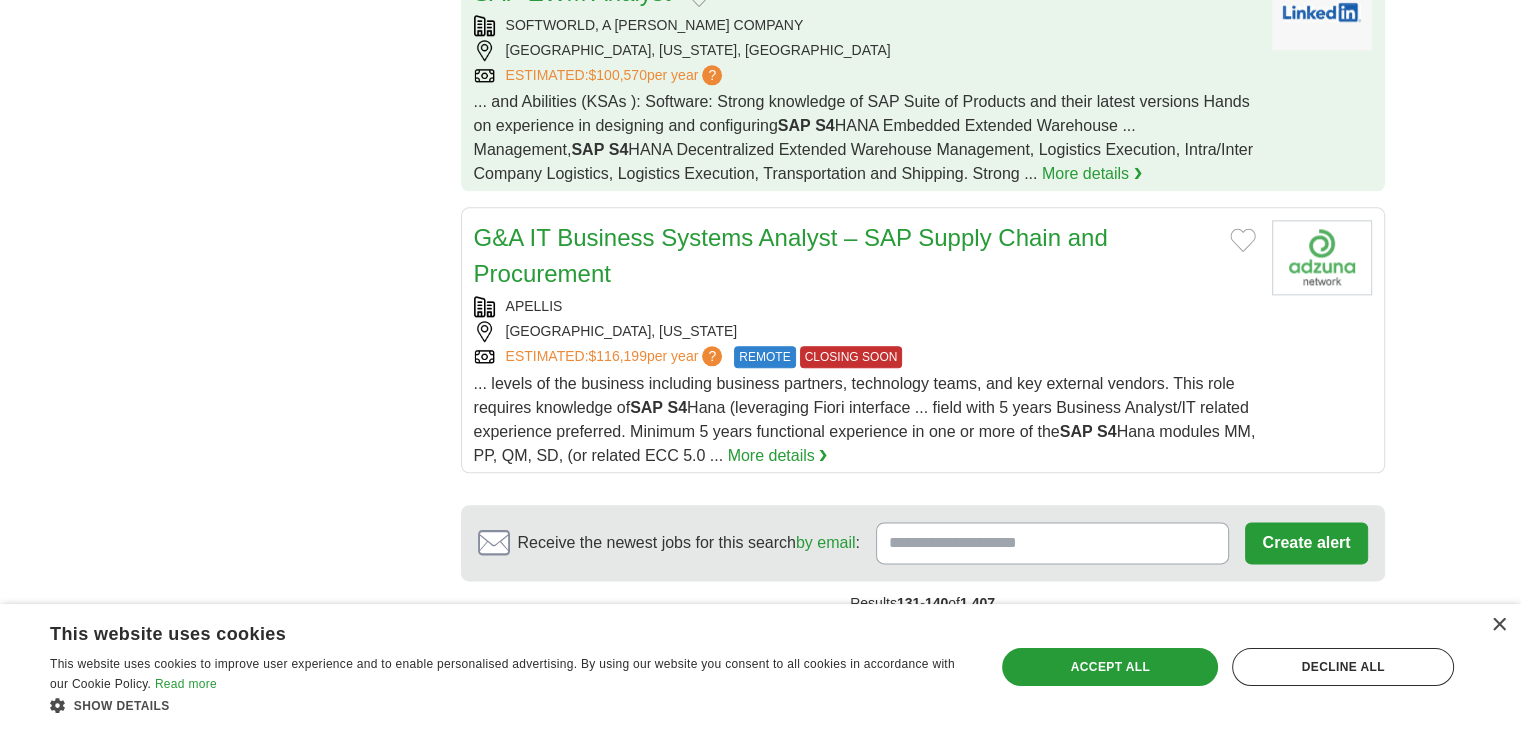 scroll, scrollTop: 2415, scrollLeft: 0, axis: vertical 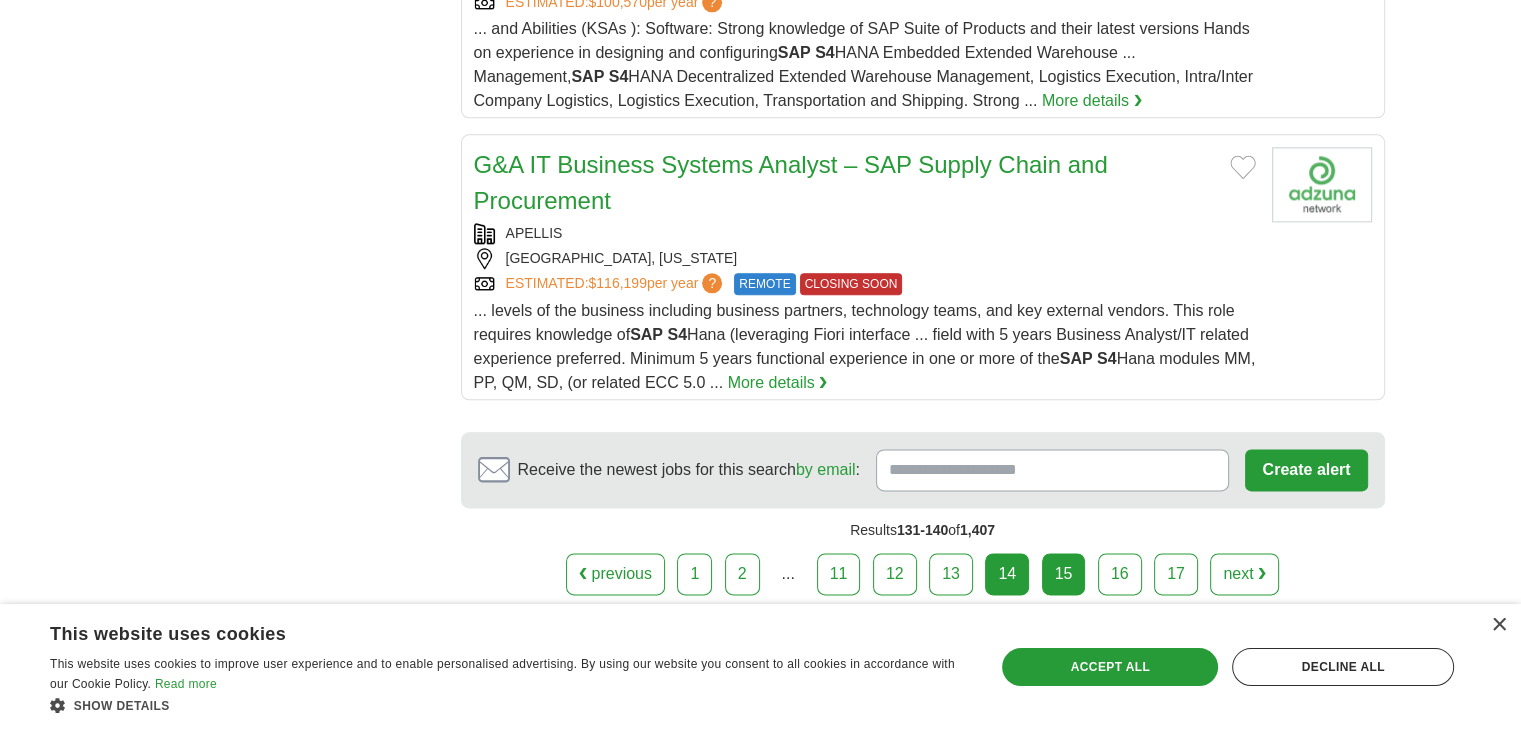 click on "15" at bounding box center [1064, 574] 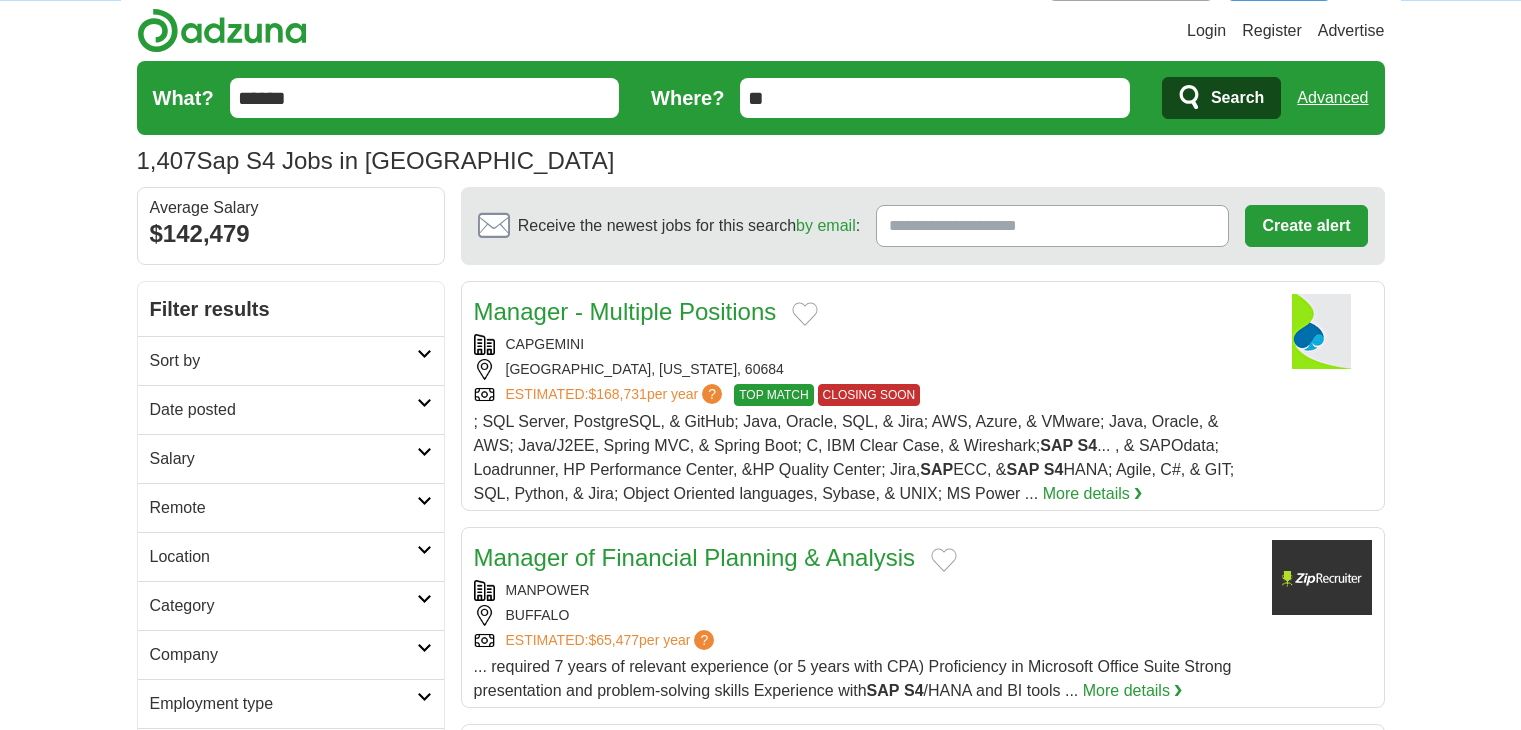 scroll, scrollTop: 0, scrollLeft: 0, axis: both 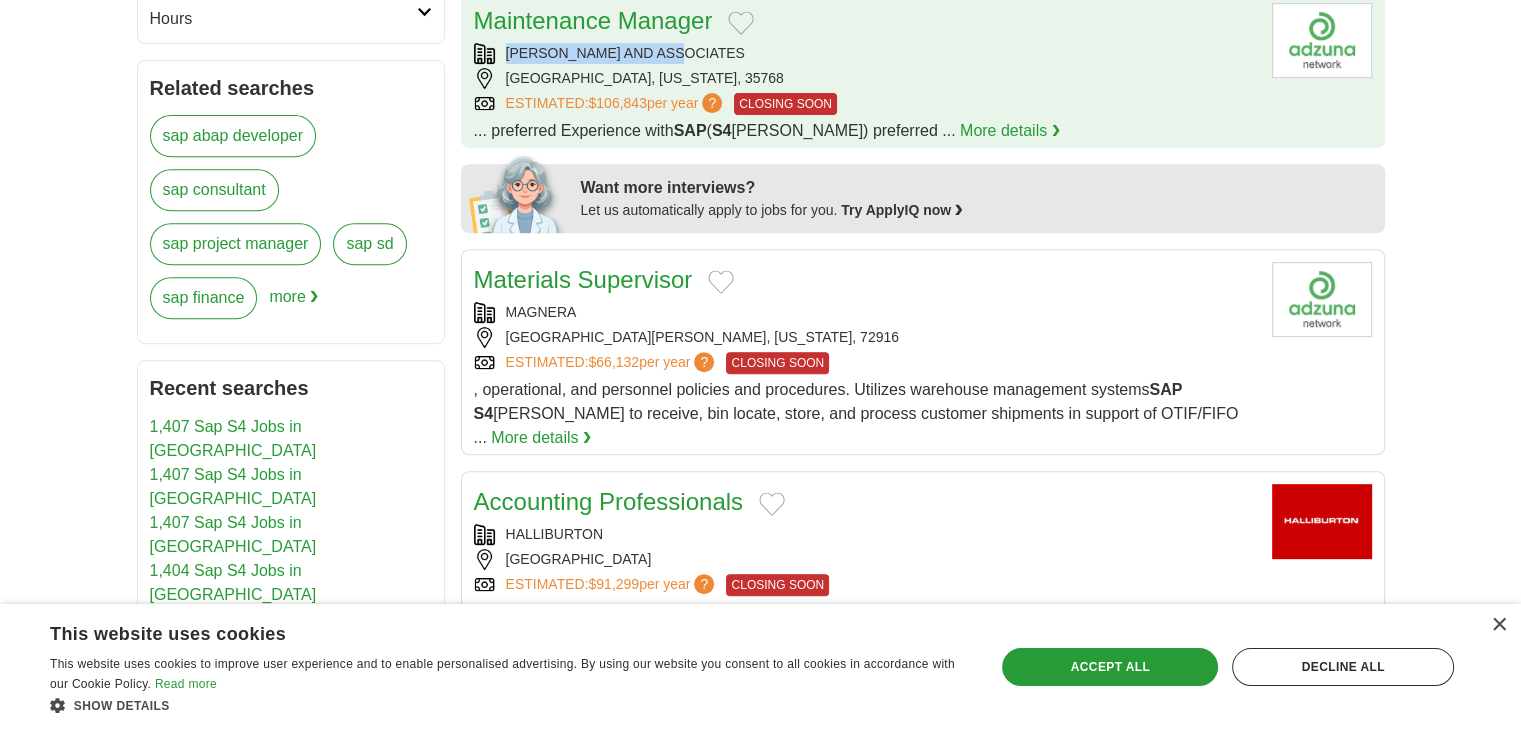 drag, startPoint x: 700, startPoint y: 45, endPoint x: 503, endPoint y: 53, distance: 197.16237 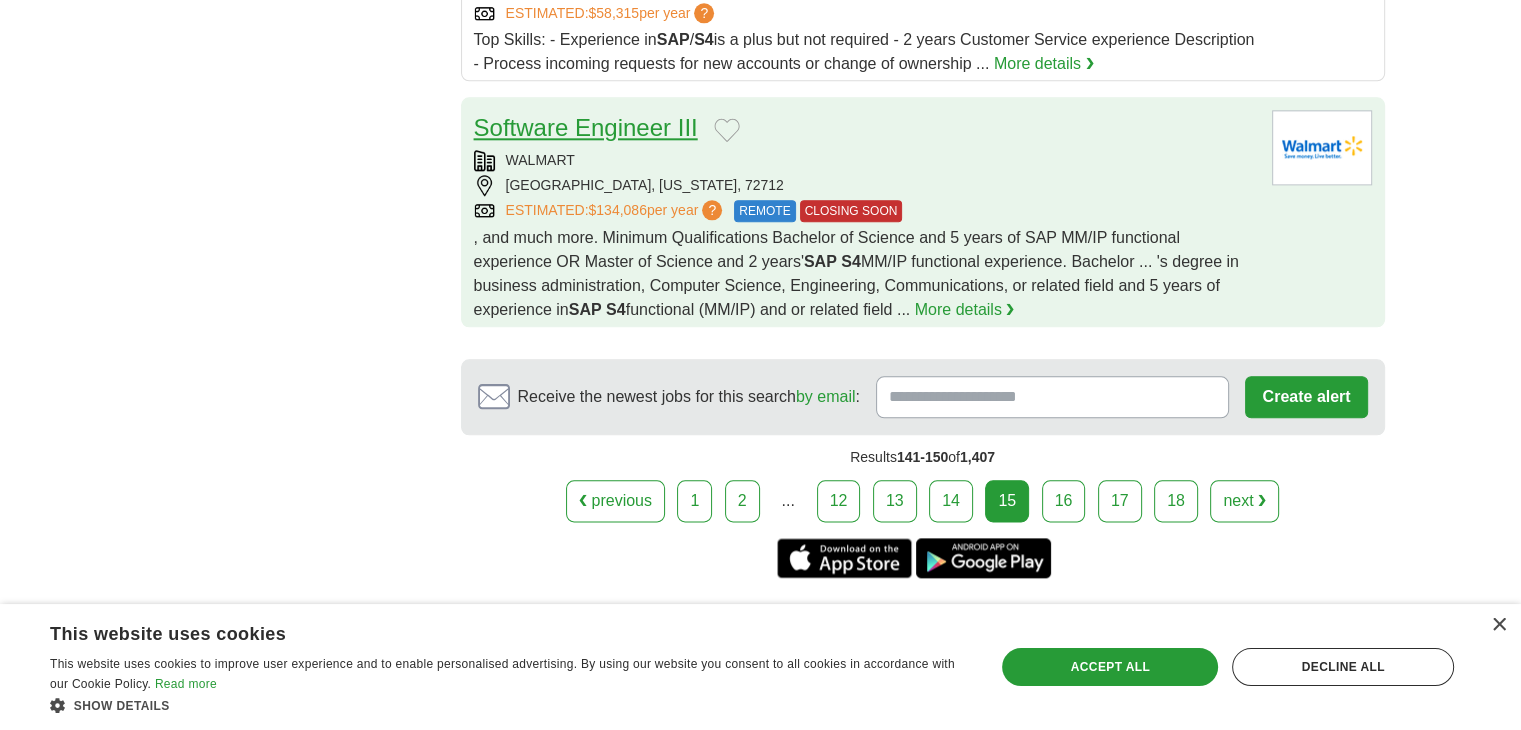 scroll, scrollTop: 2400, scrollLeft: 0, axis: vertical 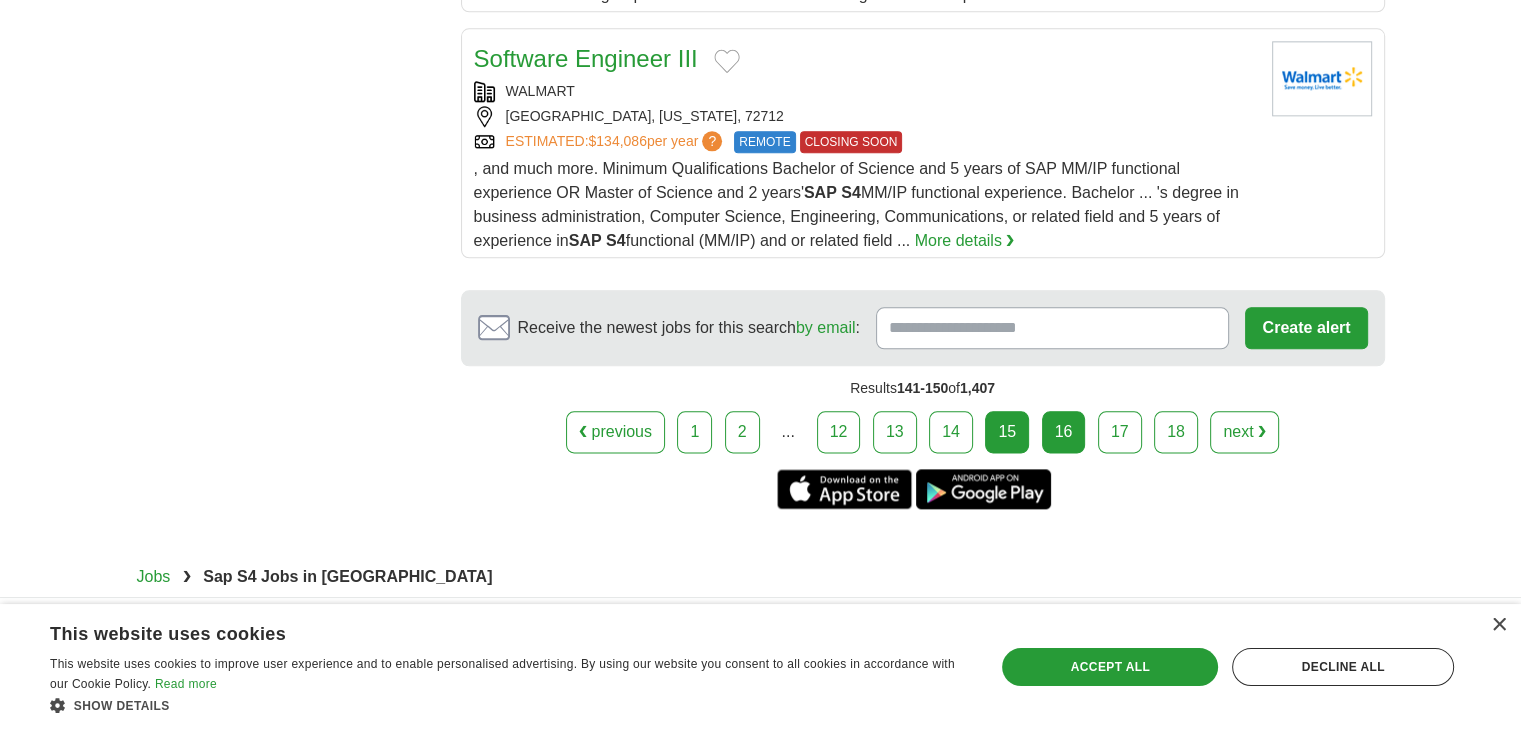 click on "16" at bounding box center [1064, 432] 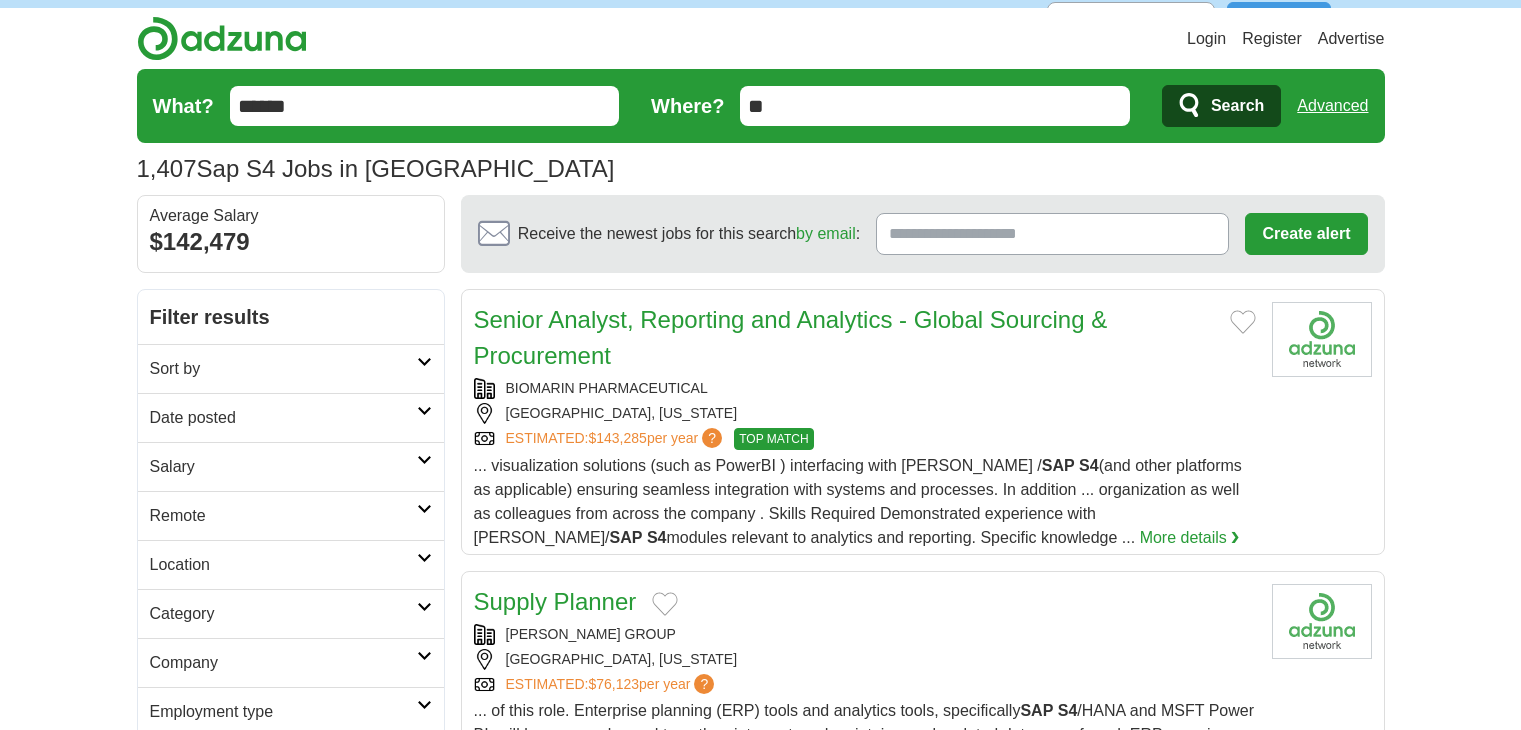 scroll, scrollTop: 0, scrollLeft: 0, axis: both 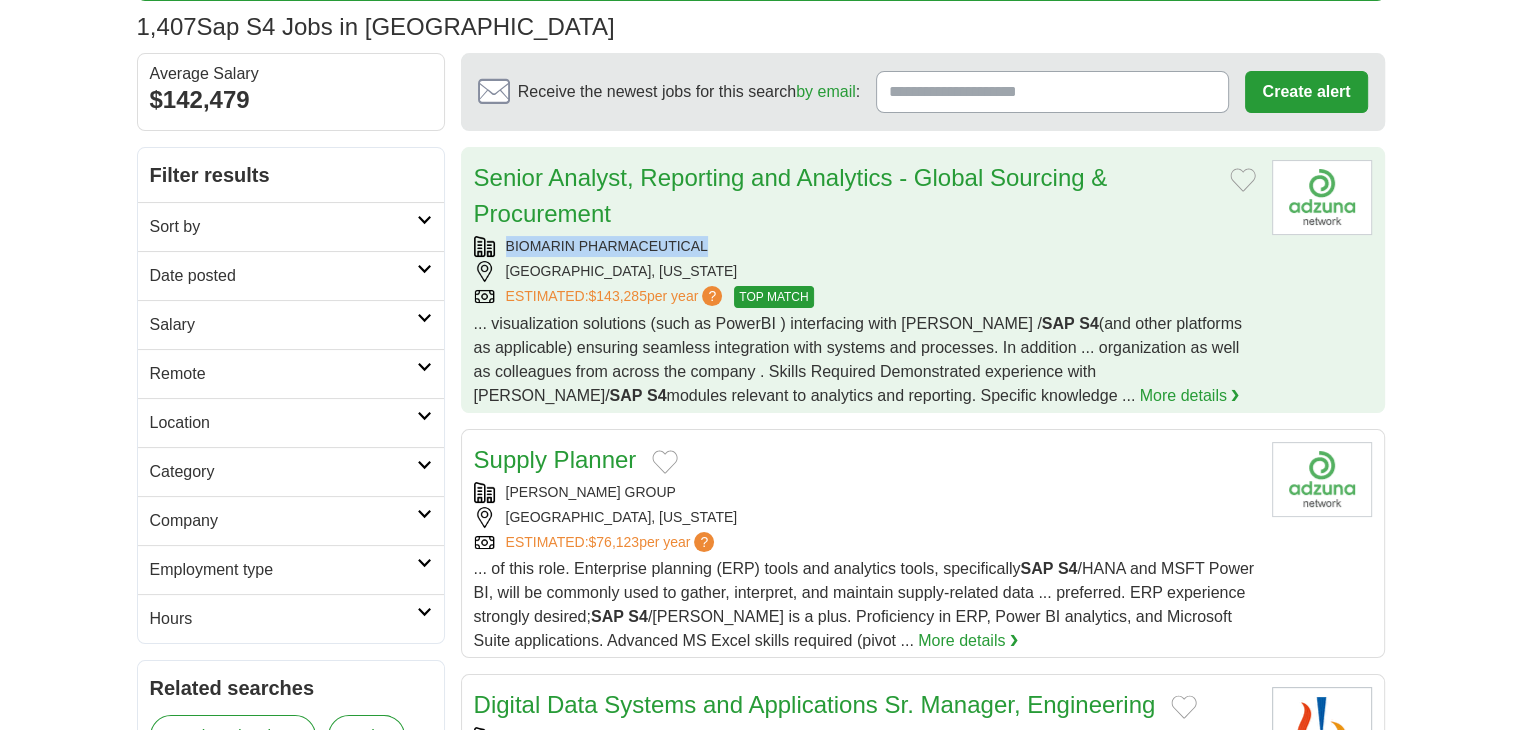 copy on "BIOMARIN PHARMACEUTICAL" 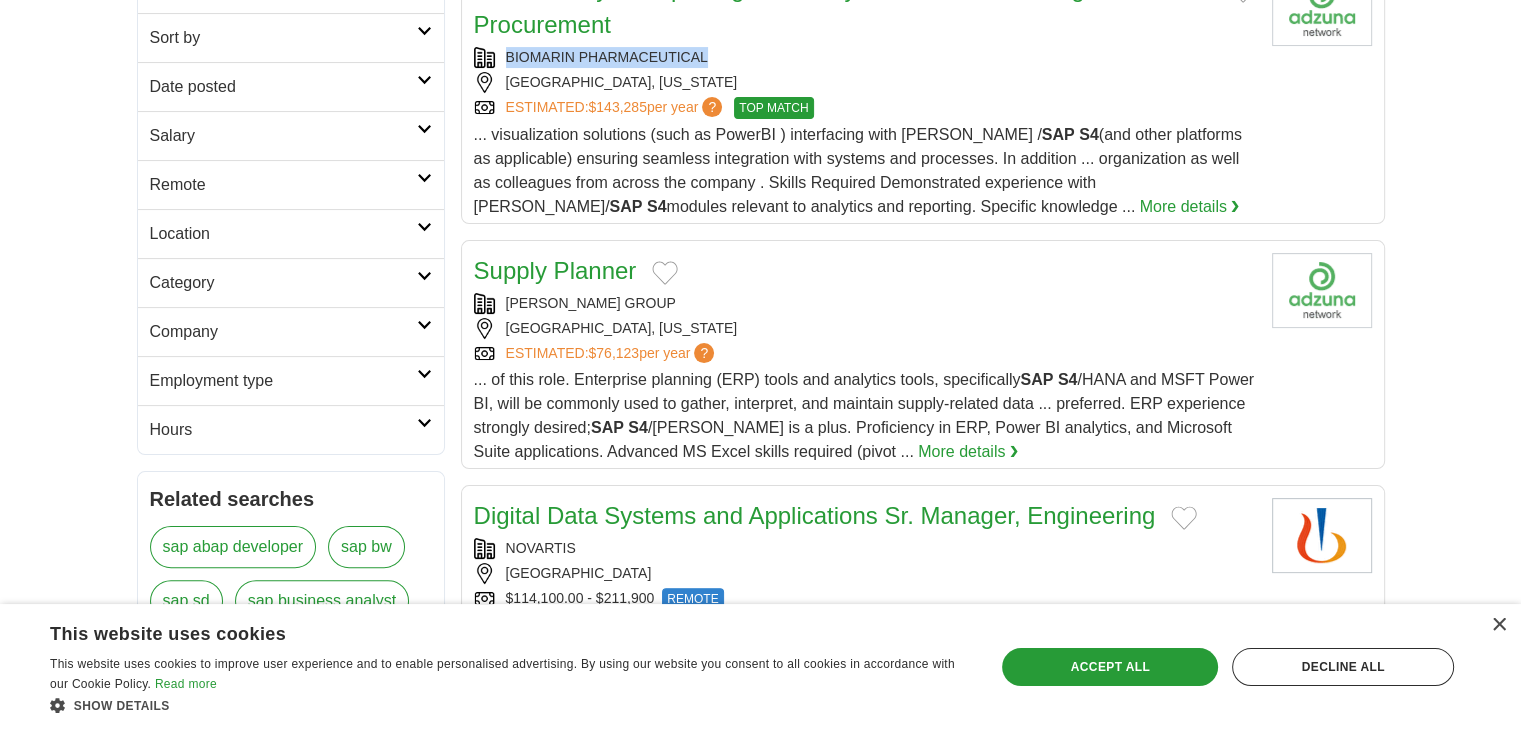 scroll, scrollTop: 400, scrollLeft: 0, axis: vertical 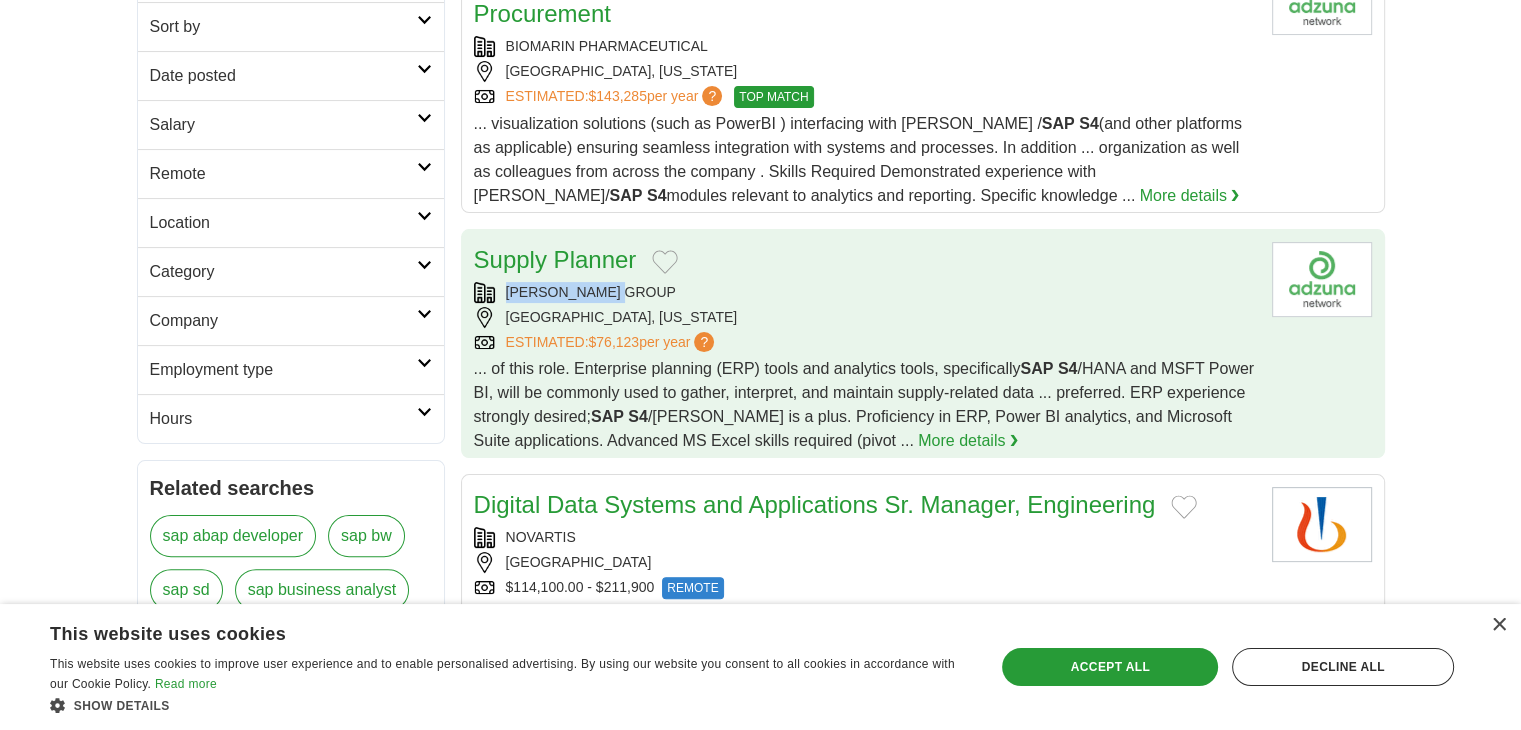 drag, startPoint x: 652, startPoint y: 292, endPoint x: 504, endPoint y: 287, distance: 148.08444 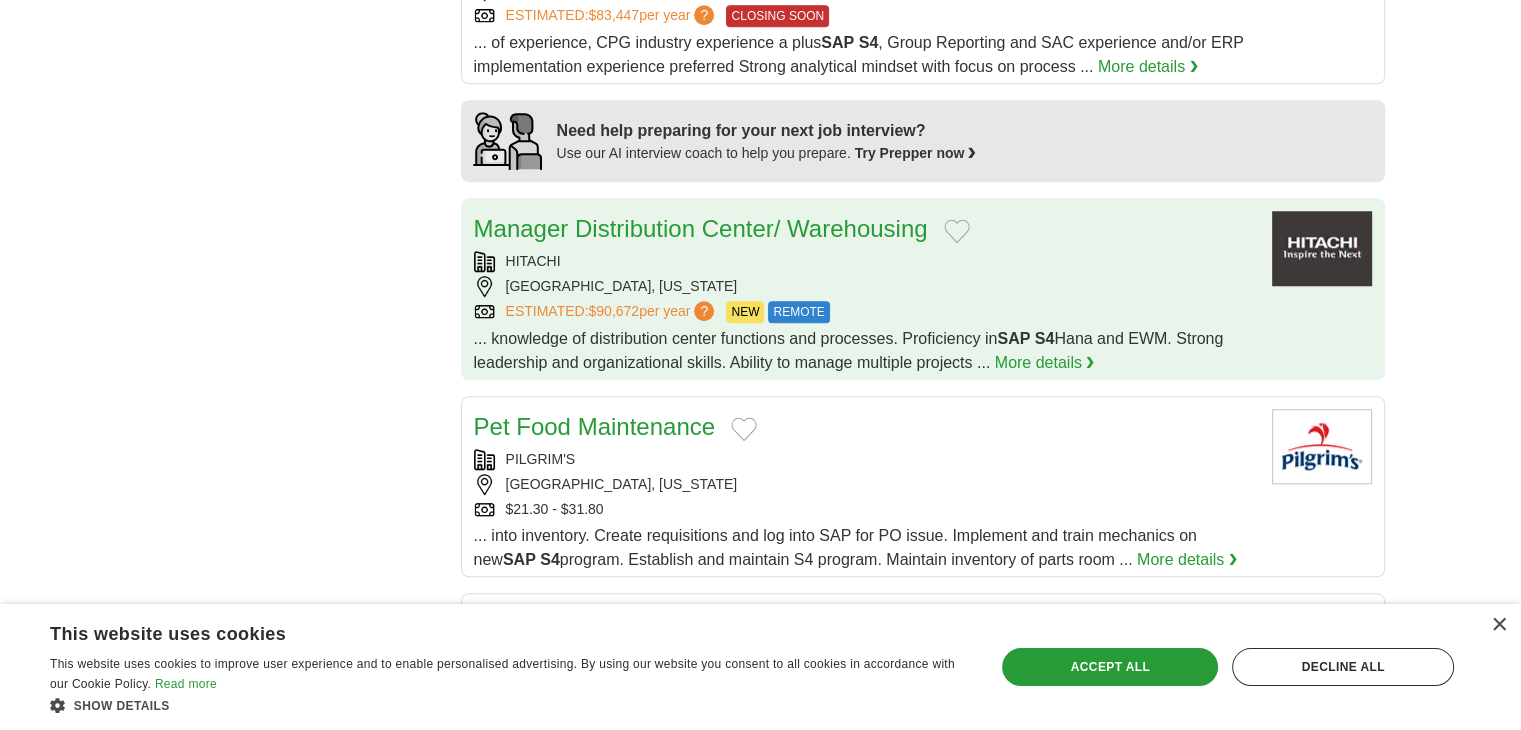 scroll, scrollTop: 1900, scrollLeft: 0, axis: vertical 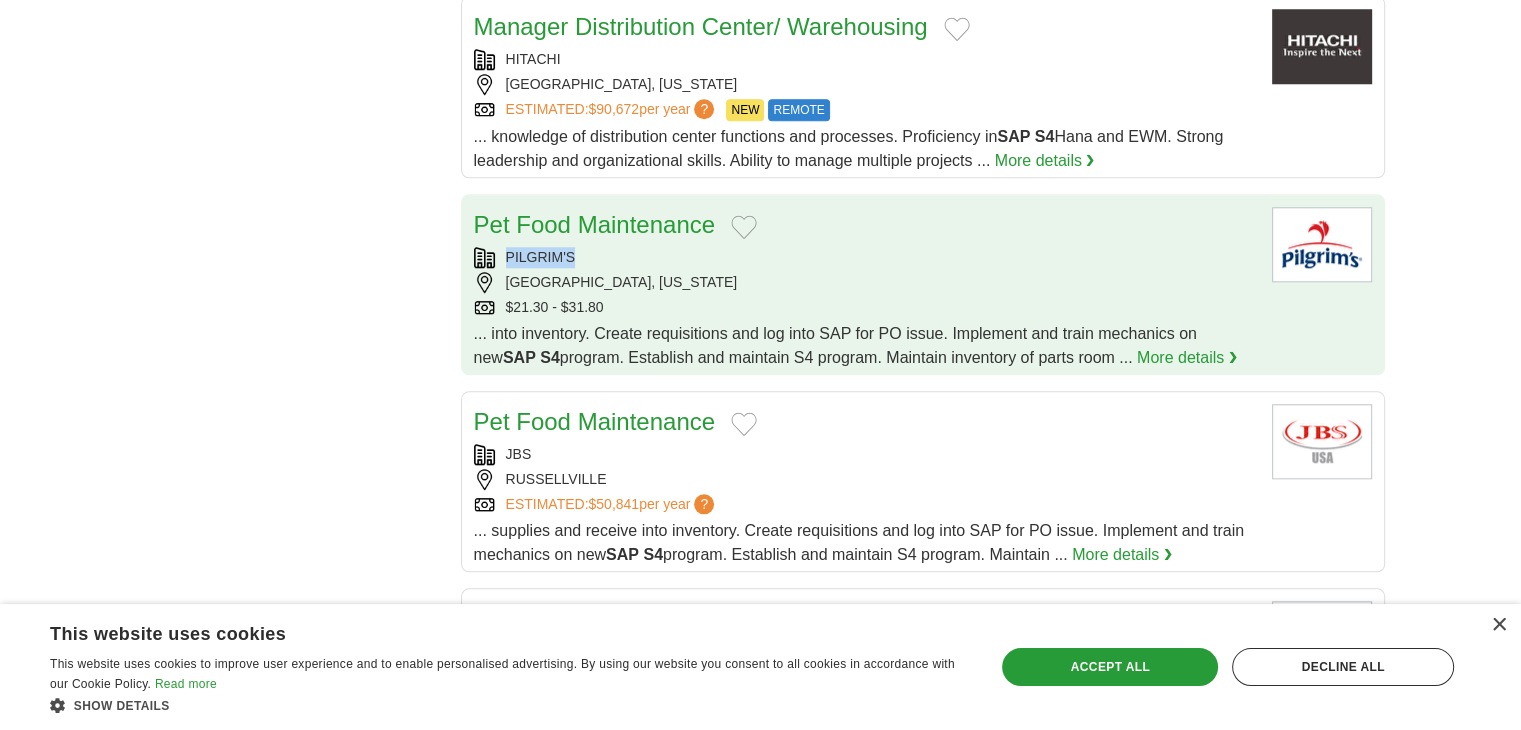 copy on "PILGRIM'S" 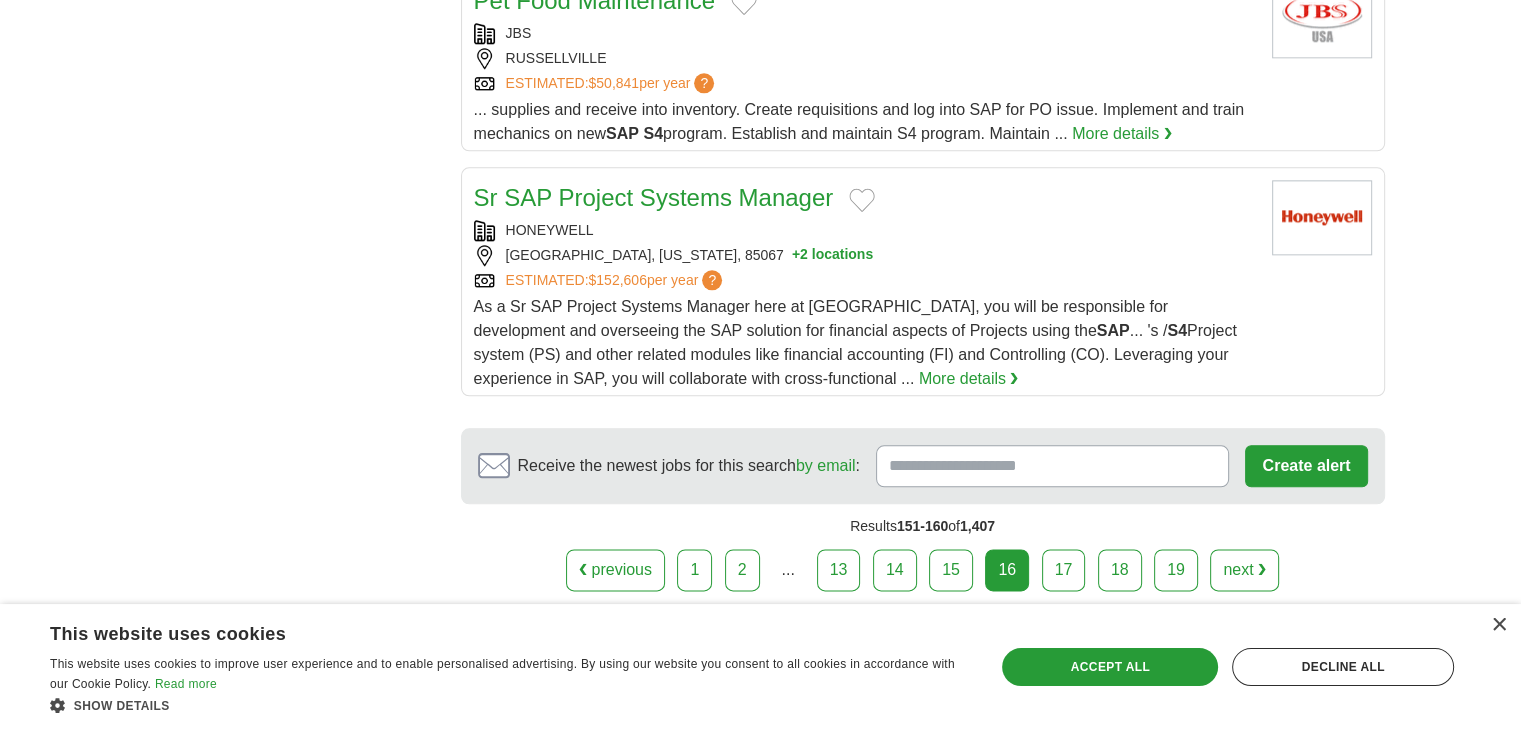 scroll, scrollTop: 2400, scrollLeft: 0, axis: vertical 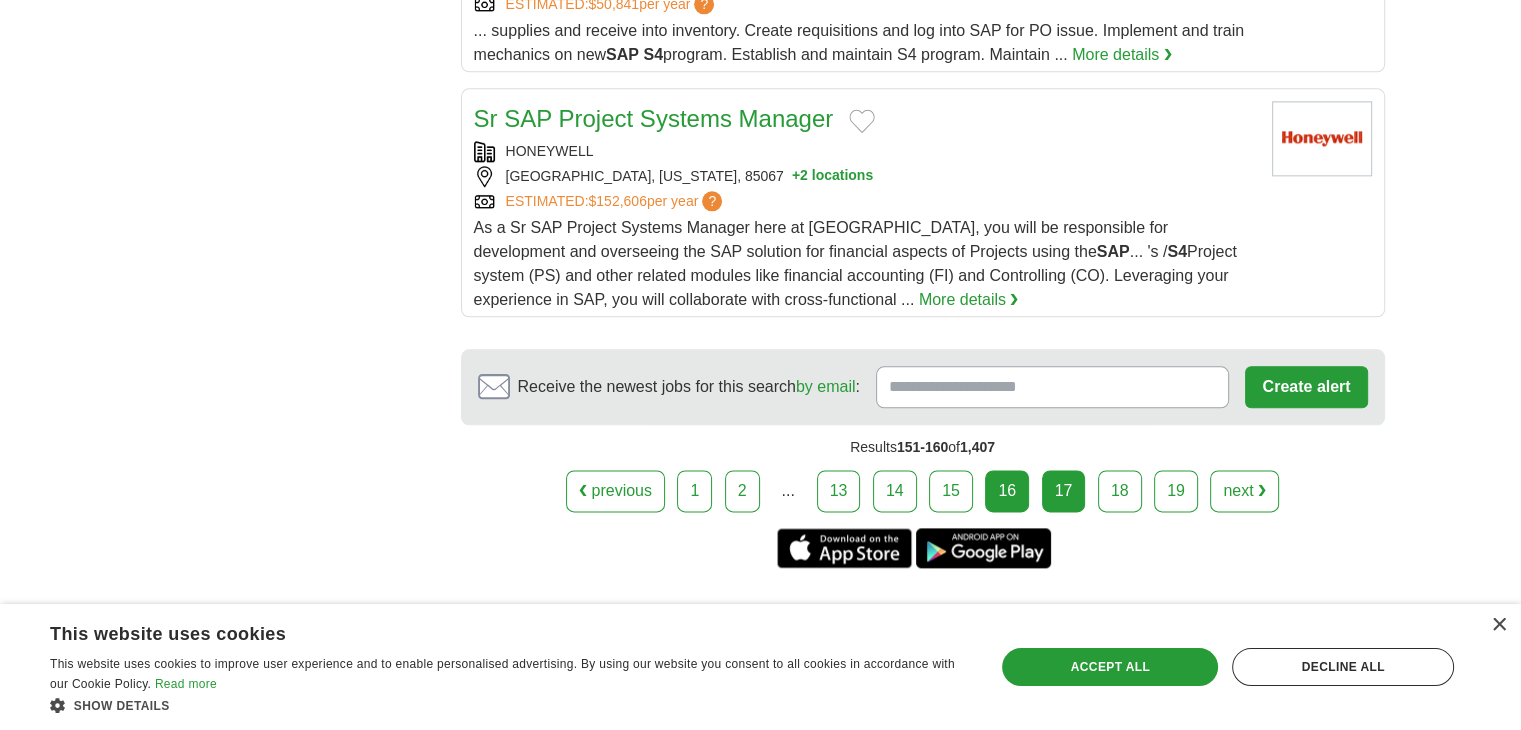 click on "17" at bounding box center [1064, 491] 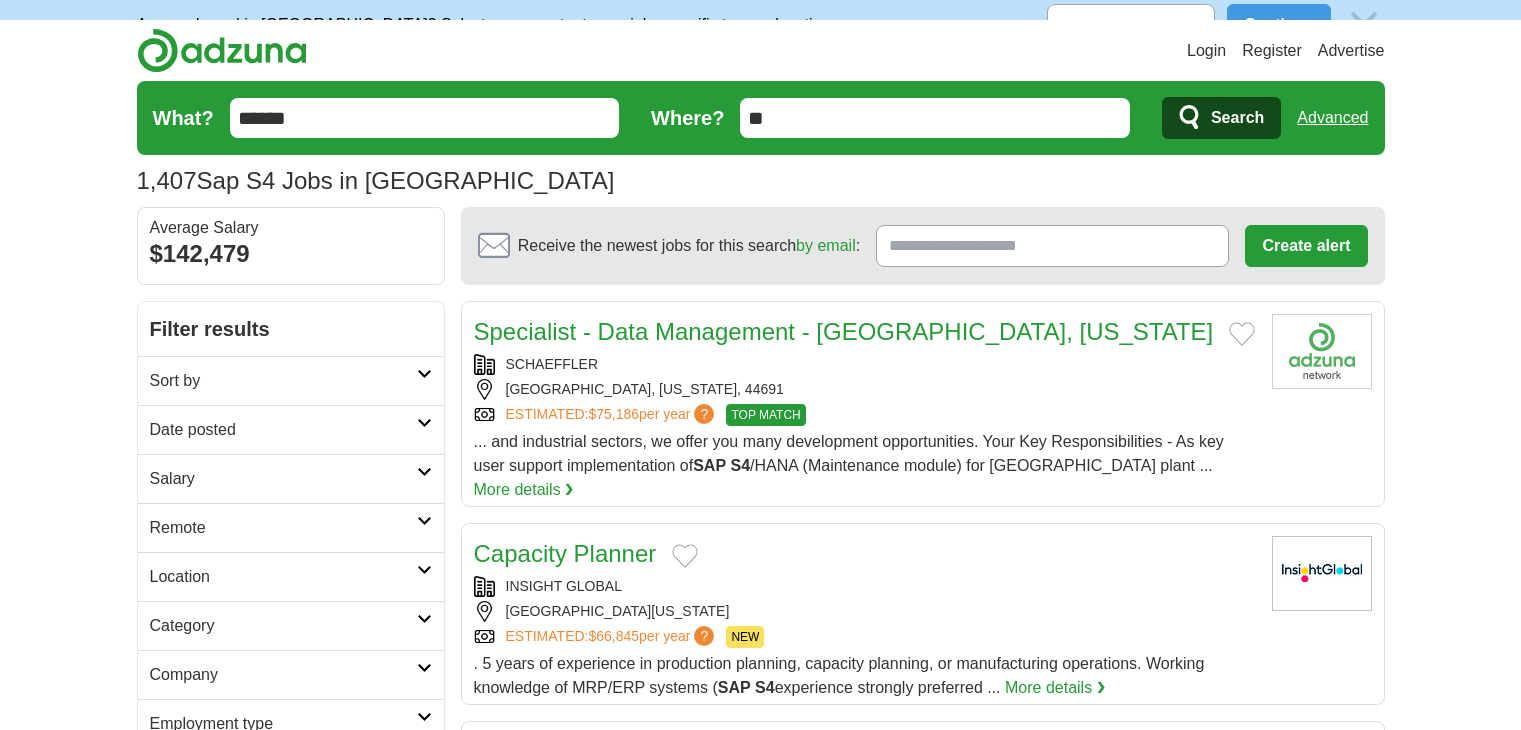 scroll, scrollTop: 0, scrollLeft: 0, axis: both 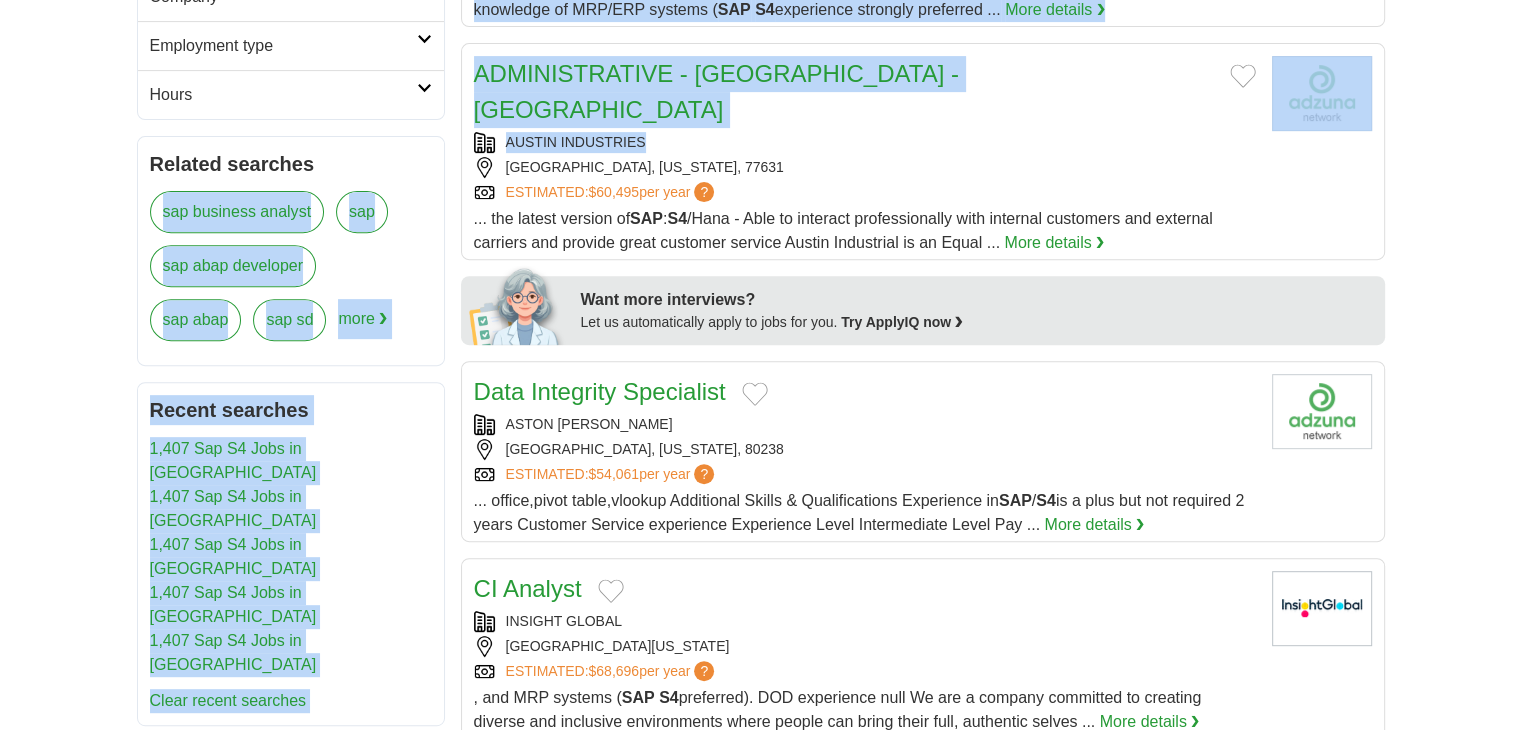drag, startPoint x: 662, startPoint y: 100, endPoint x: 77, endPoint y: 233, distance: 599.92834 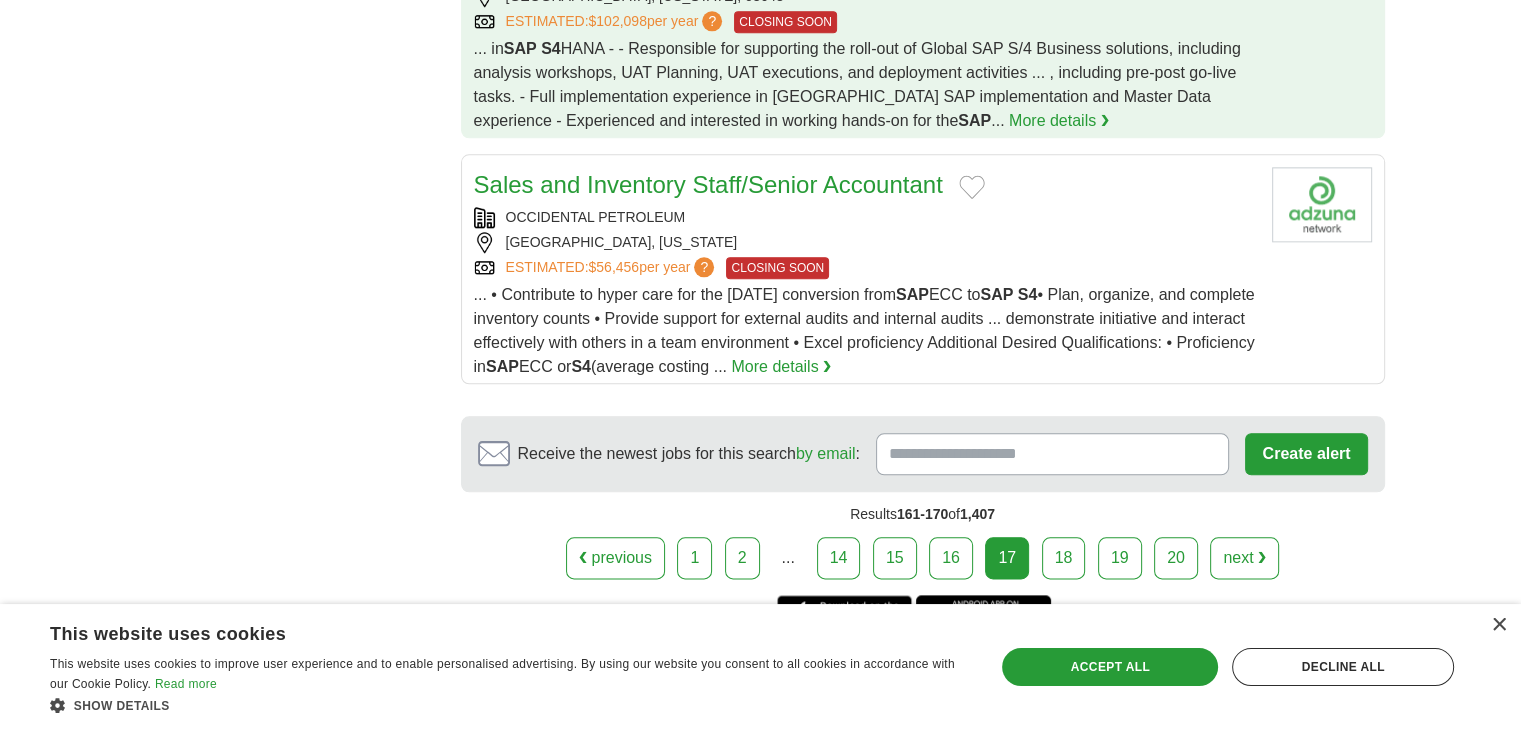 scroll, scrollTop: 2324, scrollLeft: 0, axis: vertical 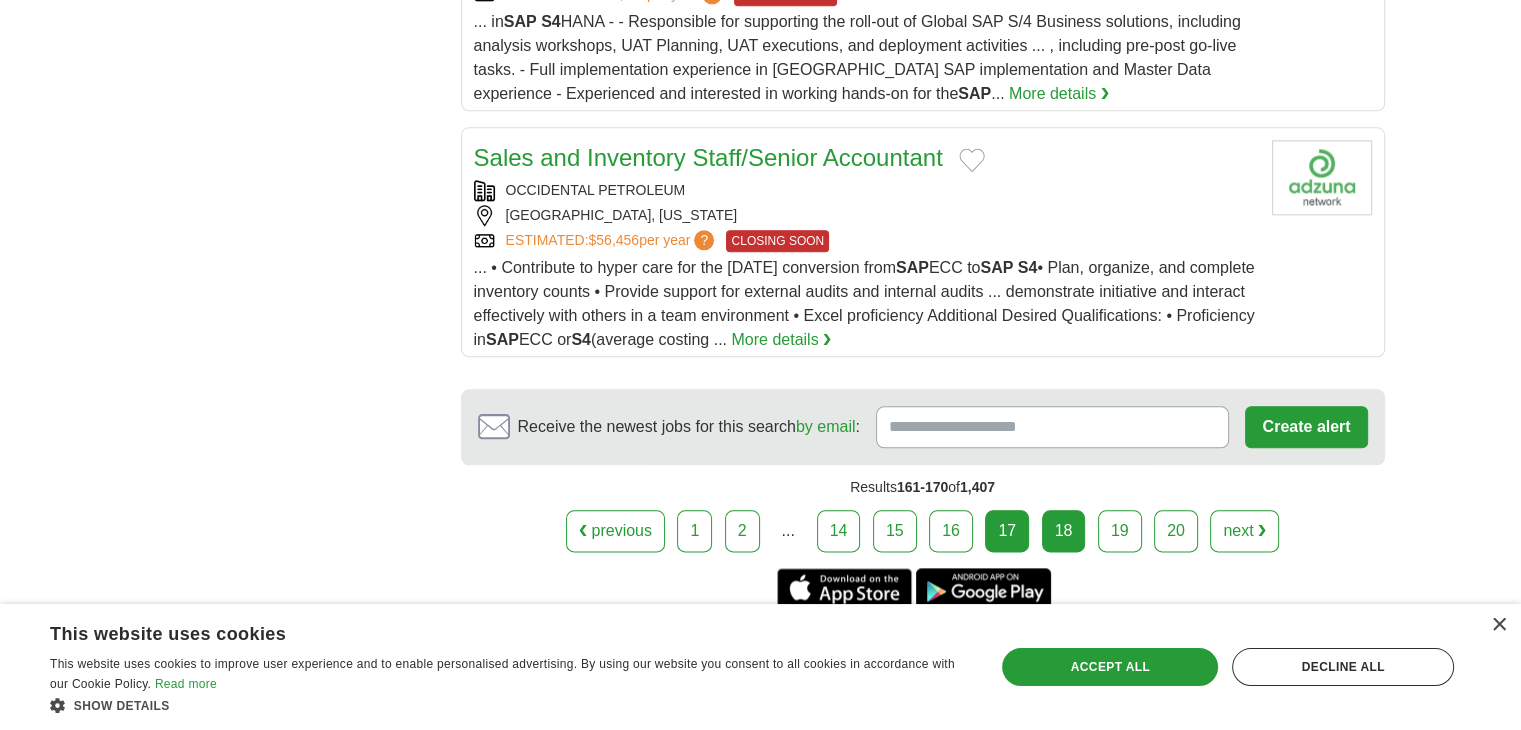 click on "18" at bounding box center (1064, 531) 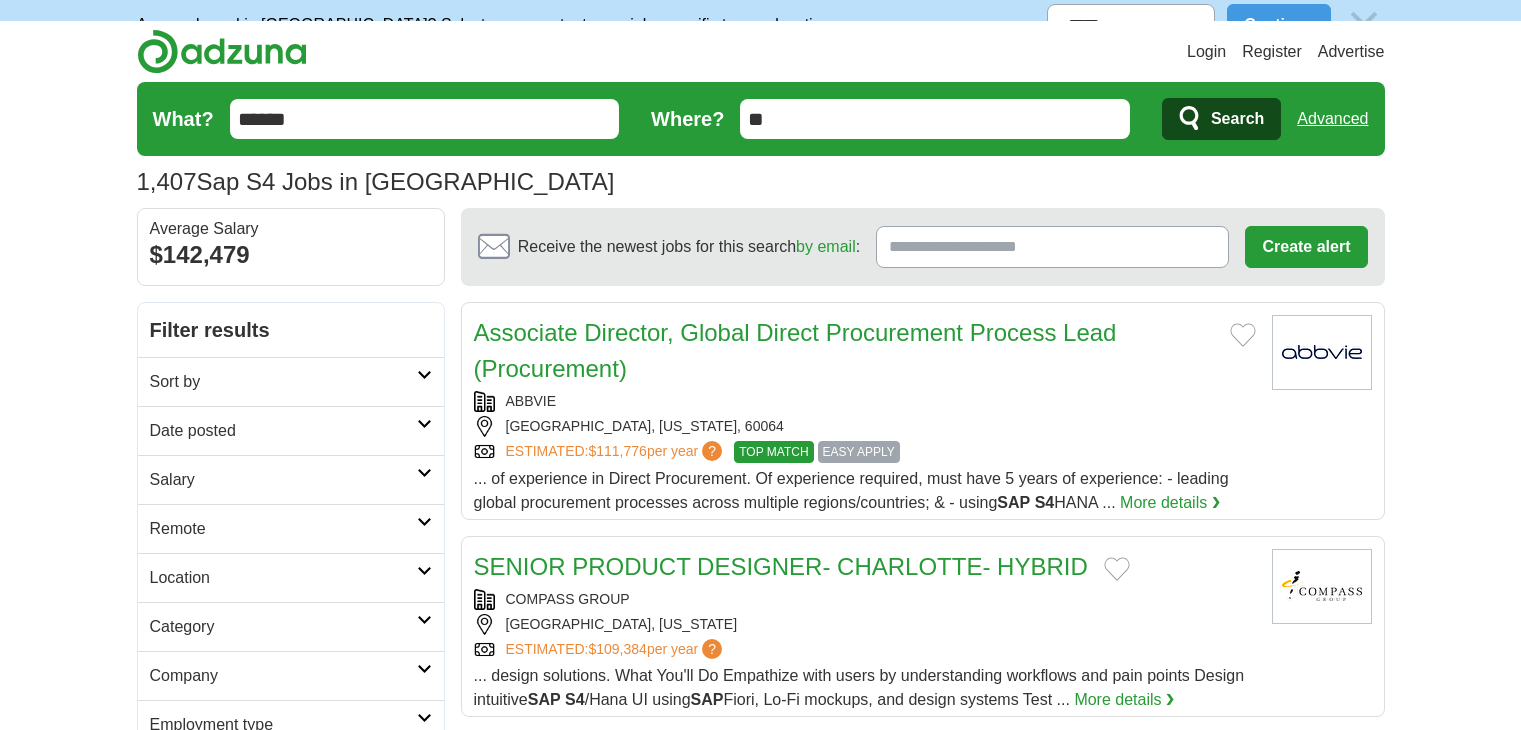 scroll, scrollTop: 0, scrollLeft: 0, axis: both 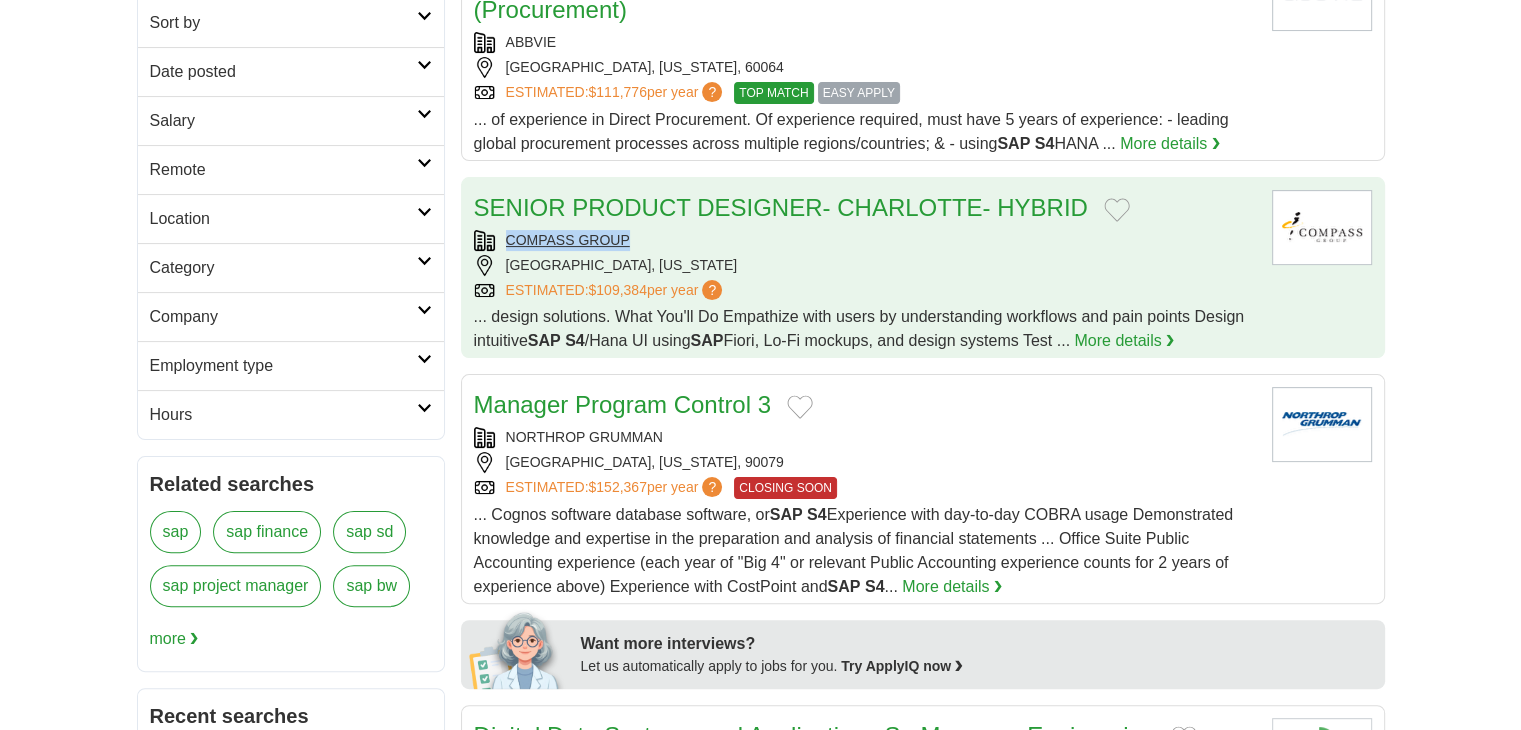 drag, startPoint x: 672, startPoint y: 245, endPoint x: 505, endPoint y: 240, distance: 167.07483 